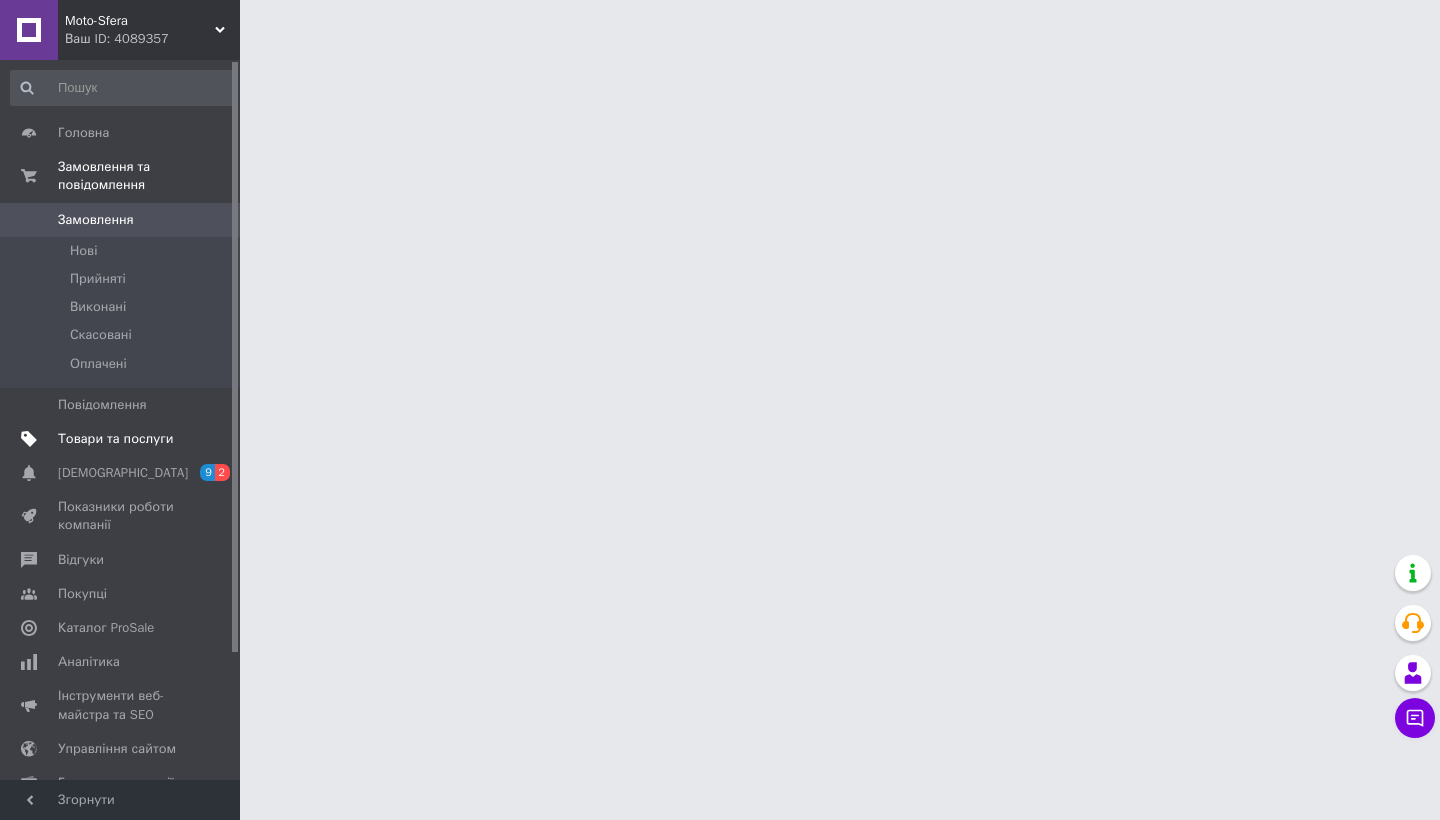 scroll, scrollTop: 0, scrollLeft: 0, axis: both 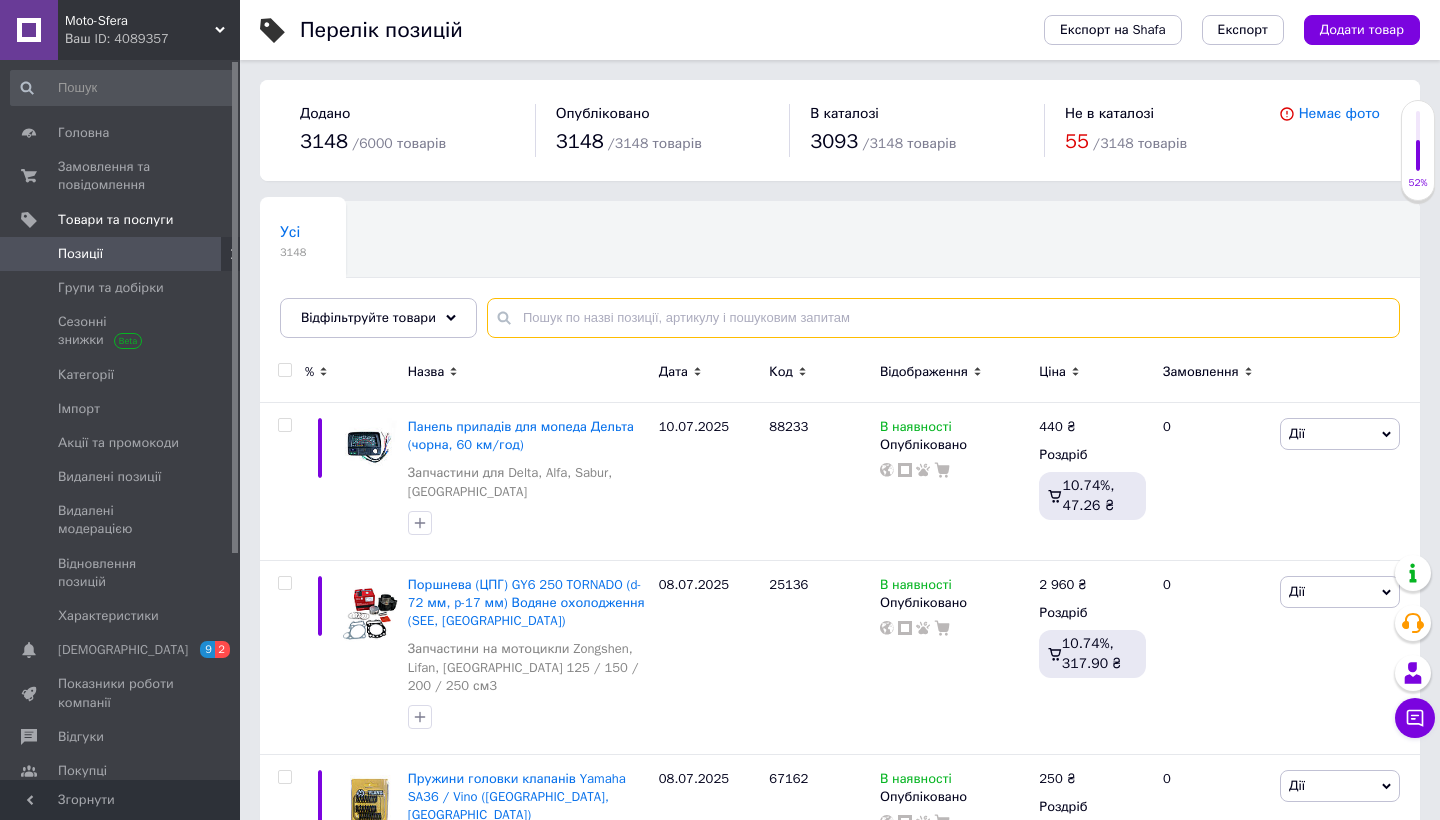click at bounding box center (943, 318) 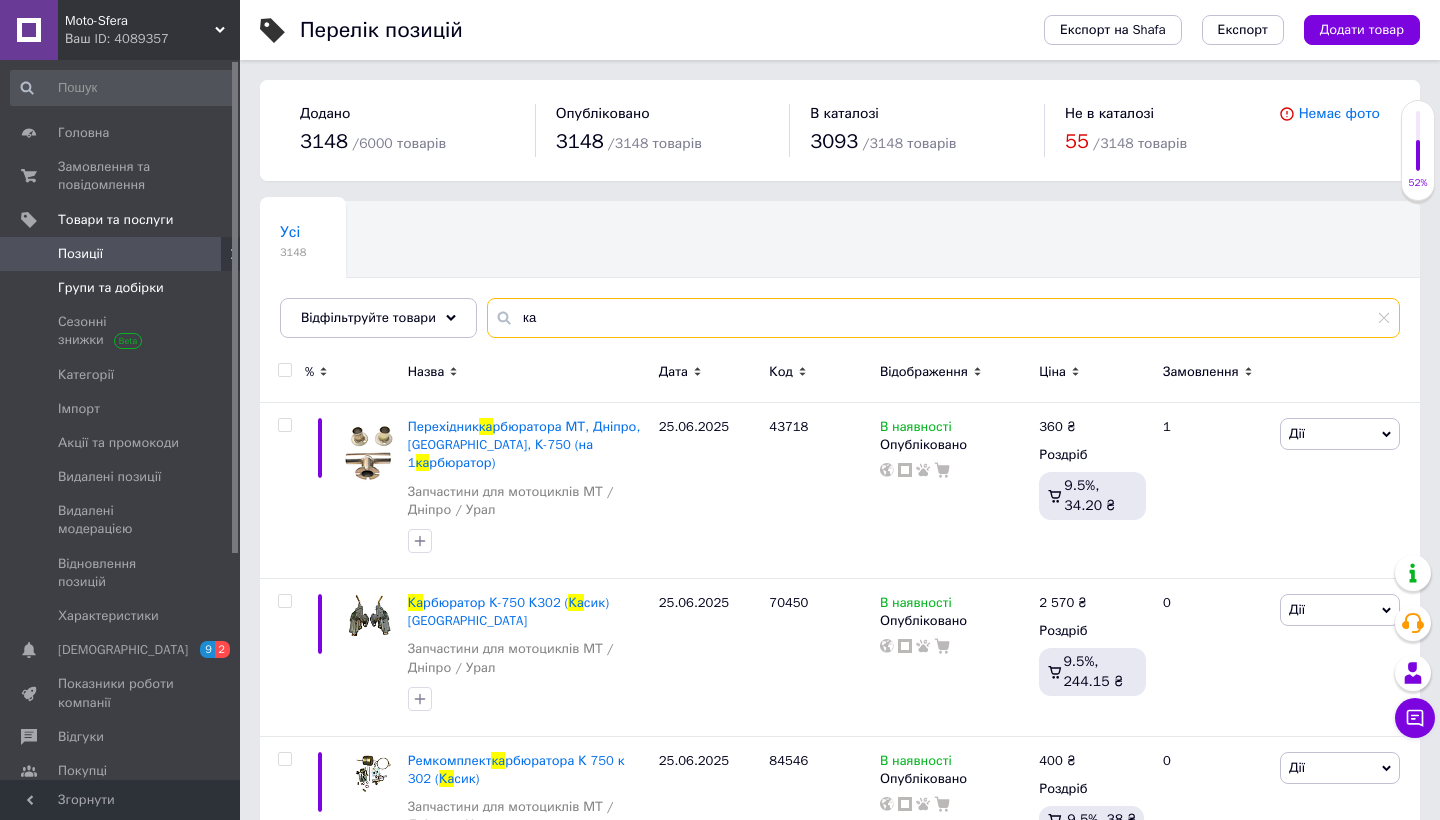 type on "ка" 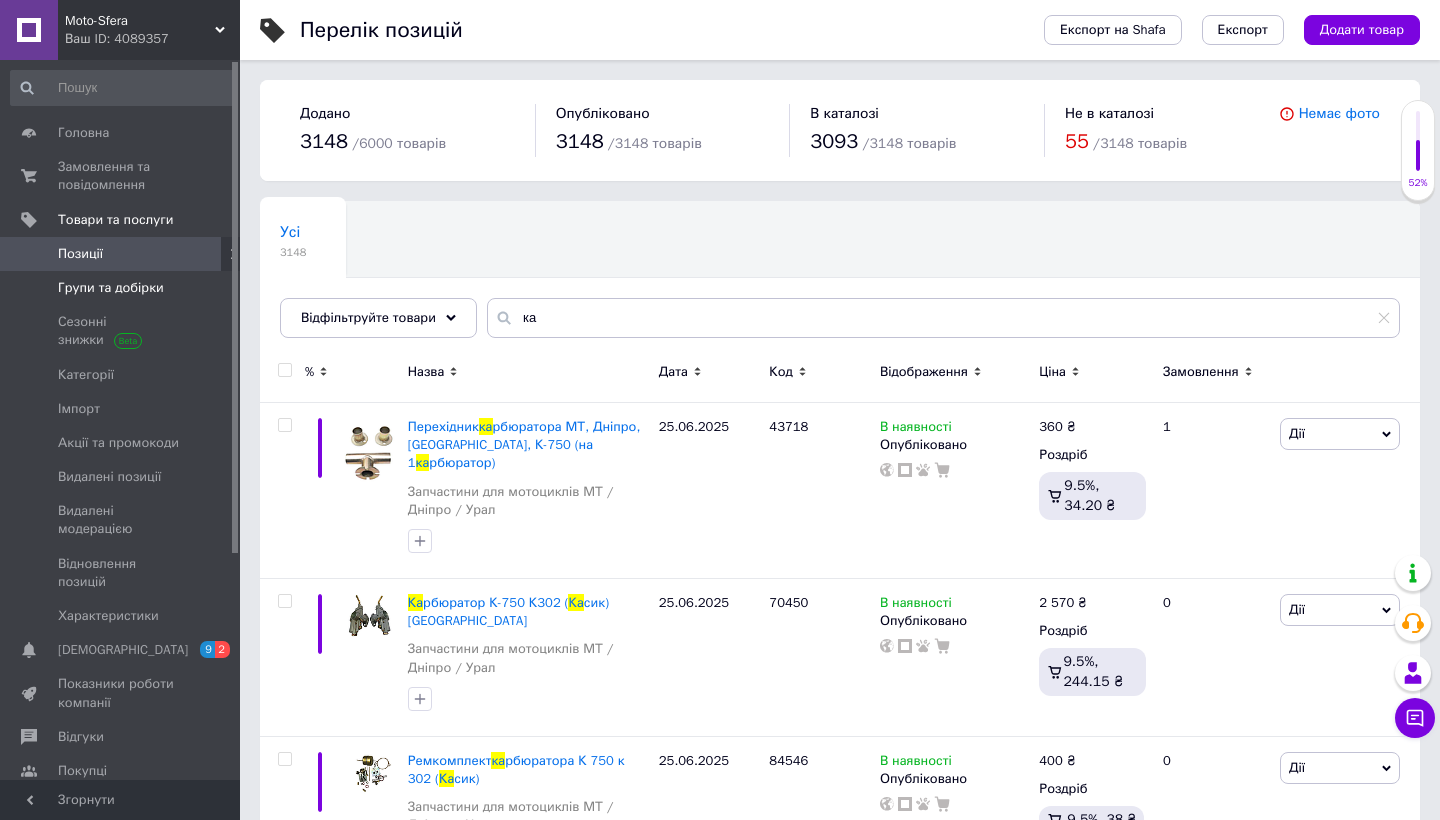 click at bounding box center (212, 288) 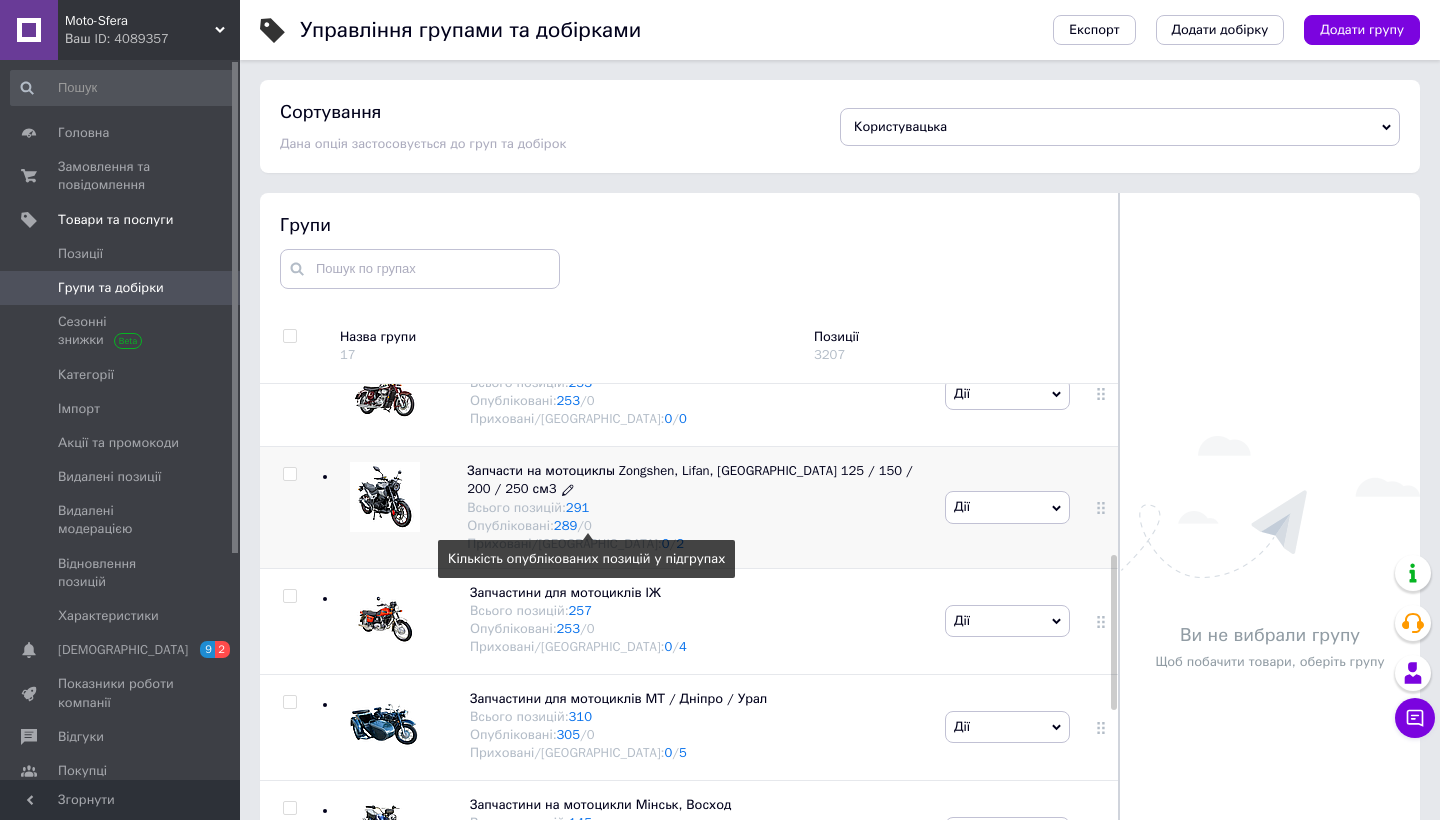 scroll, scrollTop: 681, scrollLeft: 0, axis: vertical 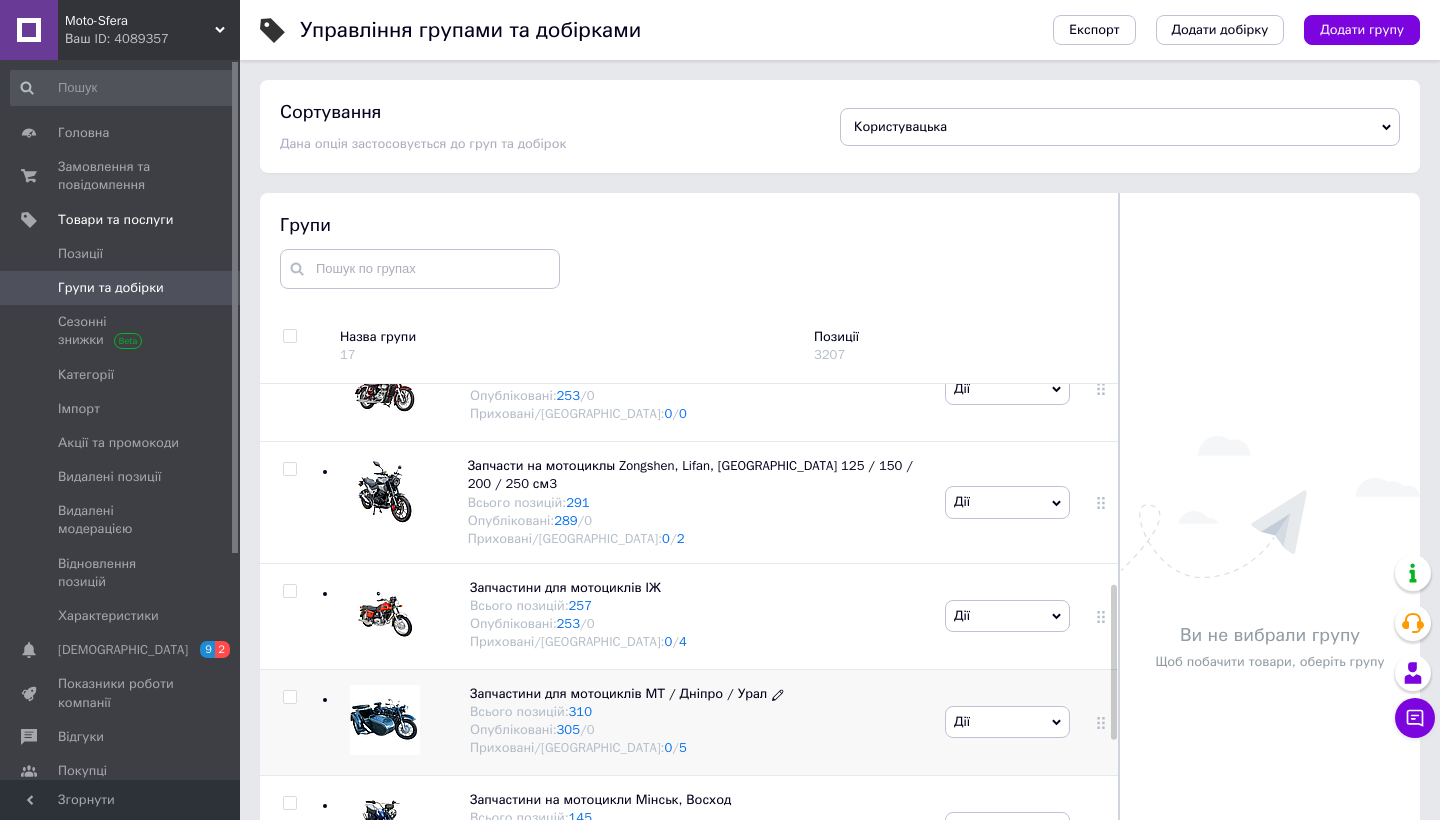 click on "Опубліковані:  305  /  0" at bounding box center [627, 730] 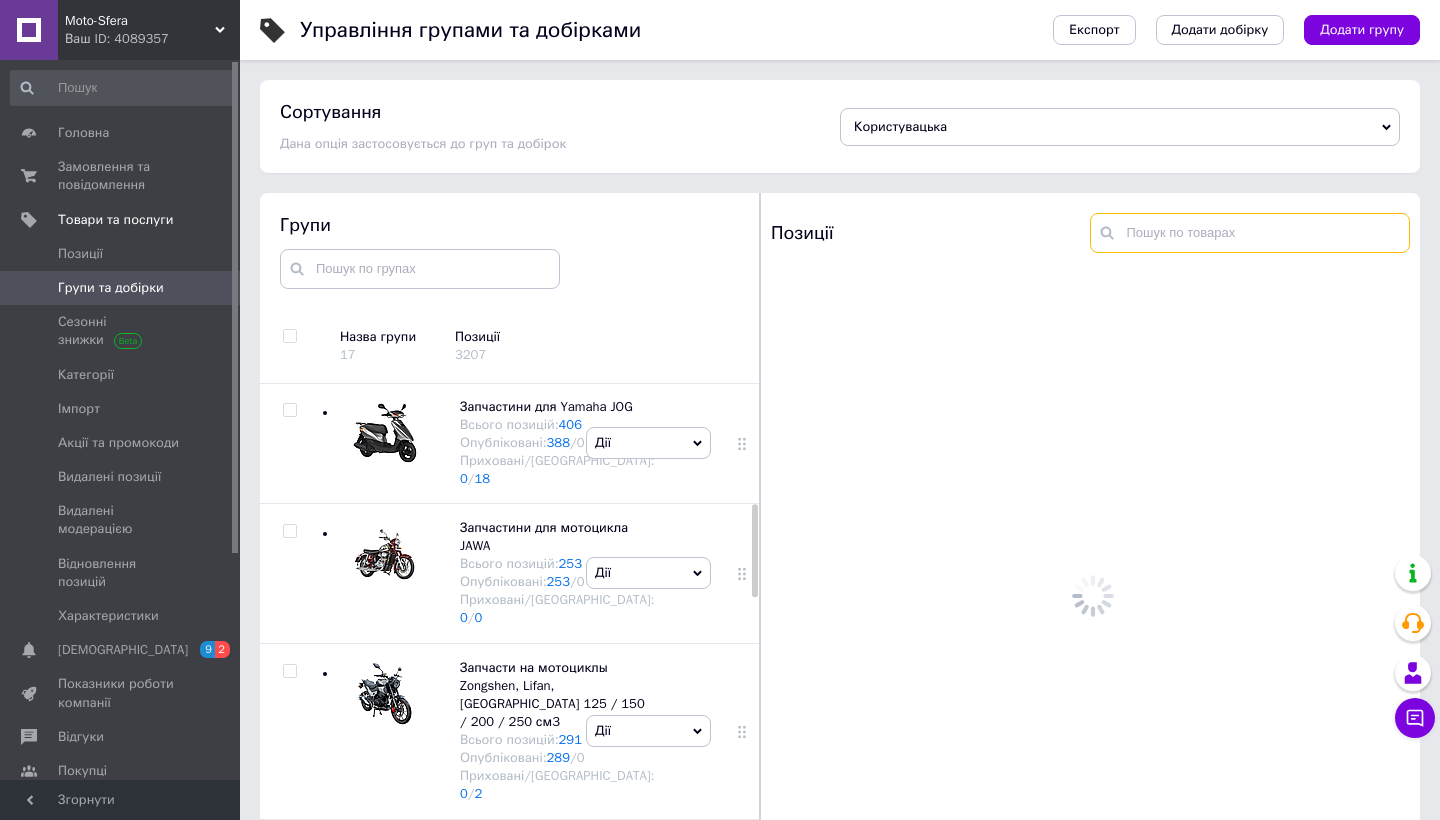 click at bounding box center (1249, 233) 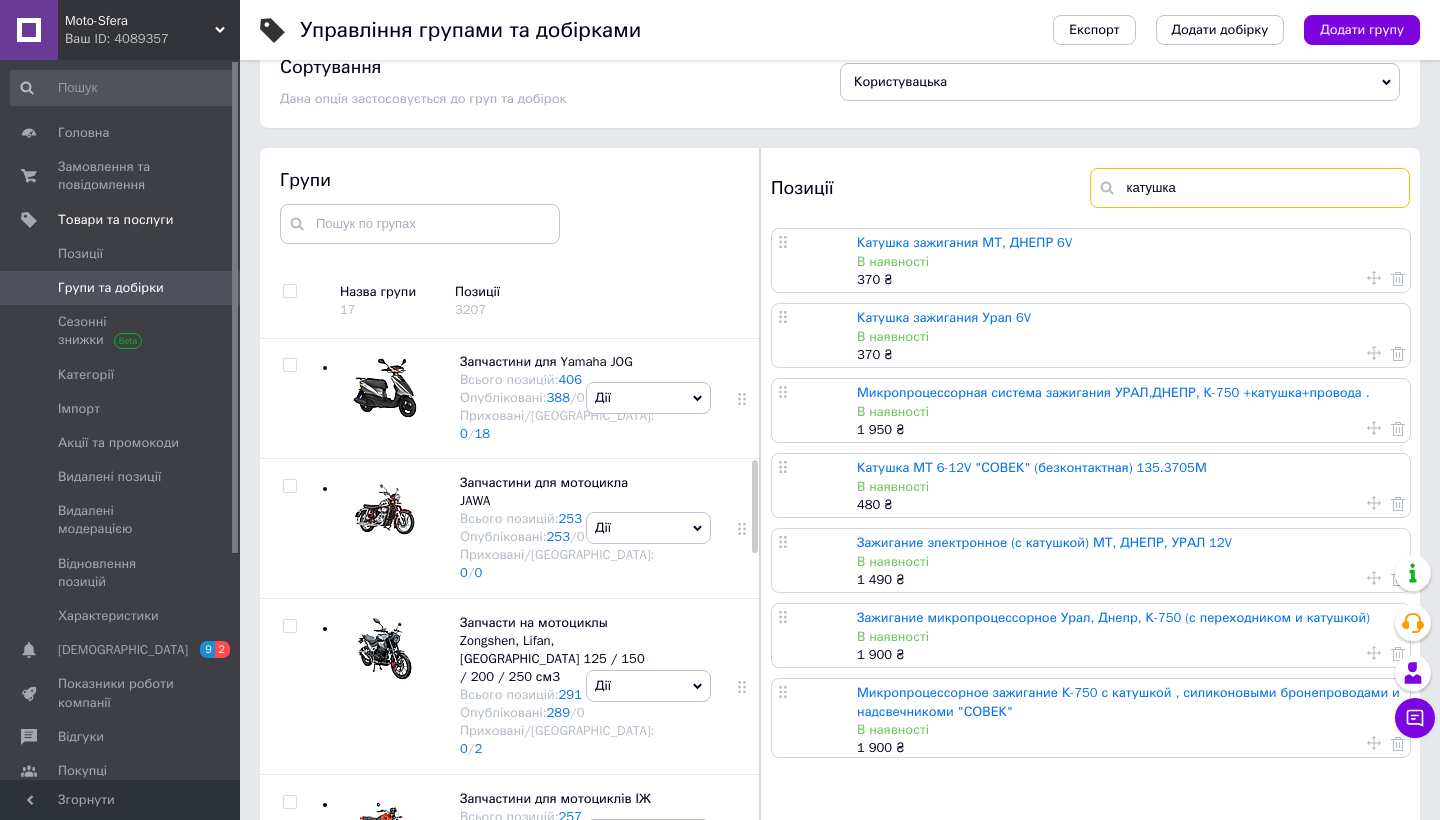 scroll, scrollTop: 49, scrollLeft: 0, axis: vertical 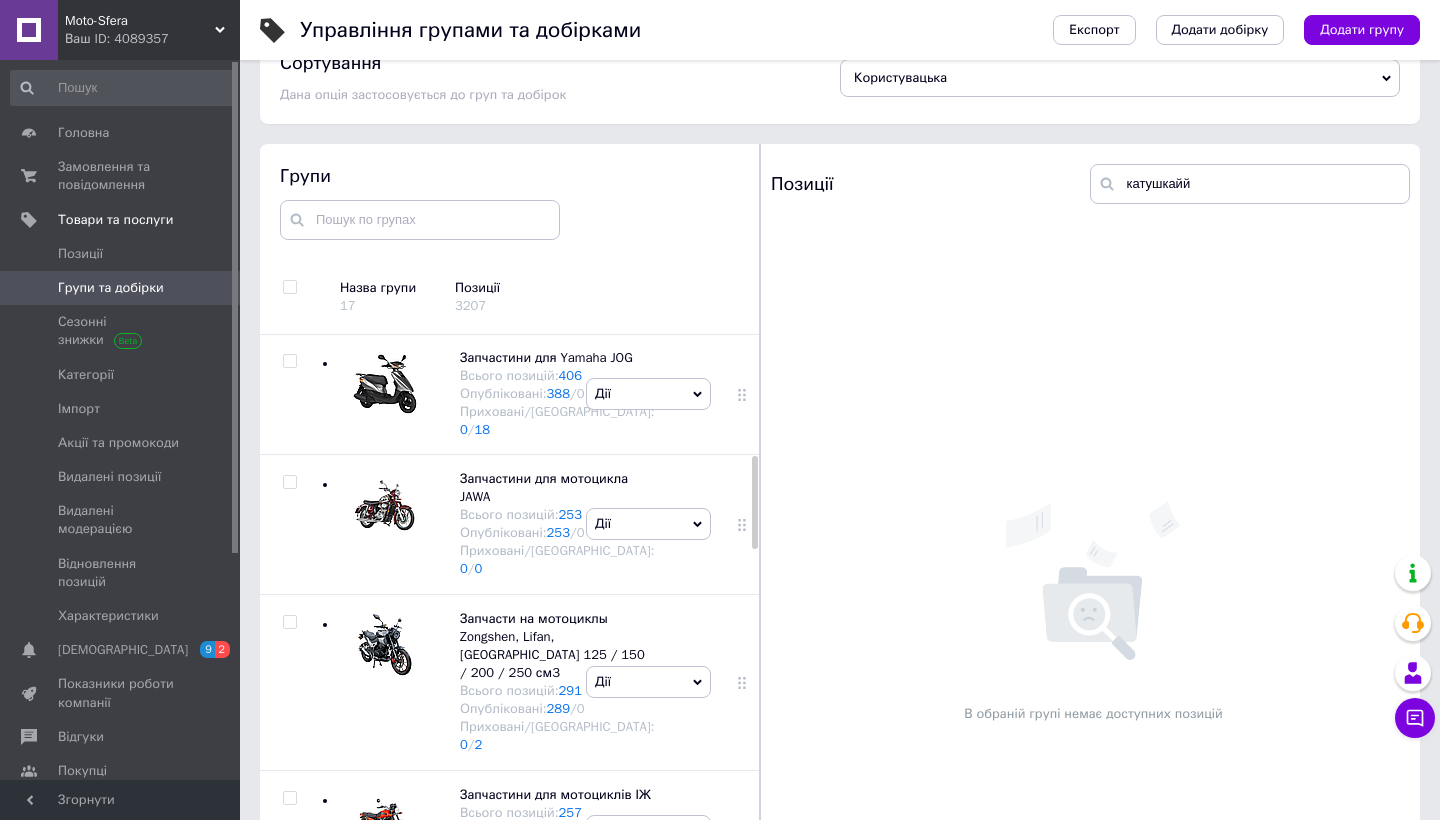 type on "катушкой" 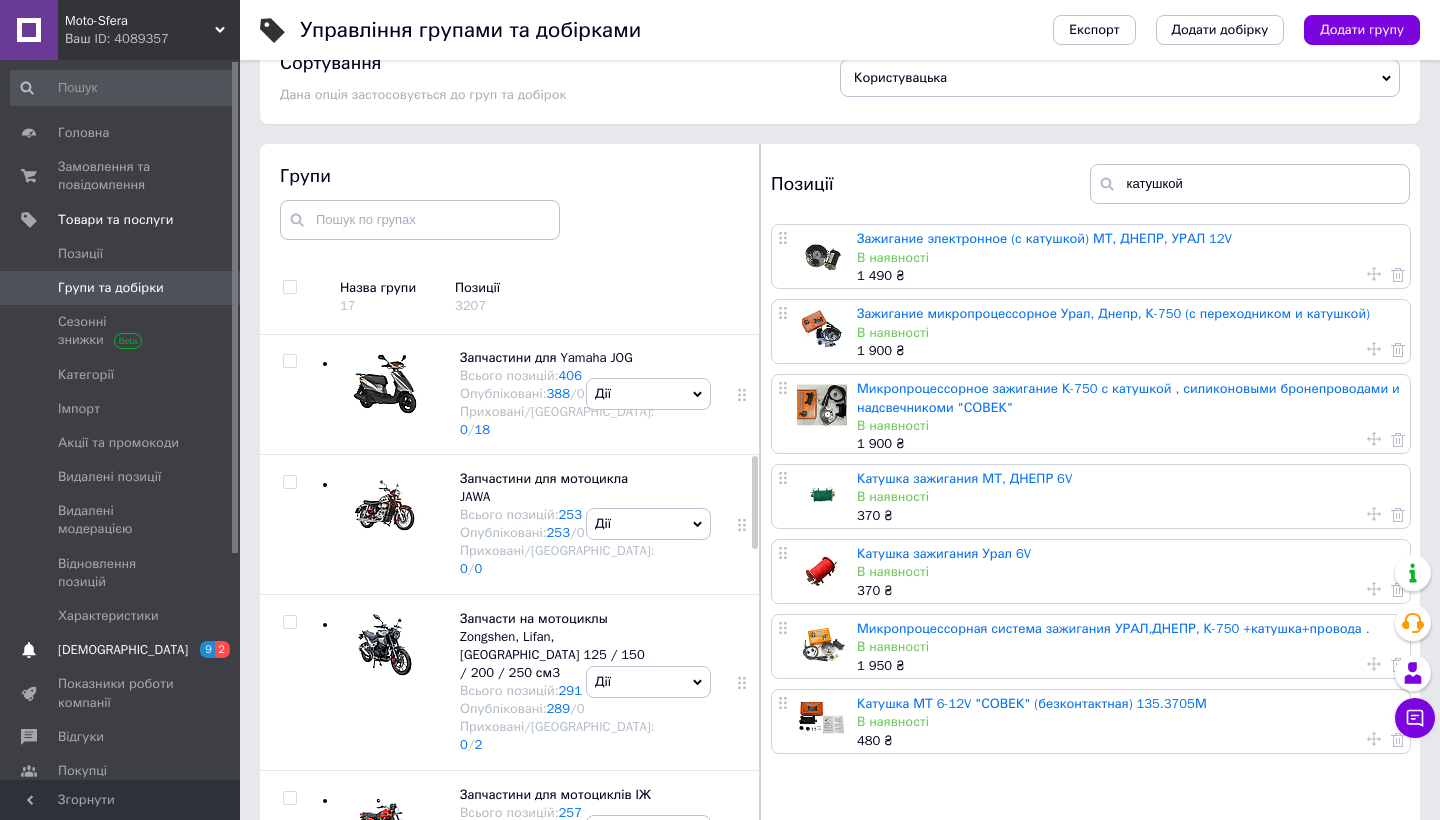 click on "[DEMOGRAPHIC_DATA]" at bounding box center [123, 650] 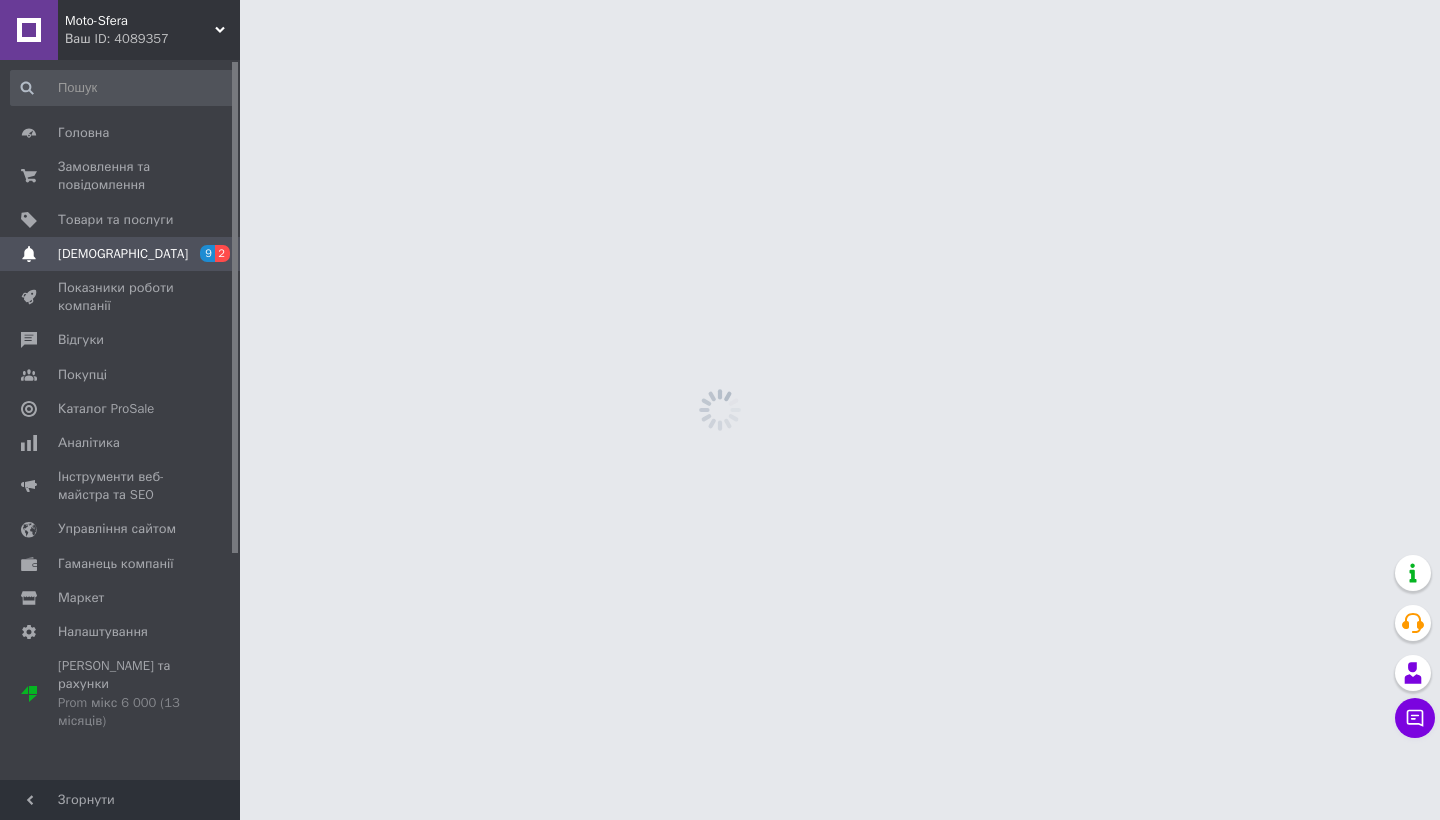 scroll, scrollTop: 0, scrollLeft: 0, axis: both 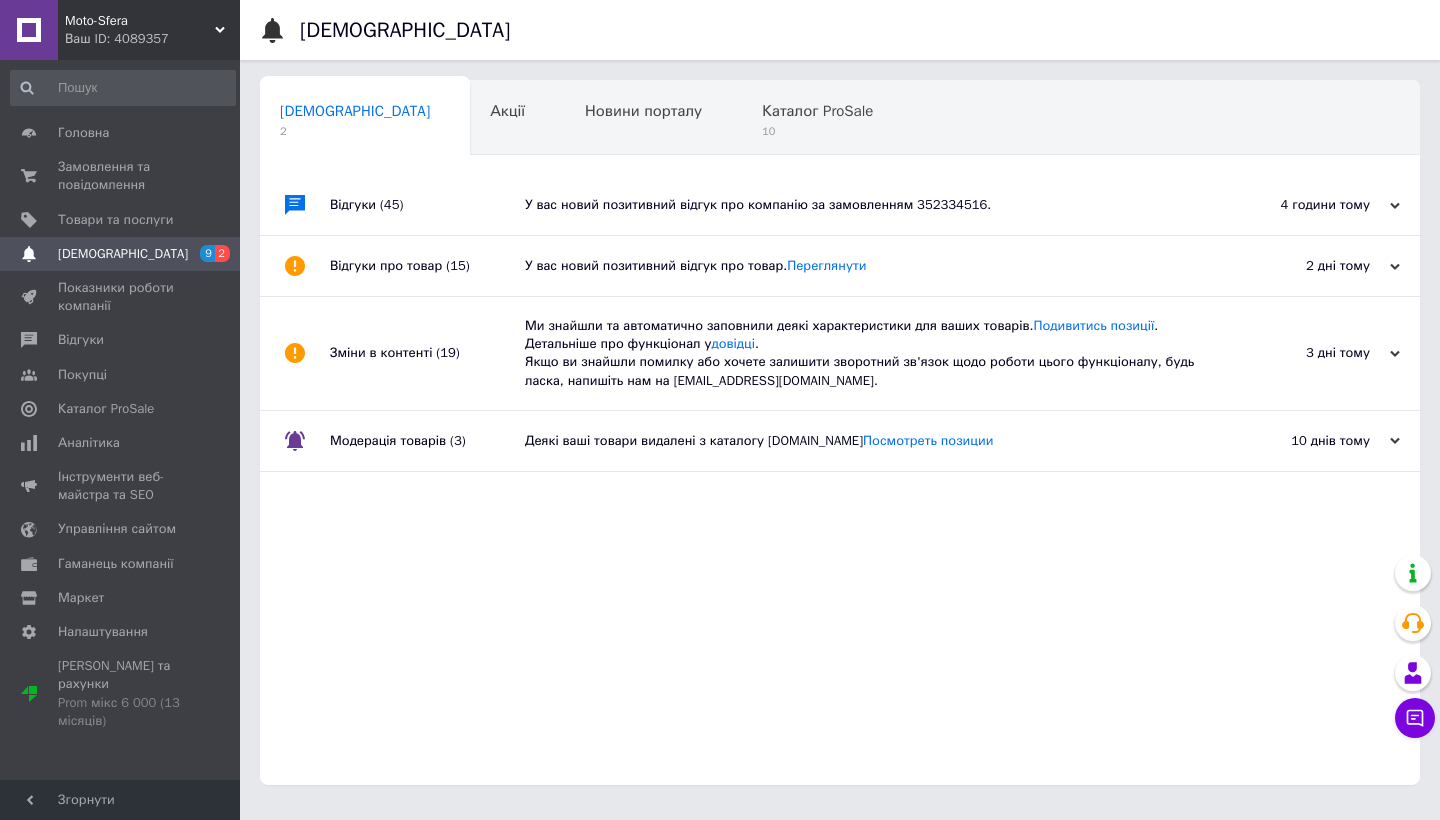 click on "У вас новий позитивний відгук про компанію за замовленням 352334516." at bounding box center (862, 205) 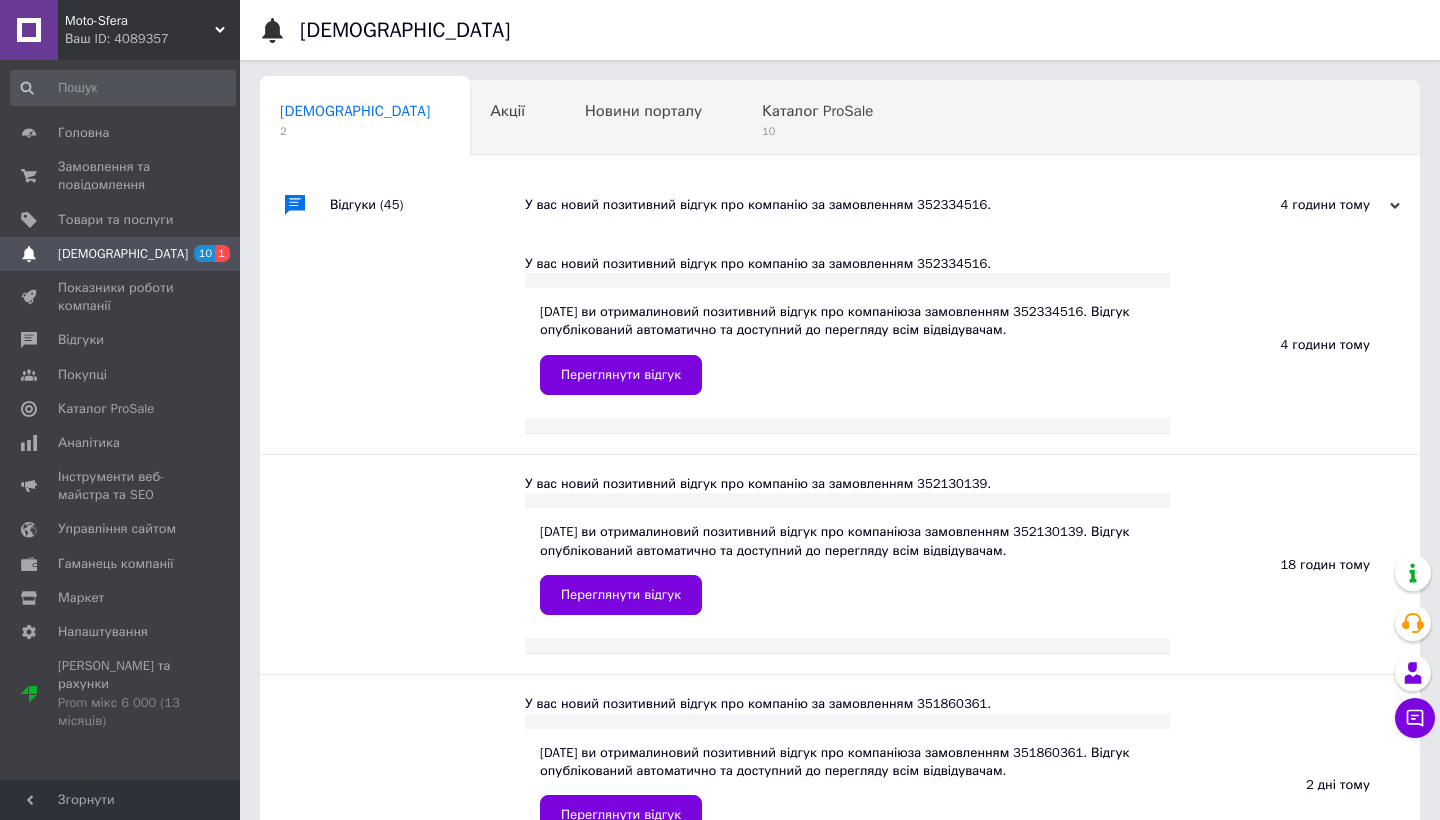 click on "У вас новий позитивний відгук про компанію за замовленням 352334516." at bounding box center (862, 205) 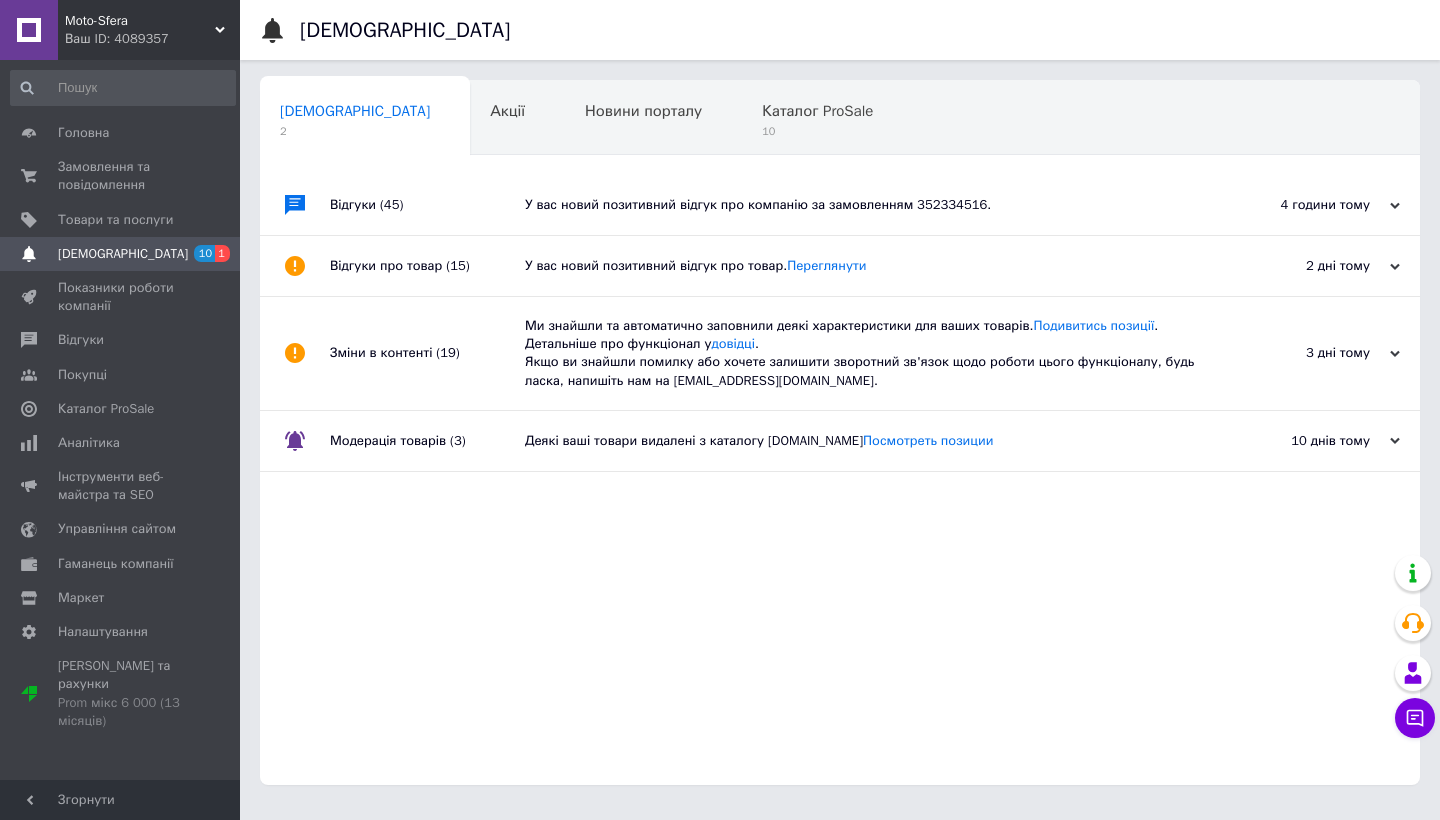 click on "Відгуки про товар   (15)" at bounding box center (427, 266) 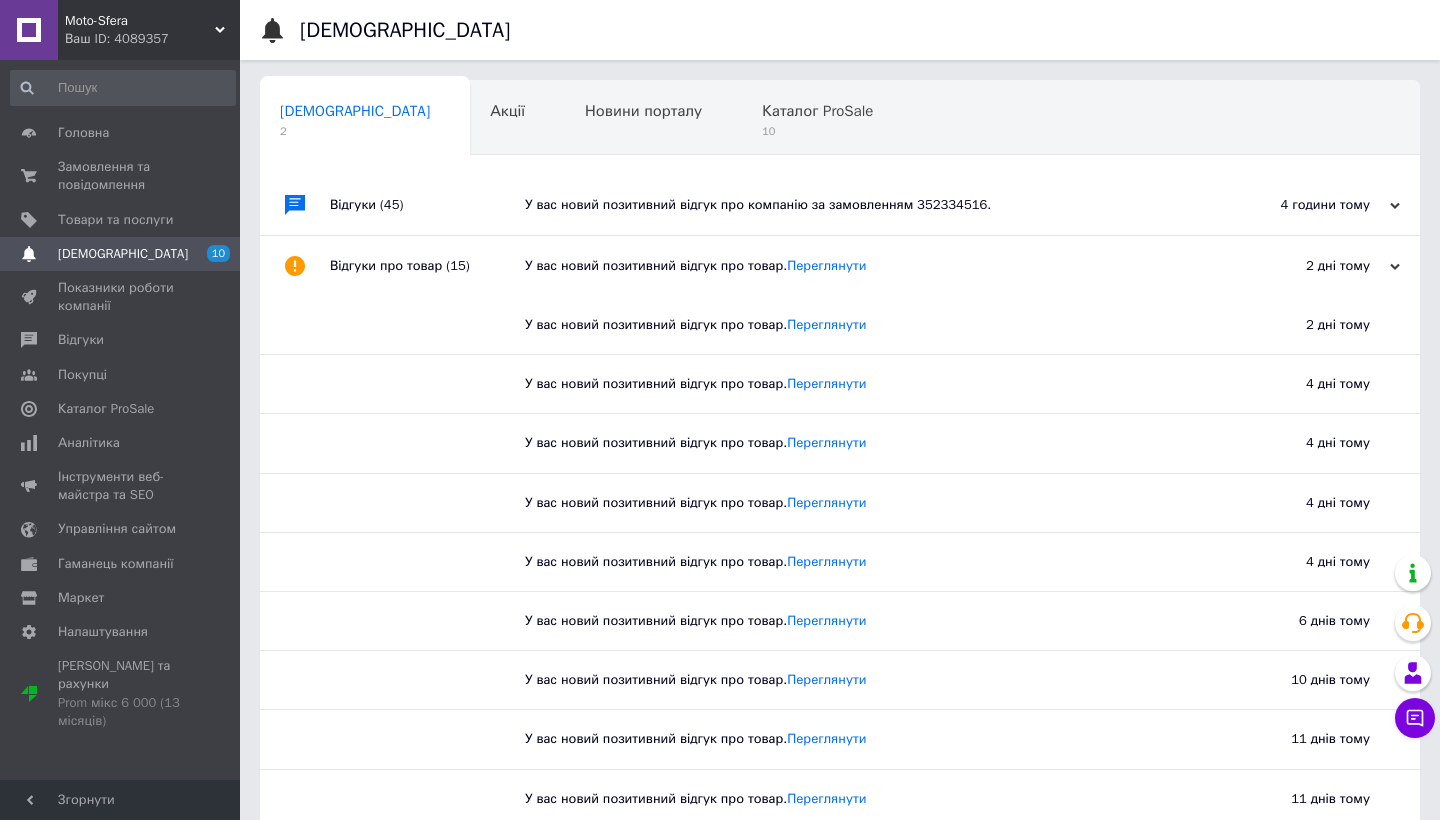 click on "Відгуки про товар   (15)" at bounding box center [427, 266] 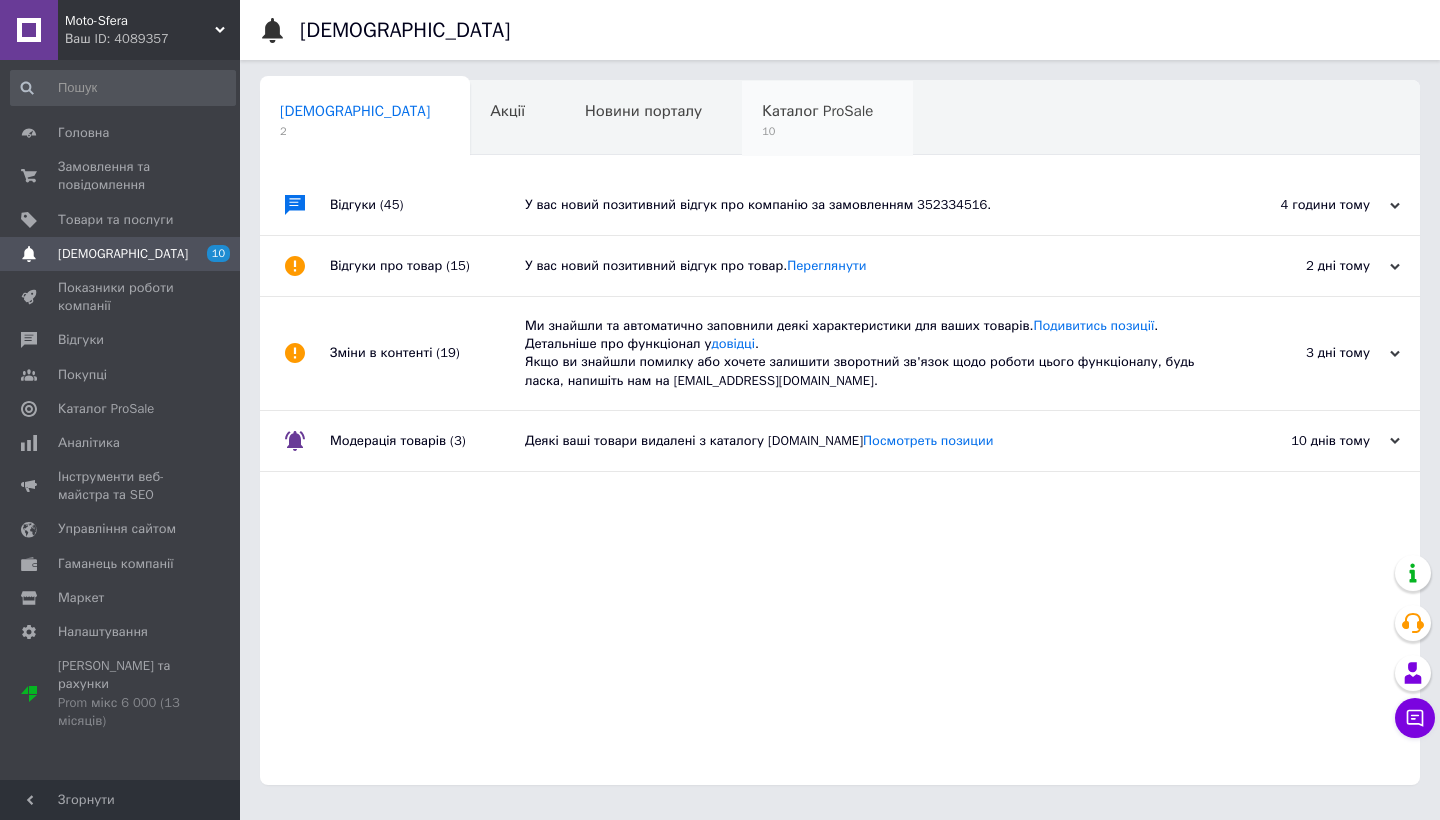 click on "Каталог ProSale 10" at bounding box center (827, 119) 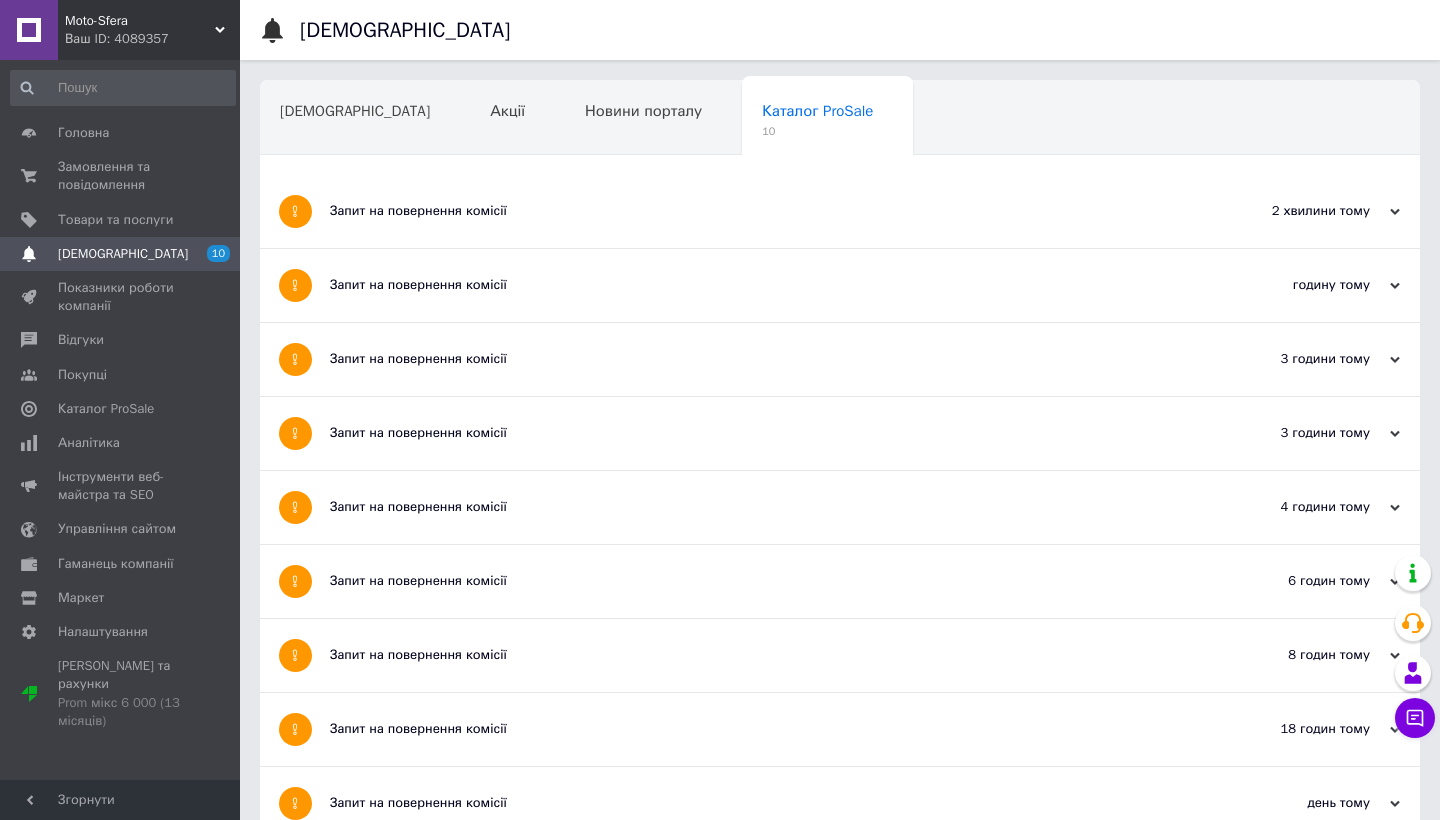 click on "Запит на повернення комісії" at bounding box center (765, 211) 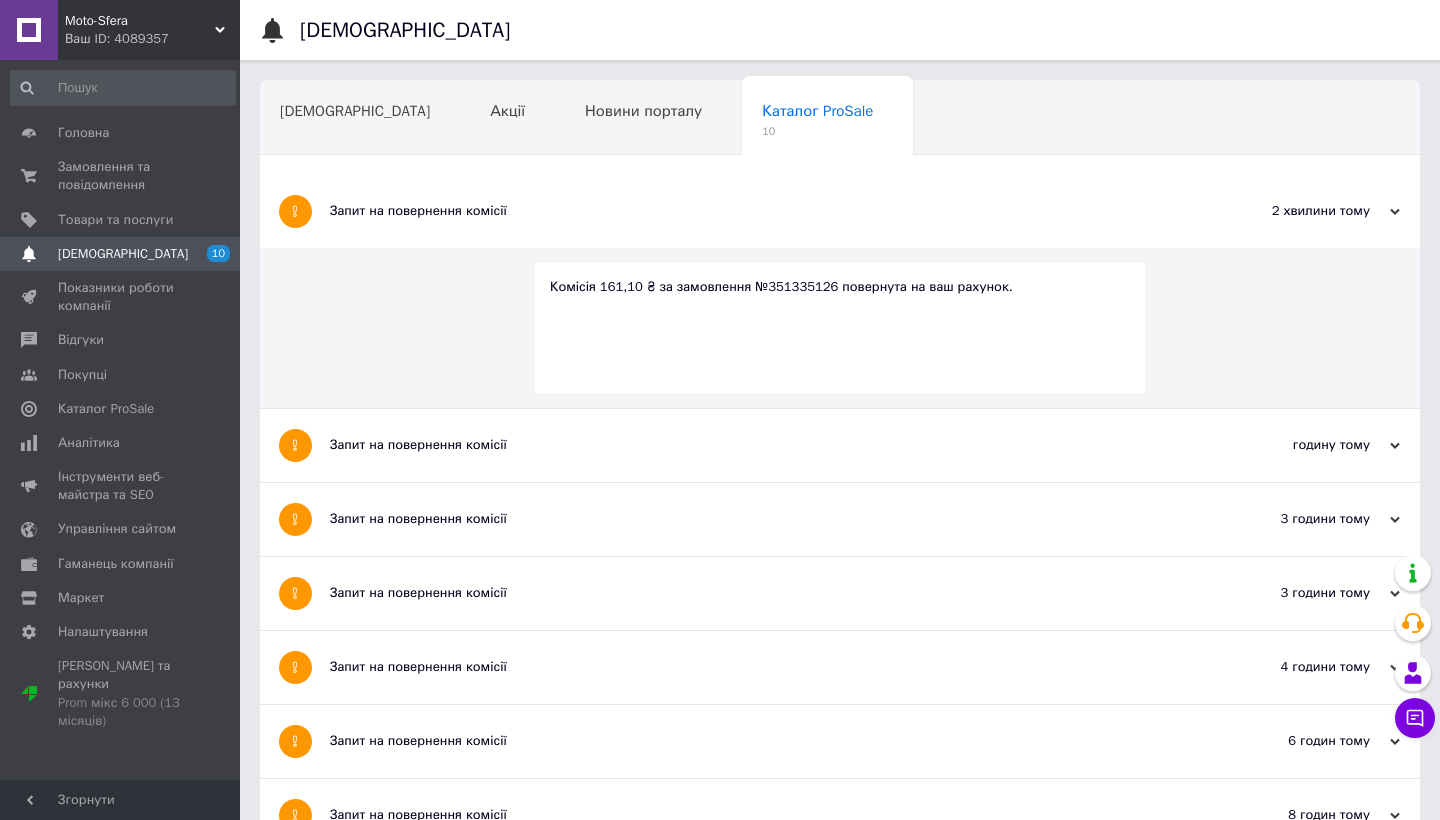 click on "Комісія 161,10 ₴ за замовлення №351335126 повернута на ваш рахунок." at bounding box center (840, 287) 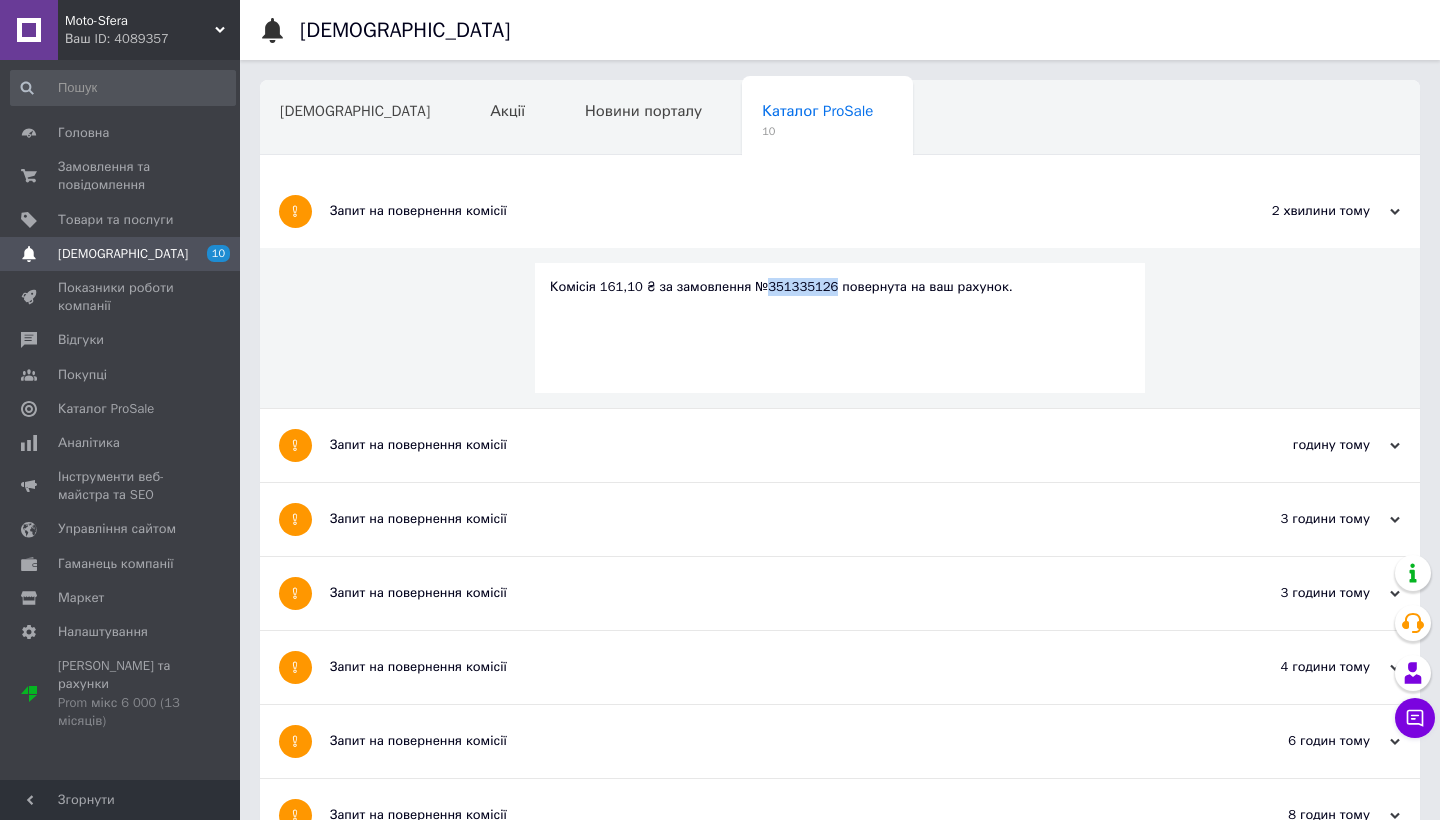 click on "Комісія 161,10 ₴ за замовлення №351335126 повернута на ваш рахунок." at bounding box center [840, 287] 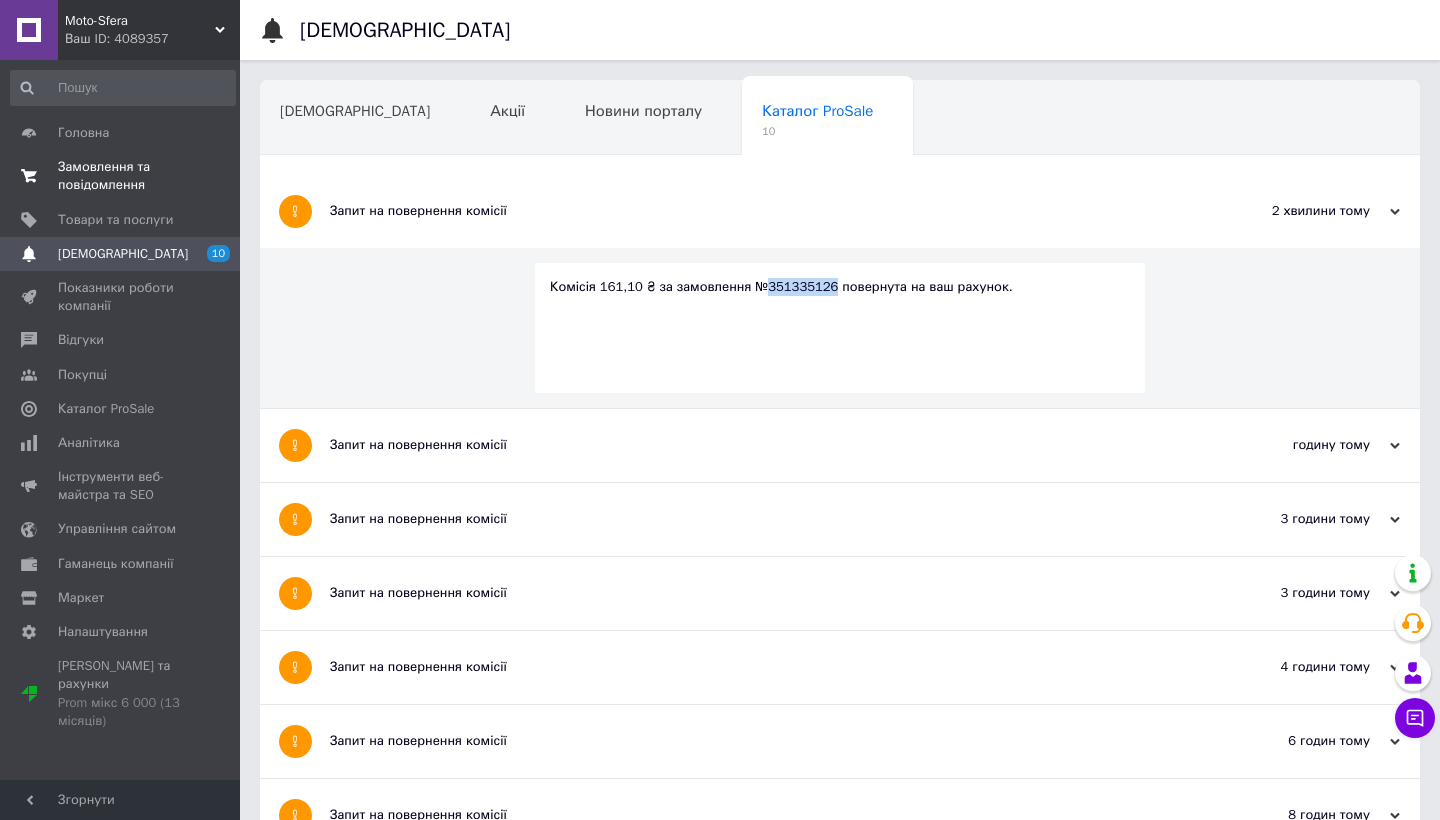 click on "Замовлення та повідомлення" at bounding box center [121, 176] 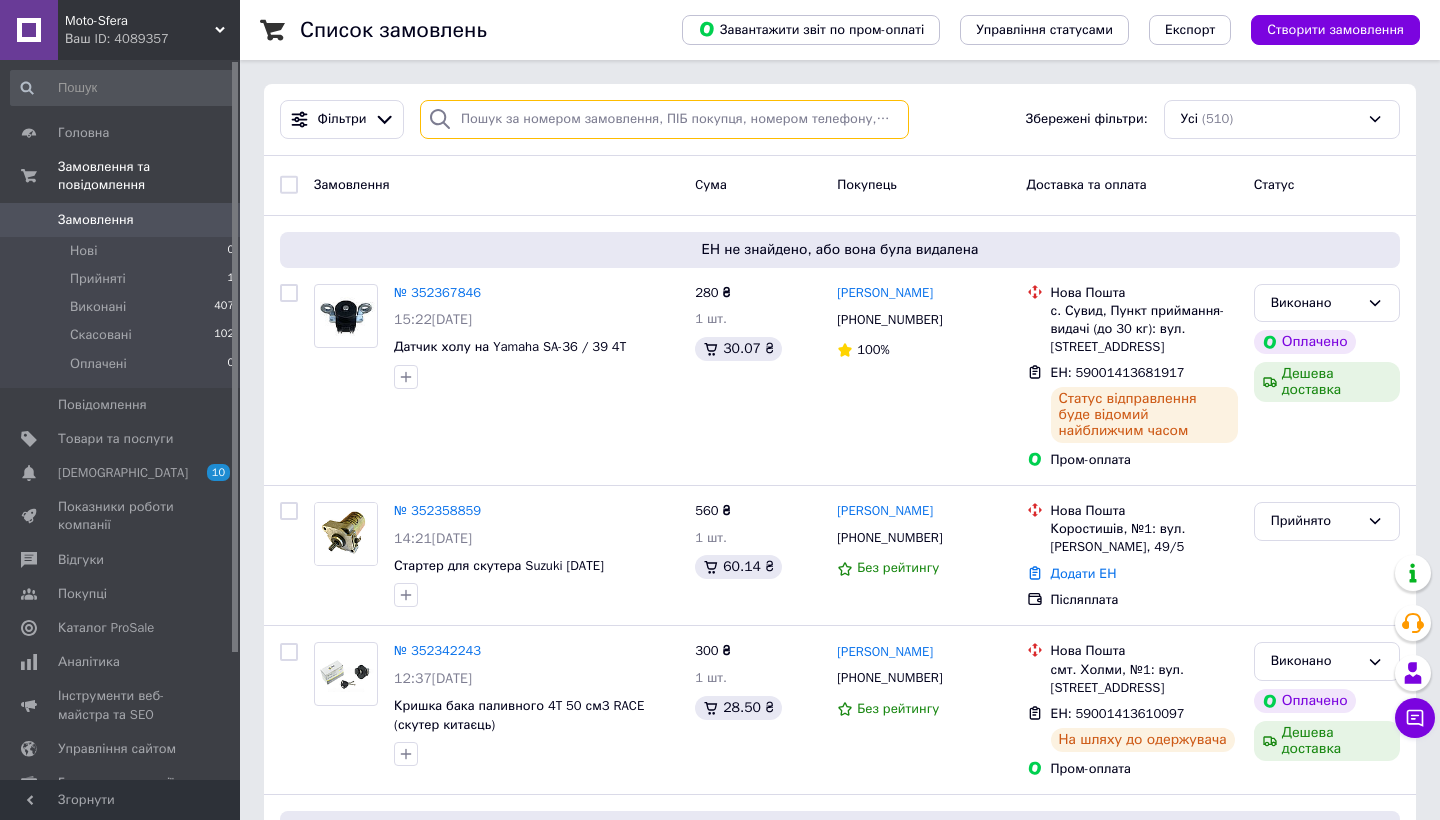 click at bounding box center [664, 119] 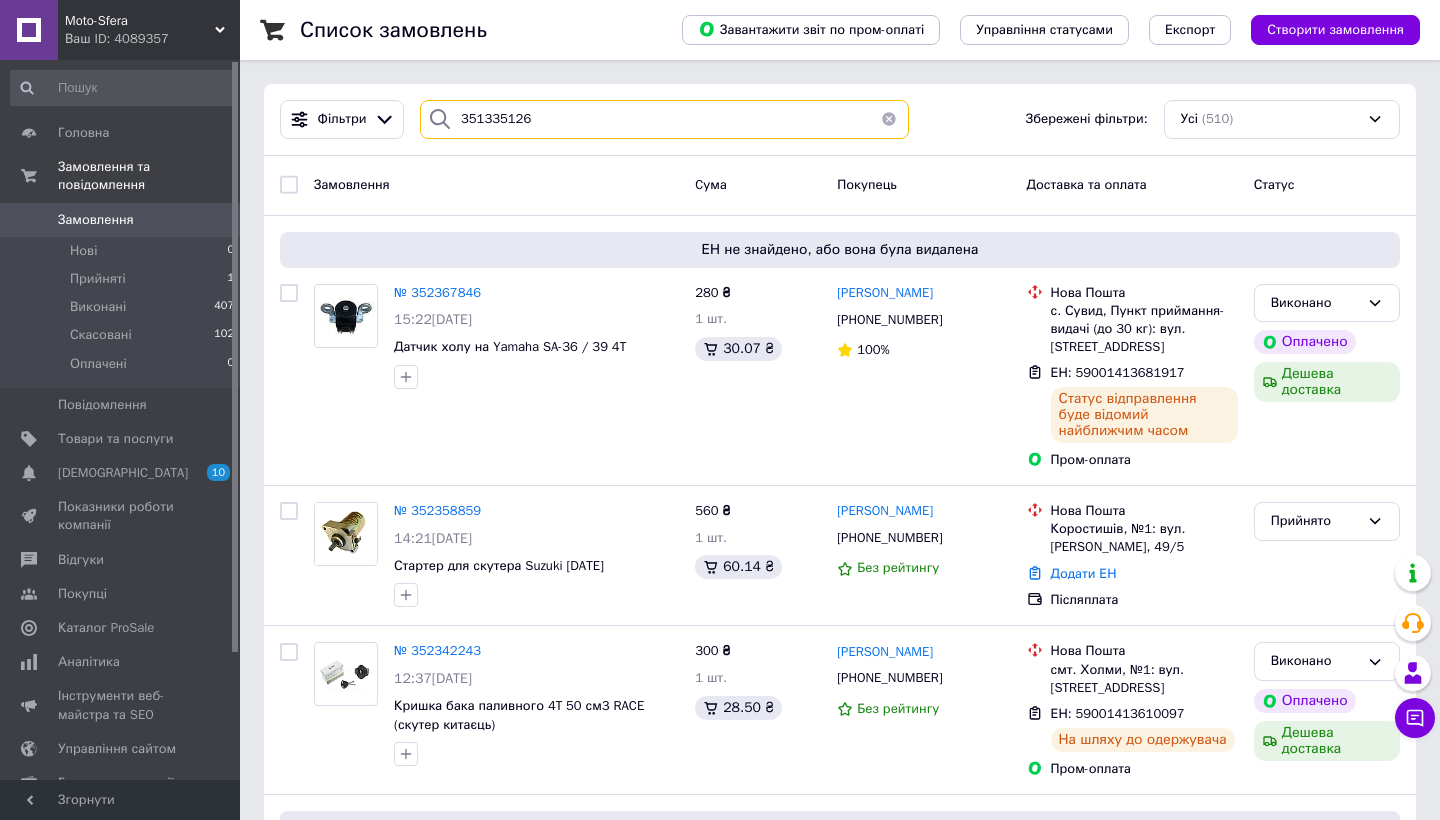 type on "351335126" 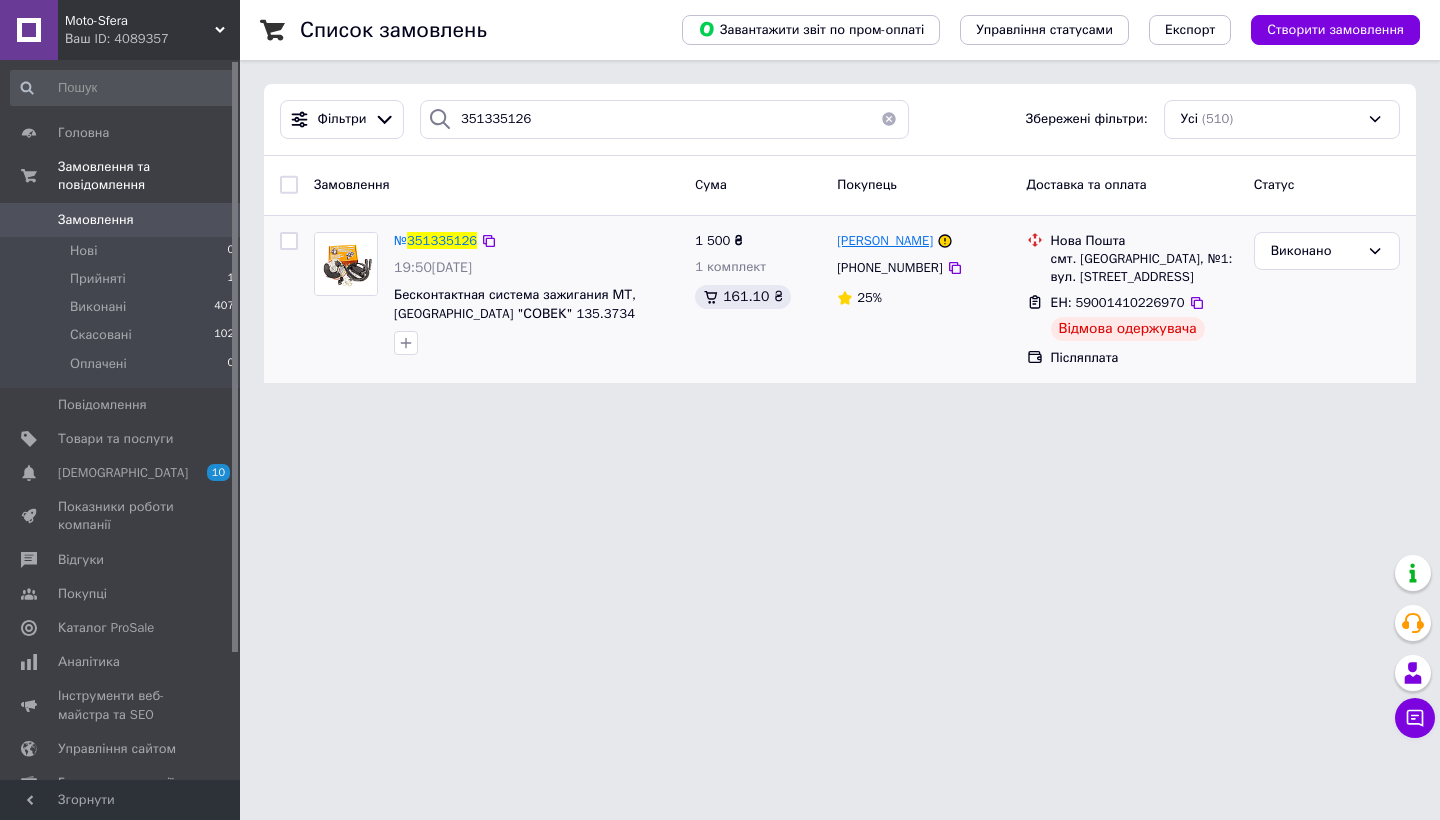click on "[PERSON_NAME]" at bounding box center [885, 240] 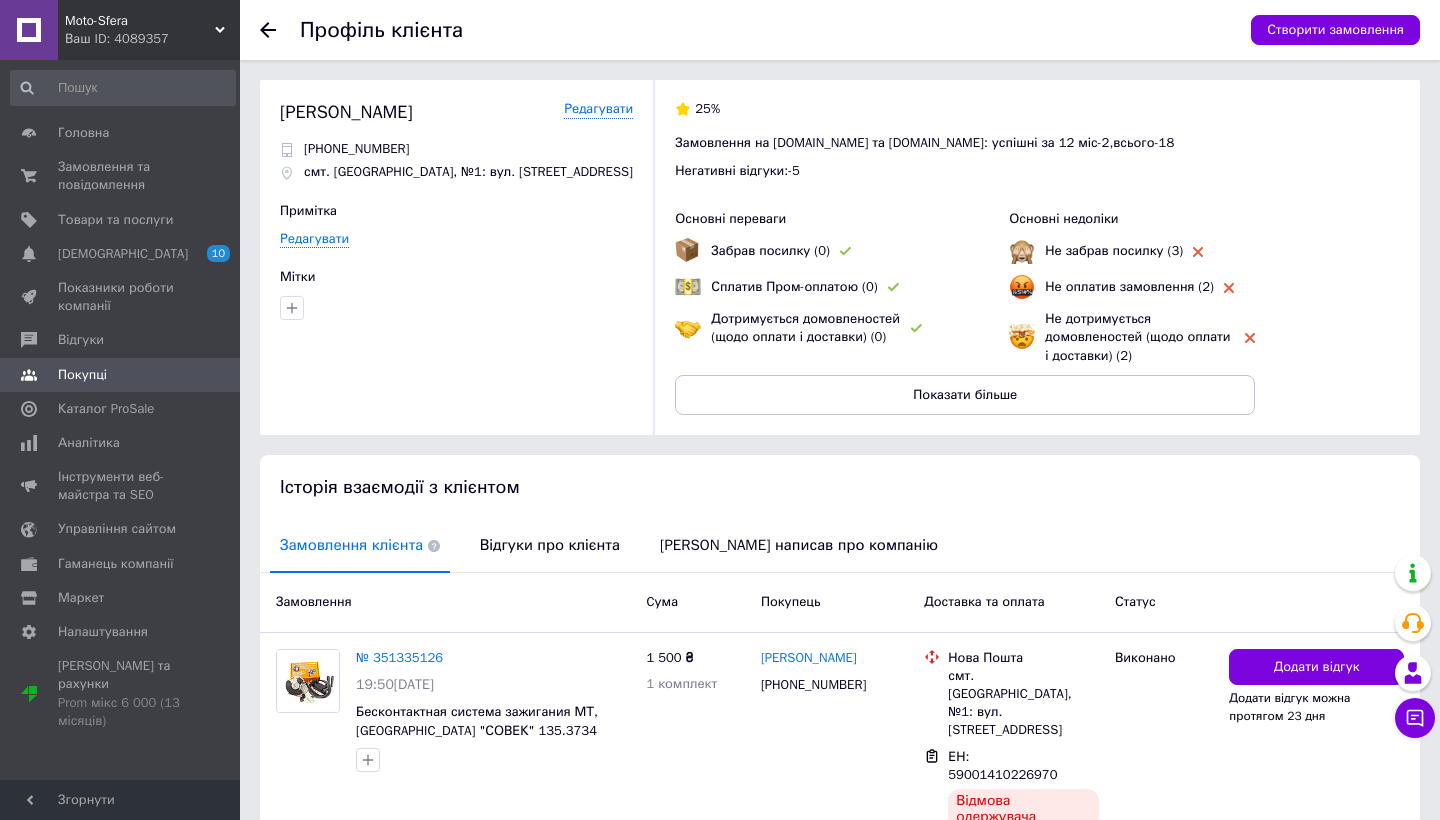 scroll, scrollTop: 0, scrollLeft: 0, axis: both 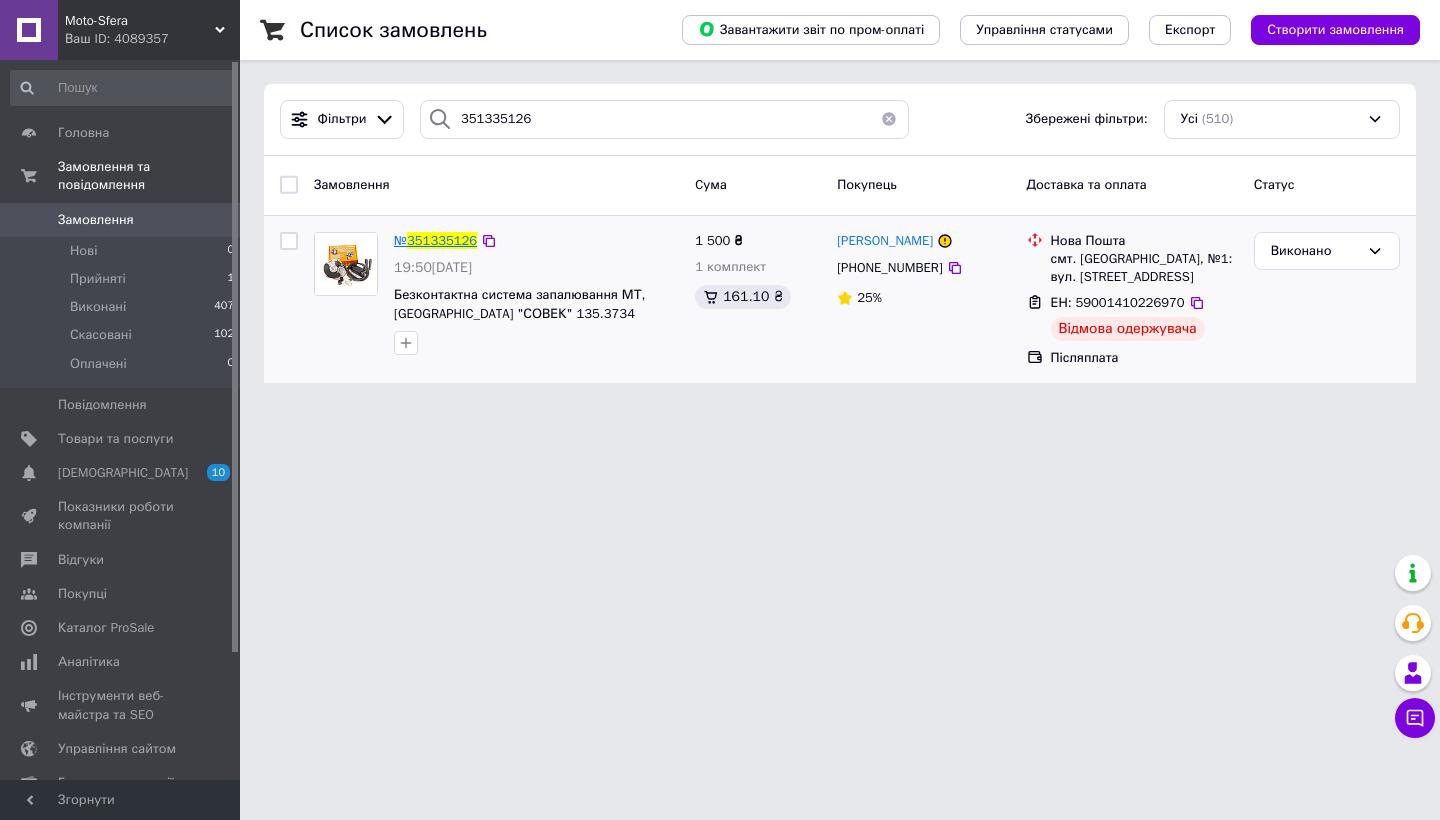 click on "351335126" at bounding box center (442, 240) 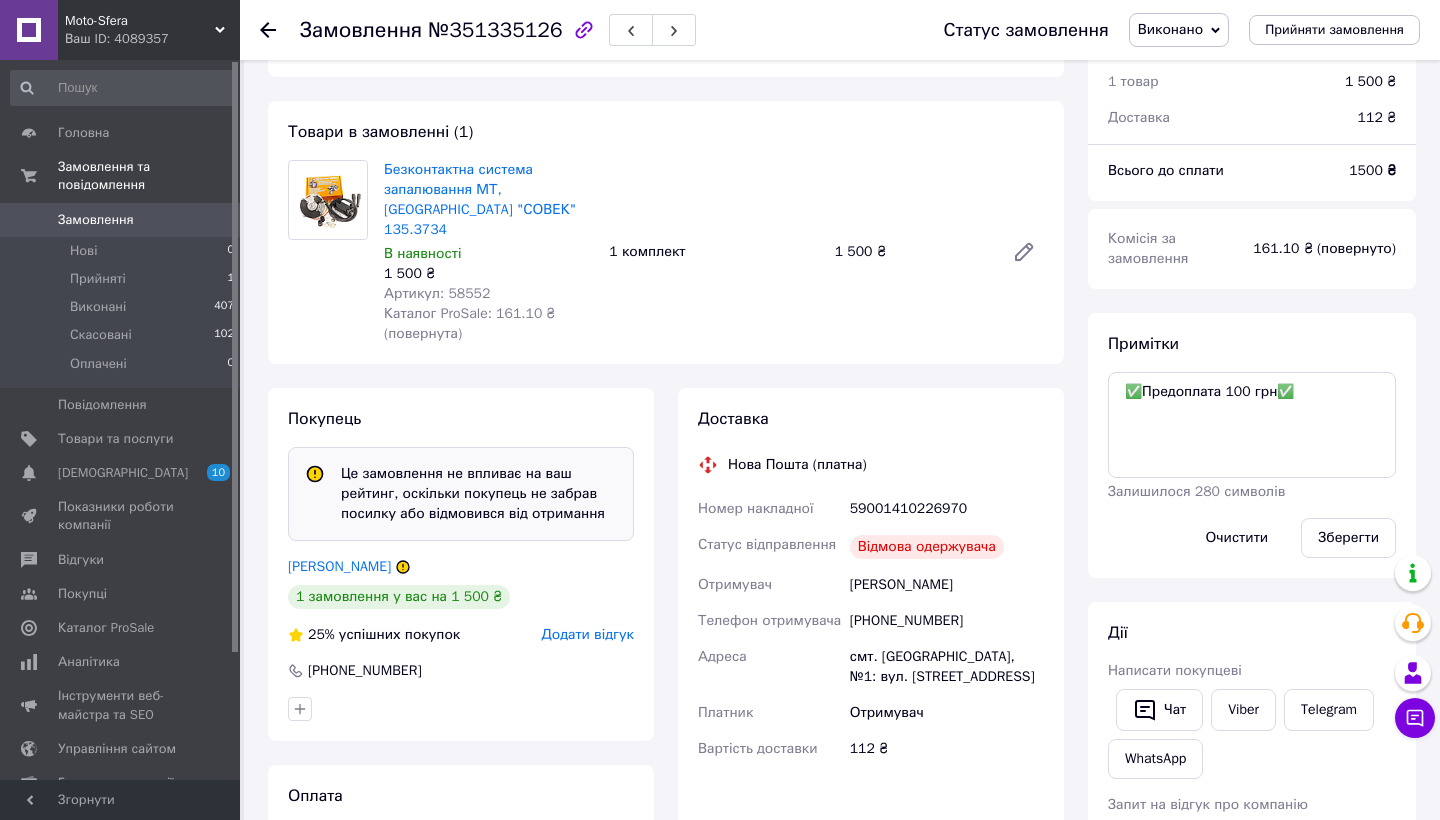 scroll, scrollTop: 384, scrollLeft: 0, axis: vertical 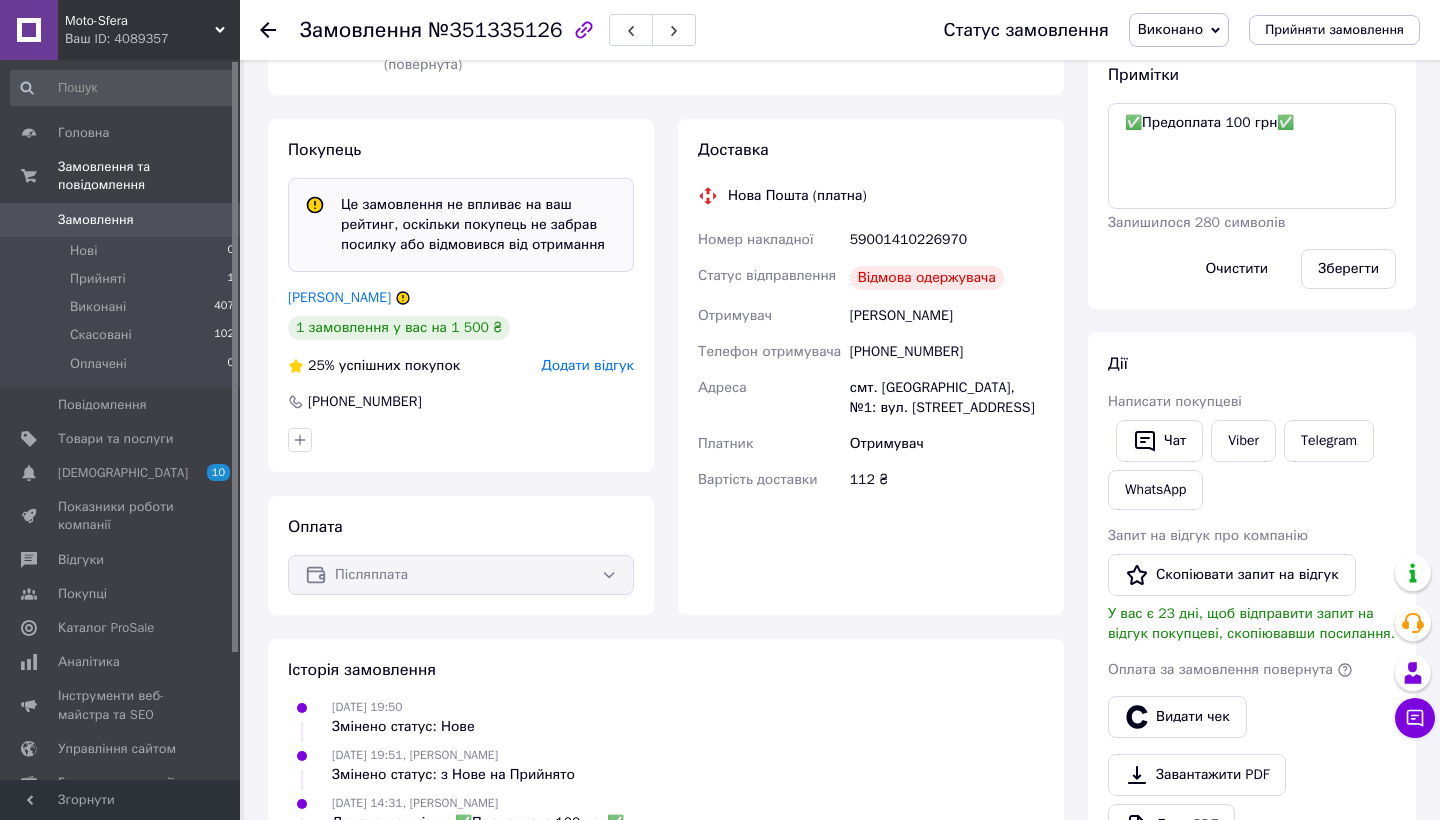 click on "Додати відгук" at bounding box center (588, 365) 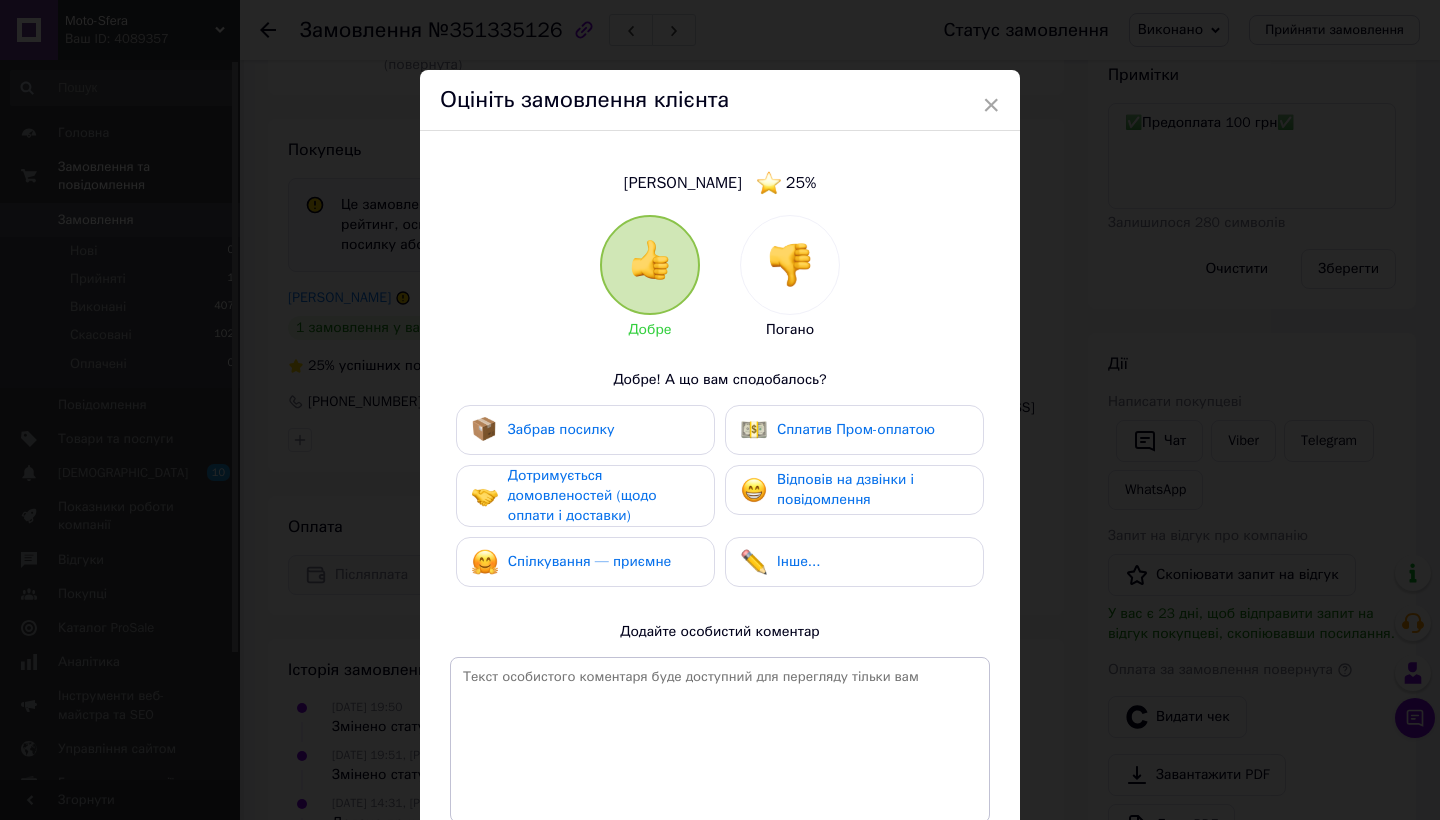 click at bounding box center (790, 265) 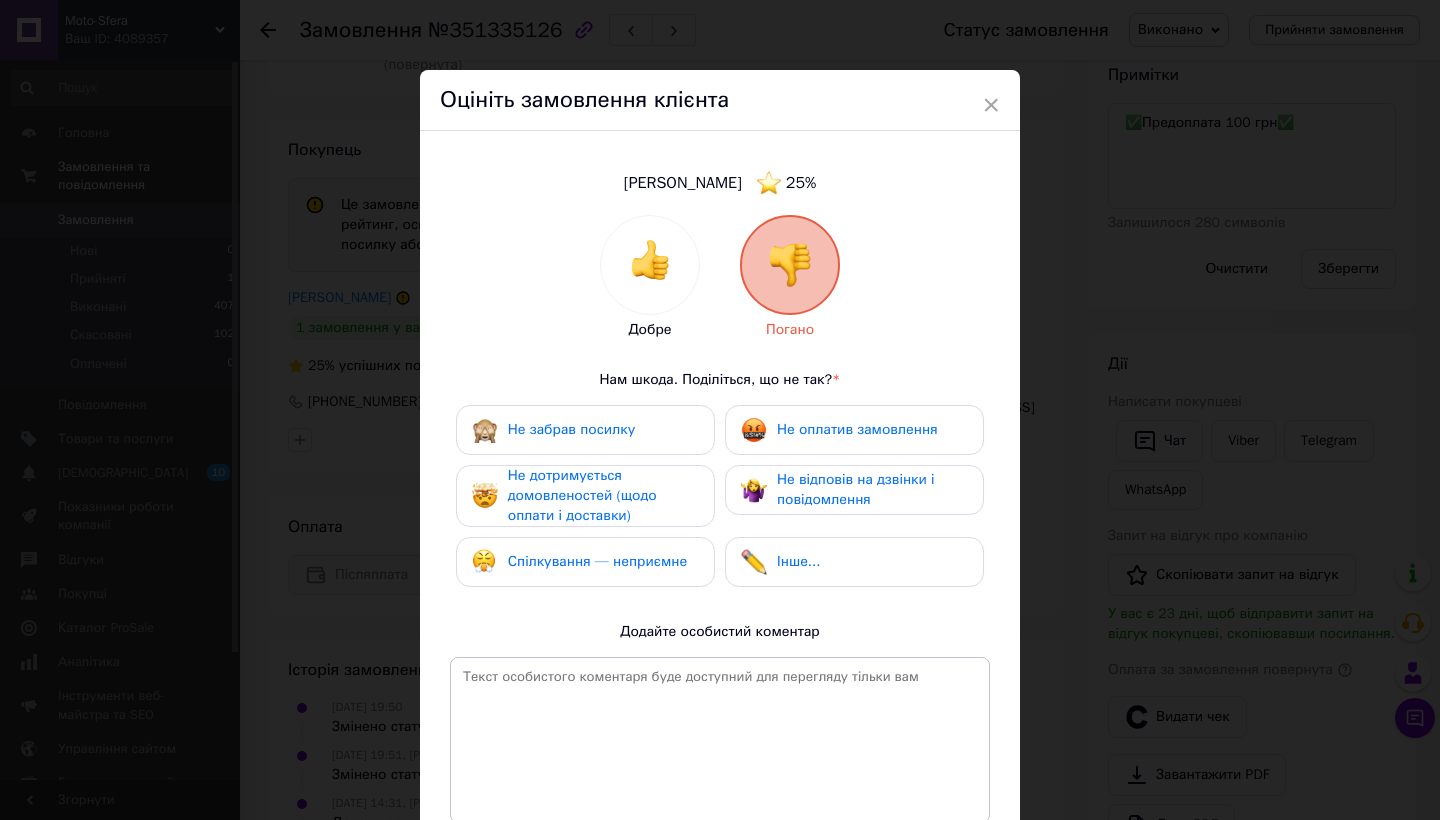 scroll, scrollTop: 107, scrollLeft: 0, axis: vertical 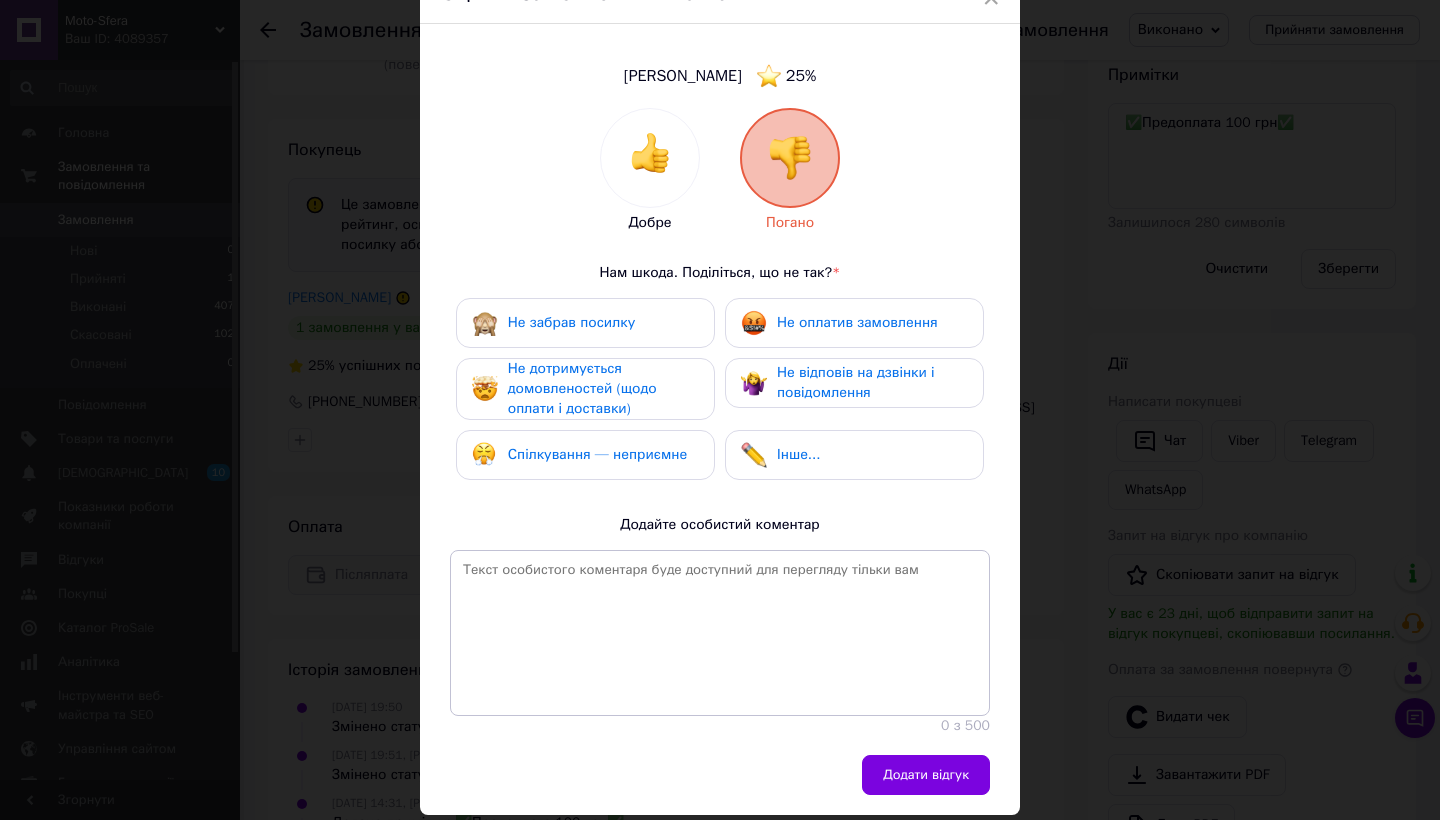click on "Не оплатив замовлення" at bounding box center [854, 323] 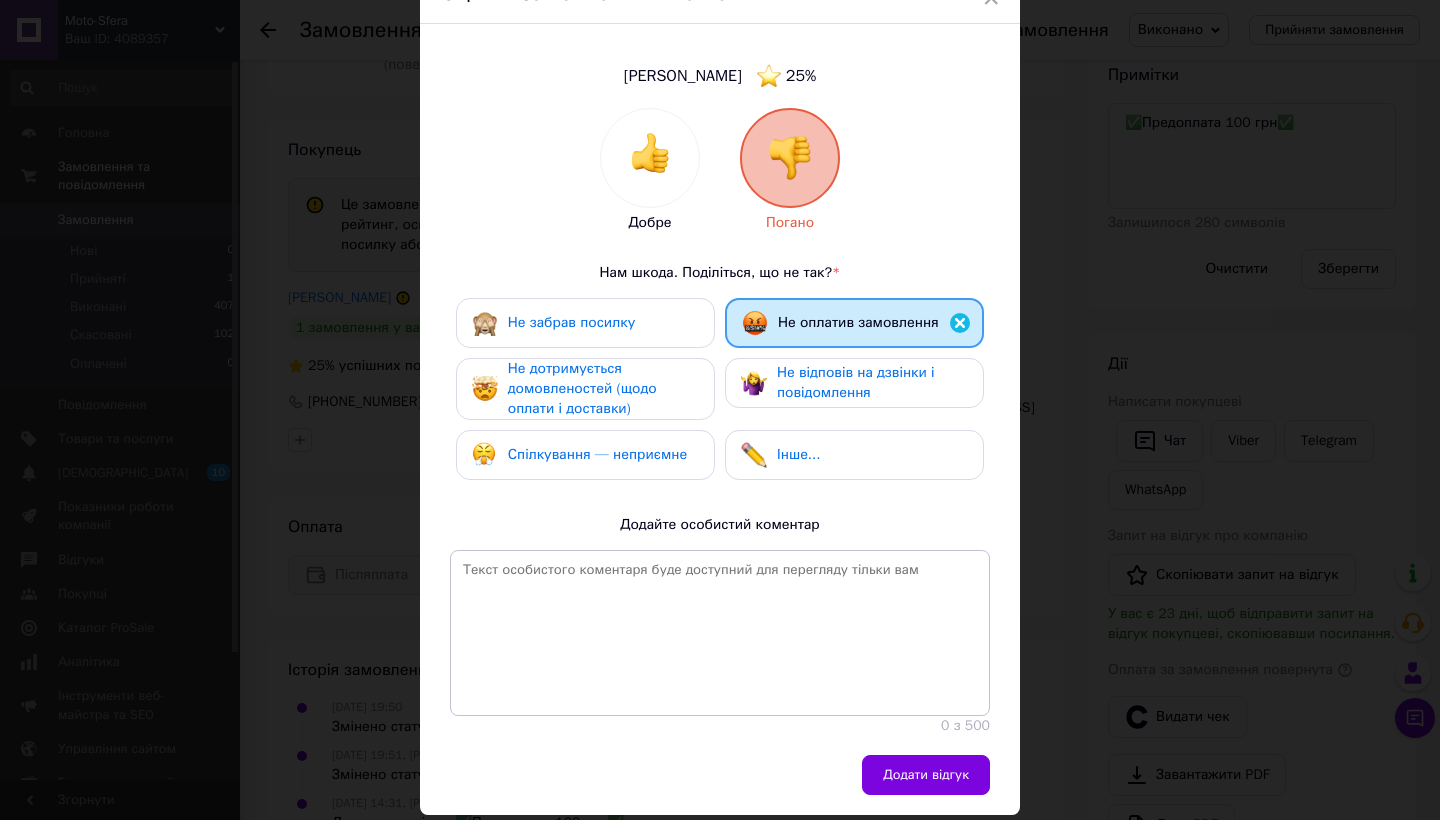 click on "Не забрав посилку" at bounding box center [553, 323] 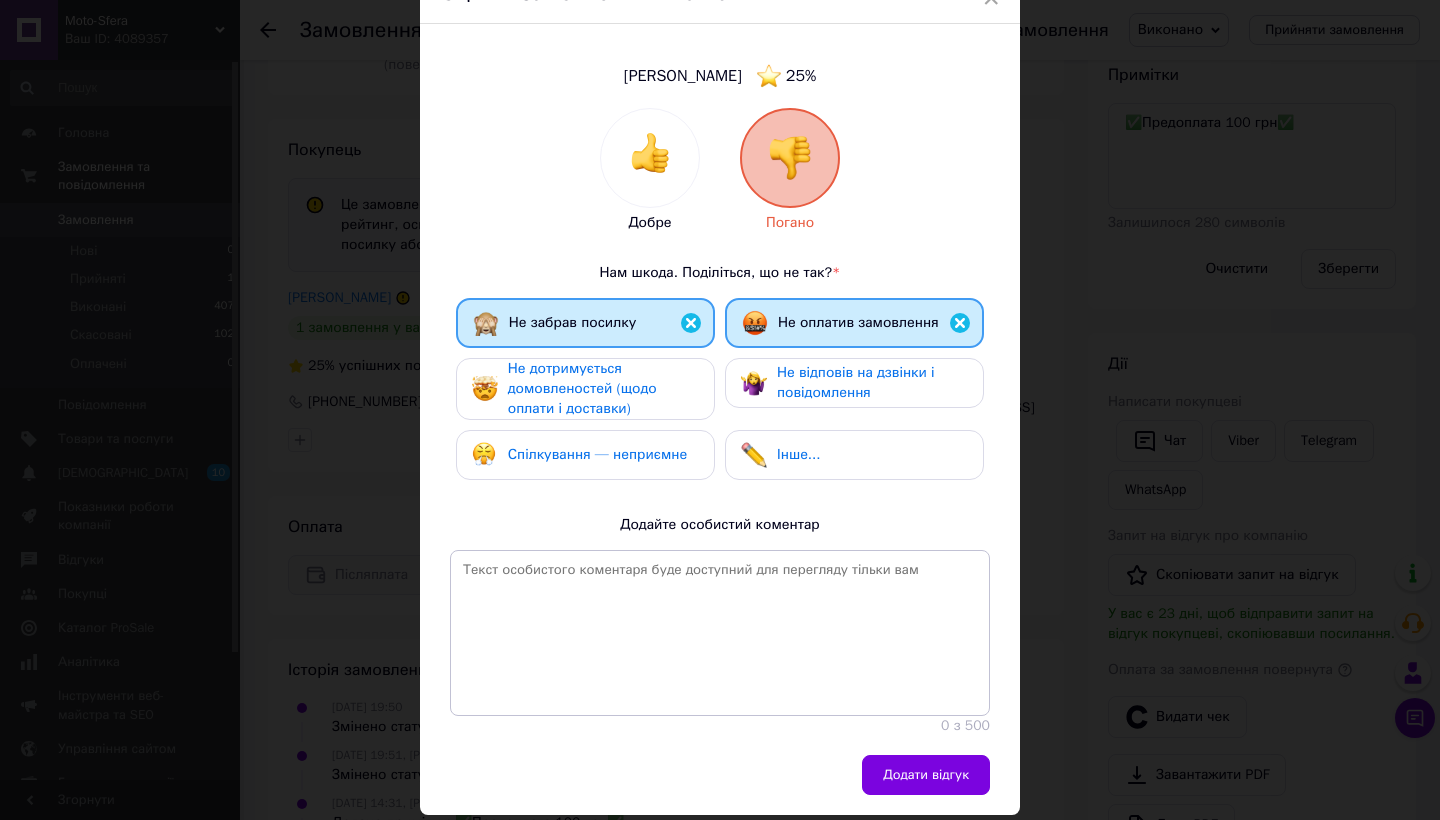click on "Не дотримується домовленостей (щодо оплати і доставки)" at bounding box center (582, 388) 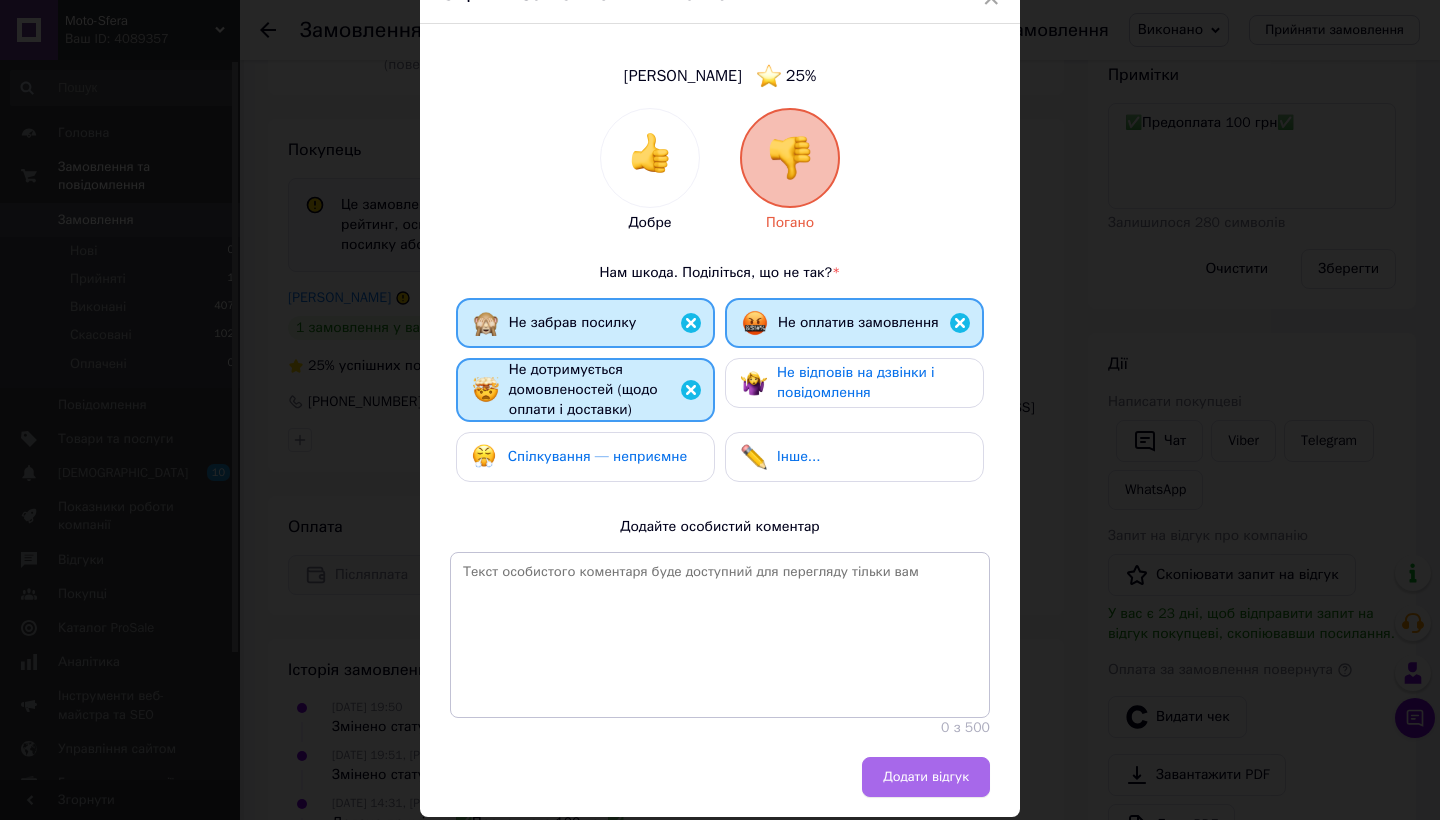 click on "Додати відгук" at bounding box center [926, 777] 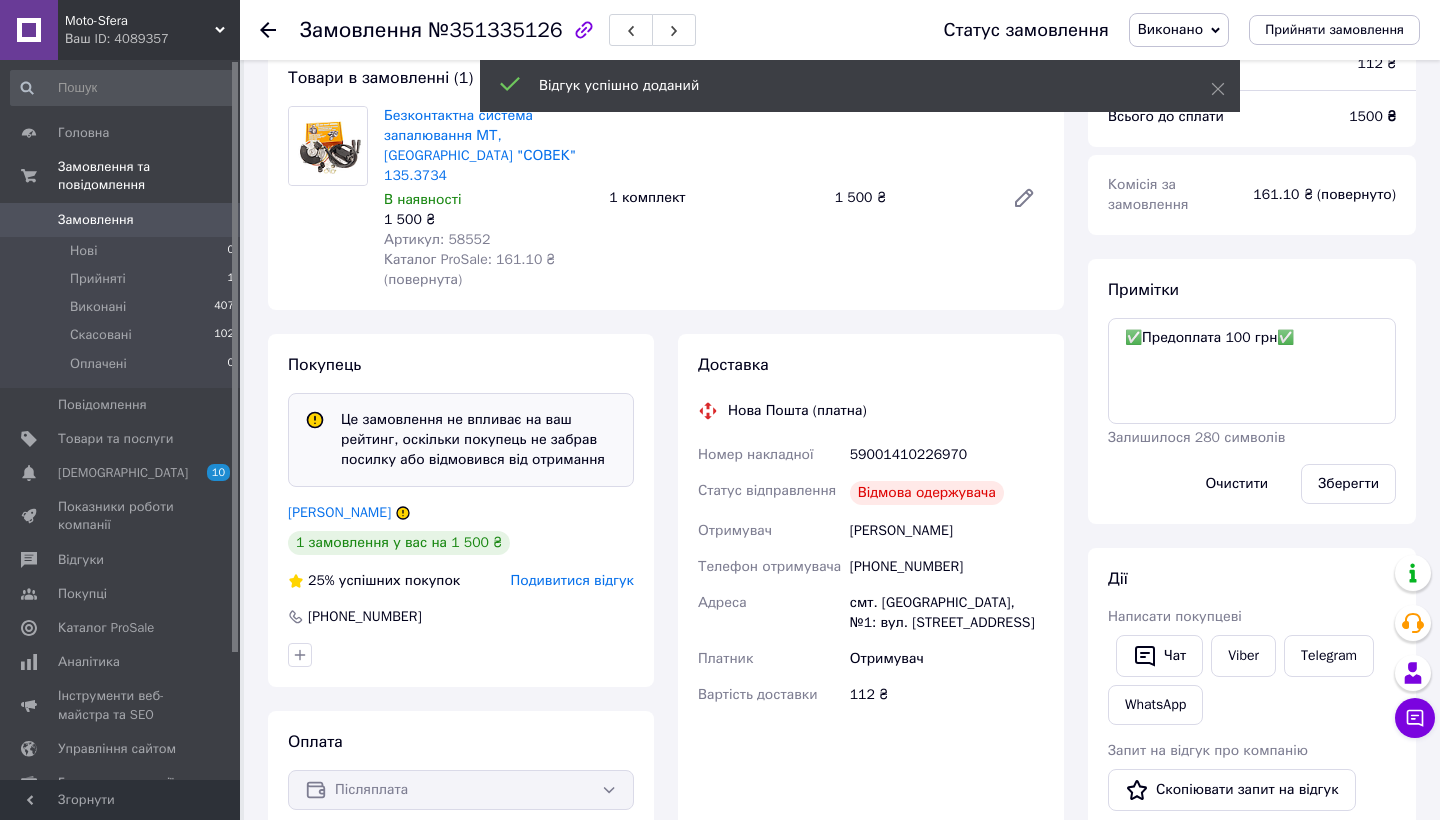 scroll, scrollTop: 203, scrollLeft: 0, axis: vertical 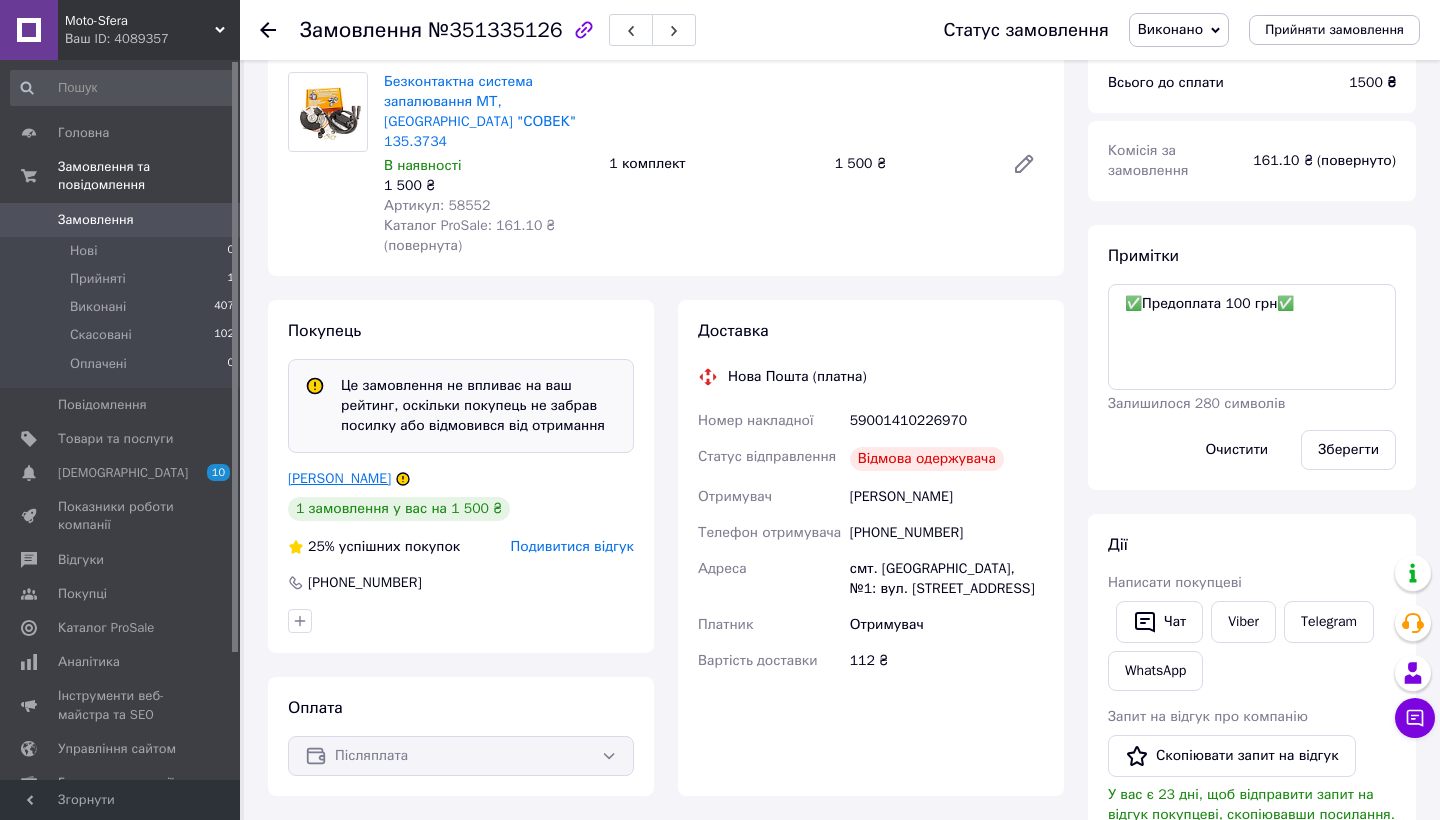 click on "[PERSON_NAME]" at bounding box center [339, 478] 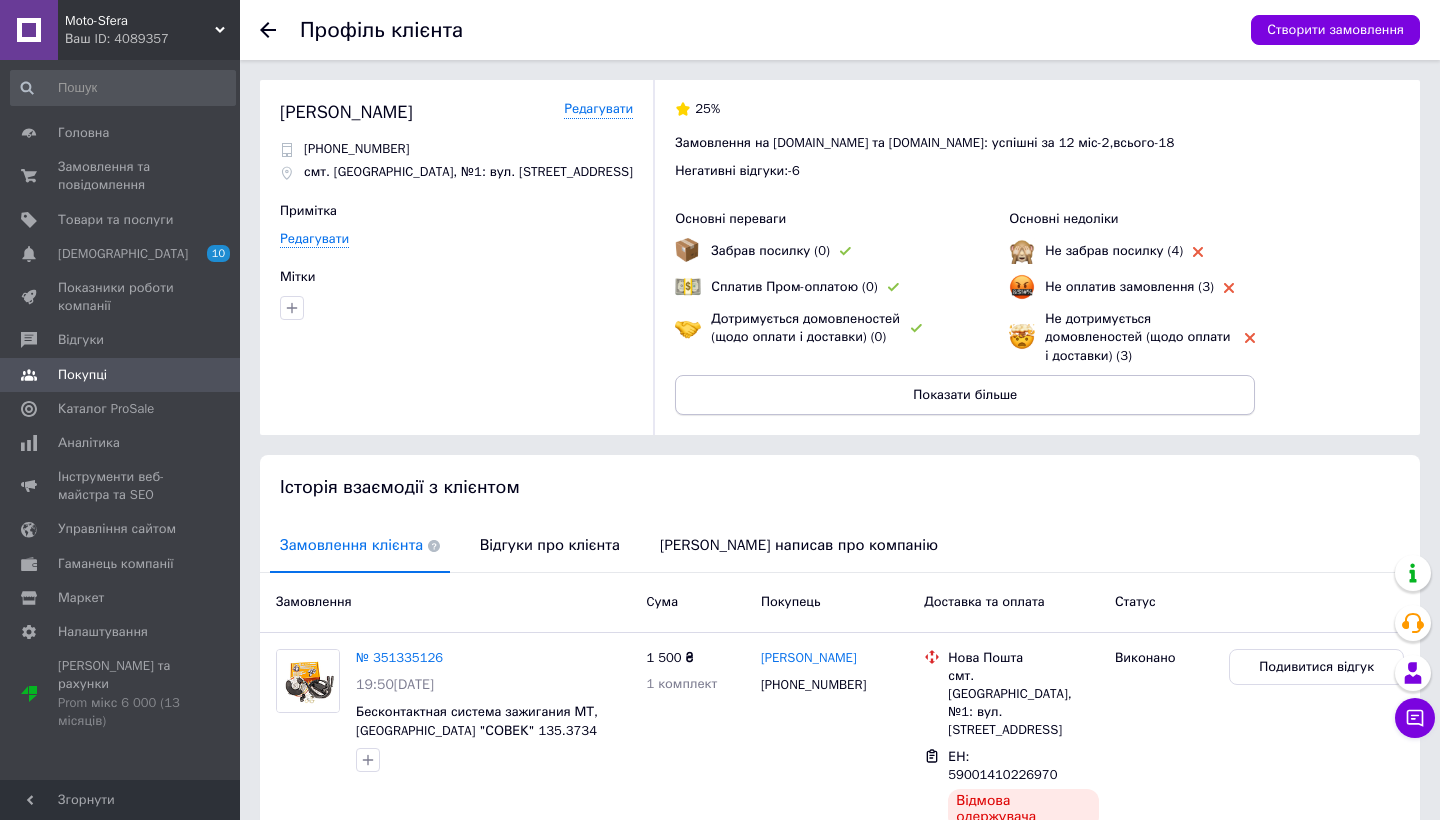 click on "Показати більше" at bounding box center [965, 395] 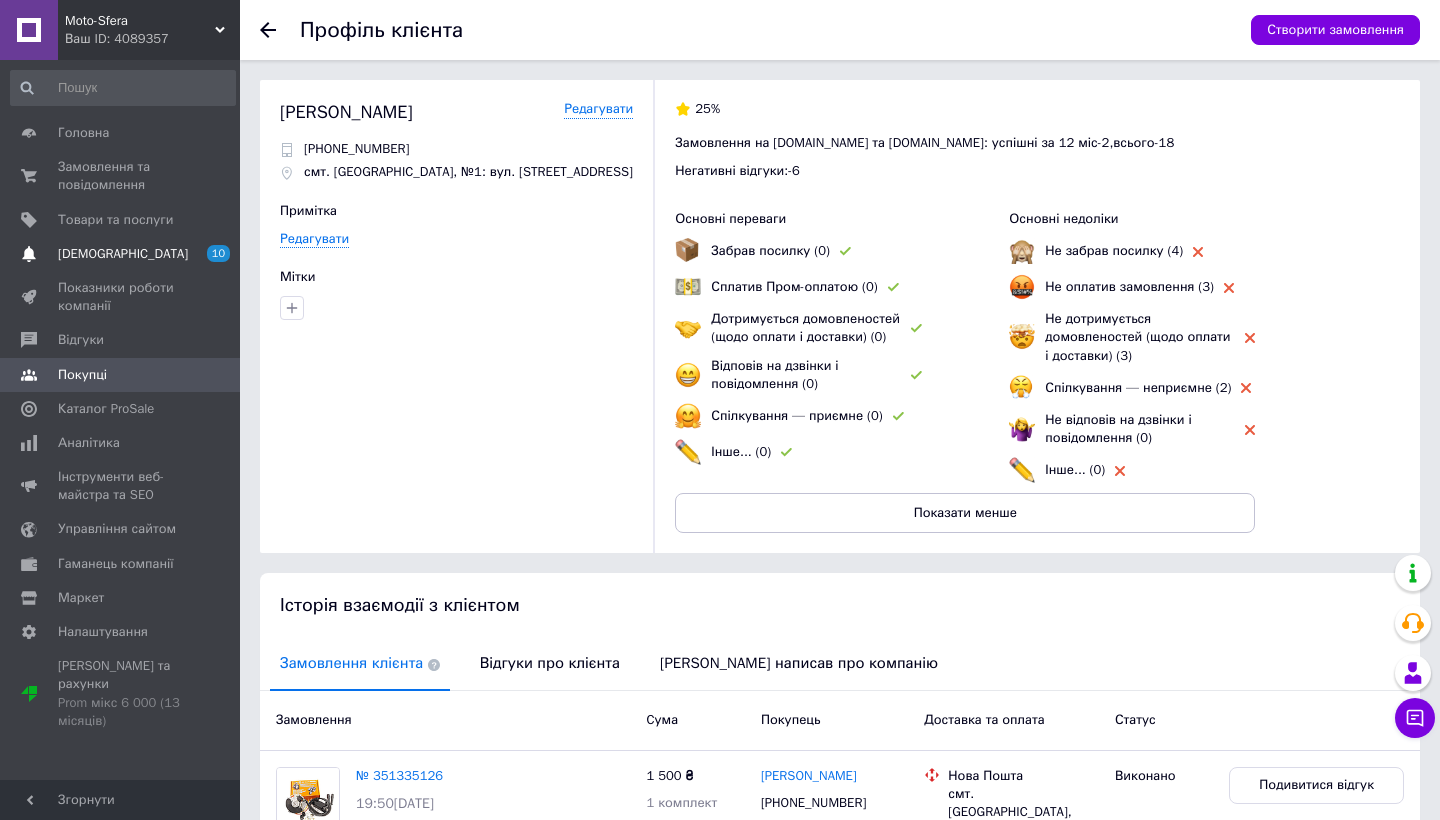 click on "[DEMOGRAPHIC_DATA] 10" at bounding box center [123, 254] 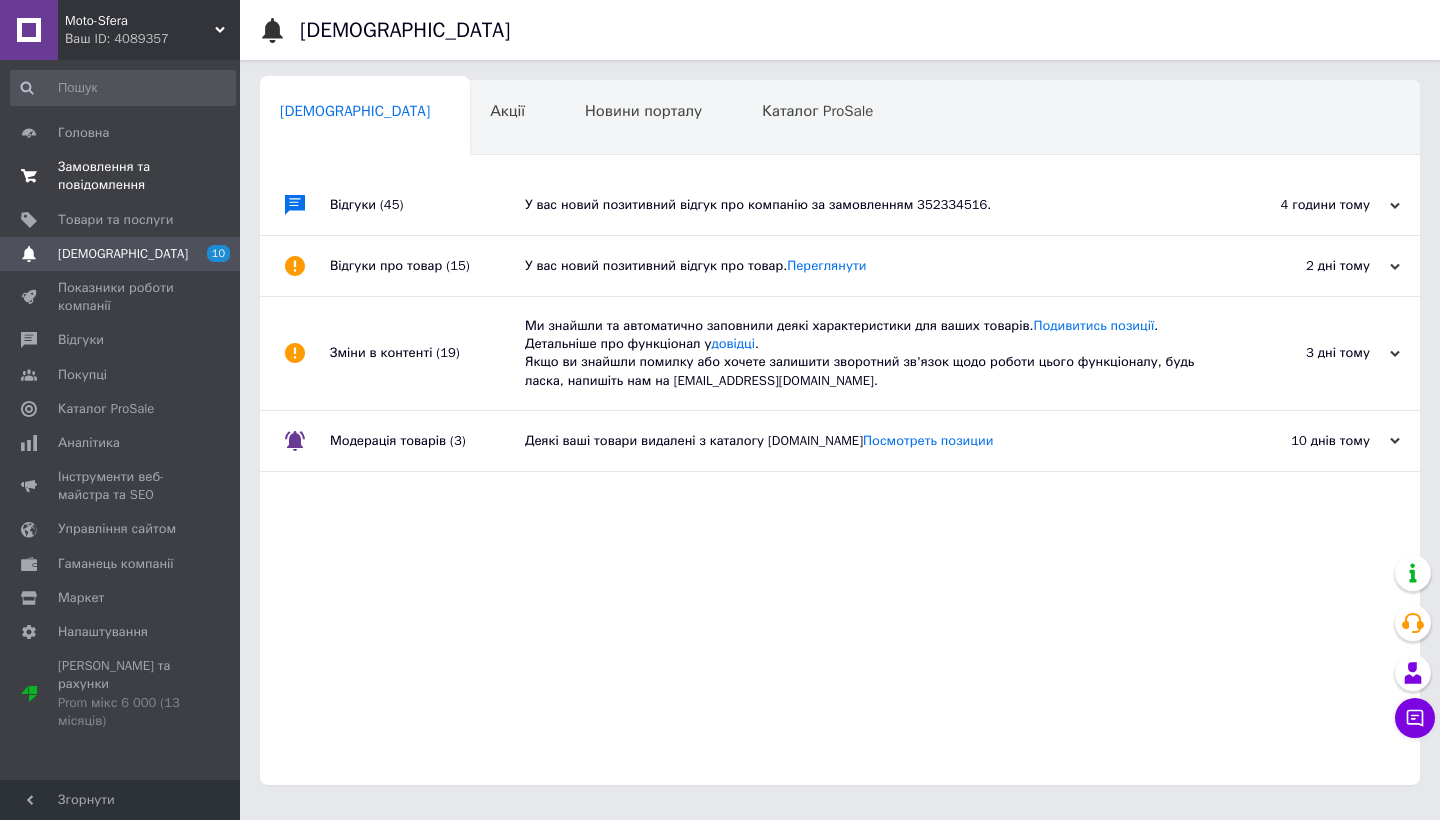 click on "Замовлення та повідомлення 0 0" at bounding box center [123, 176] 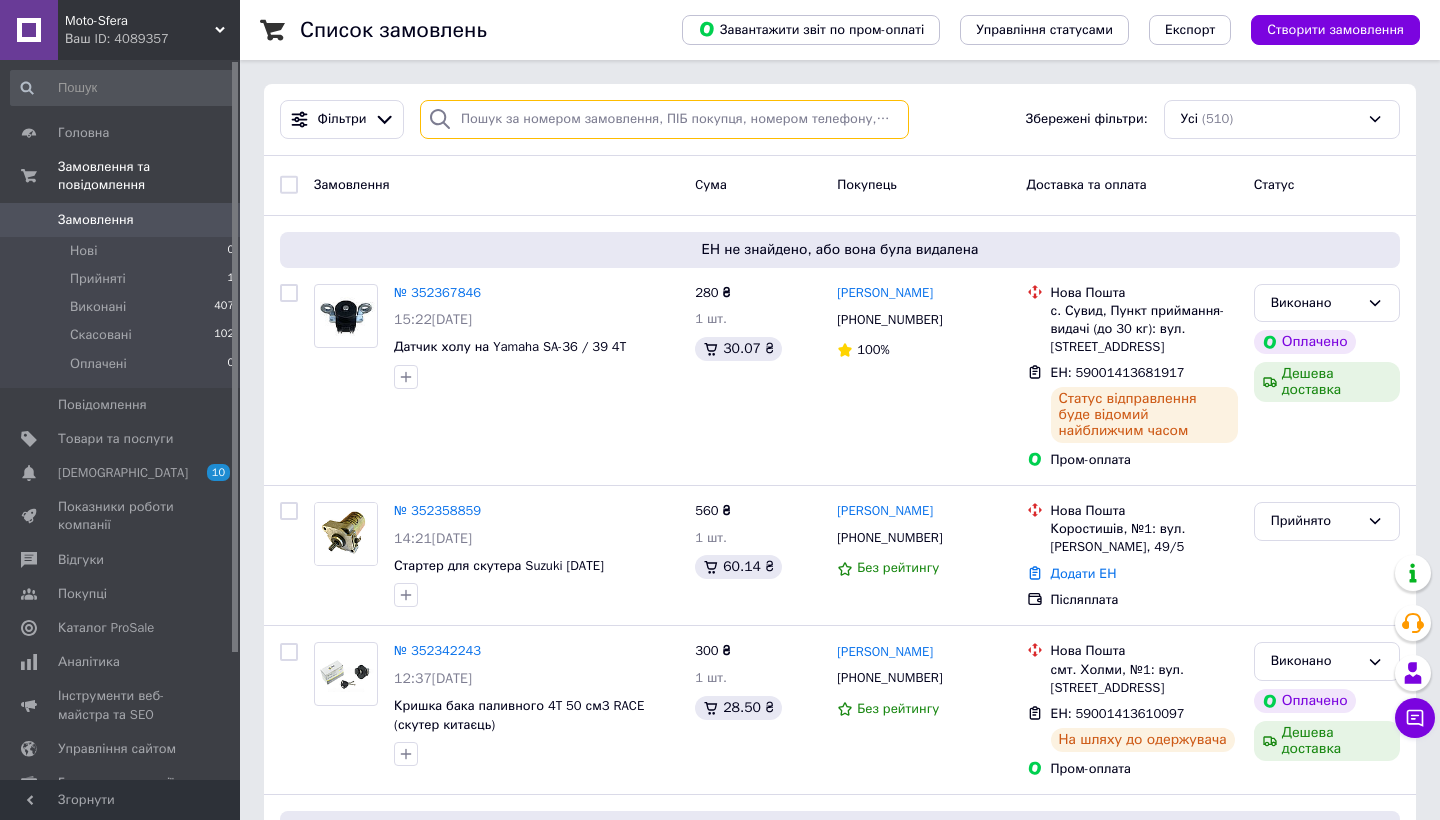 click at bounding box center [664, 119] 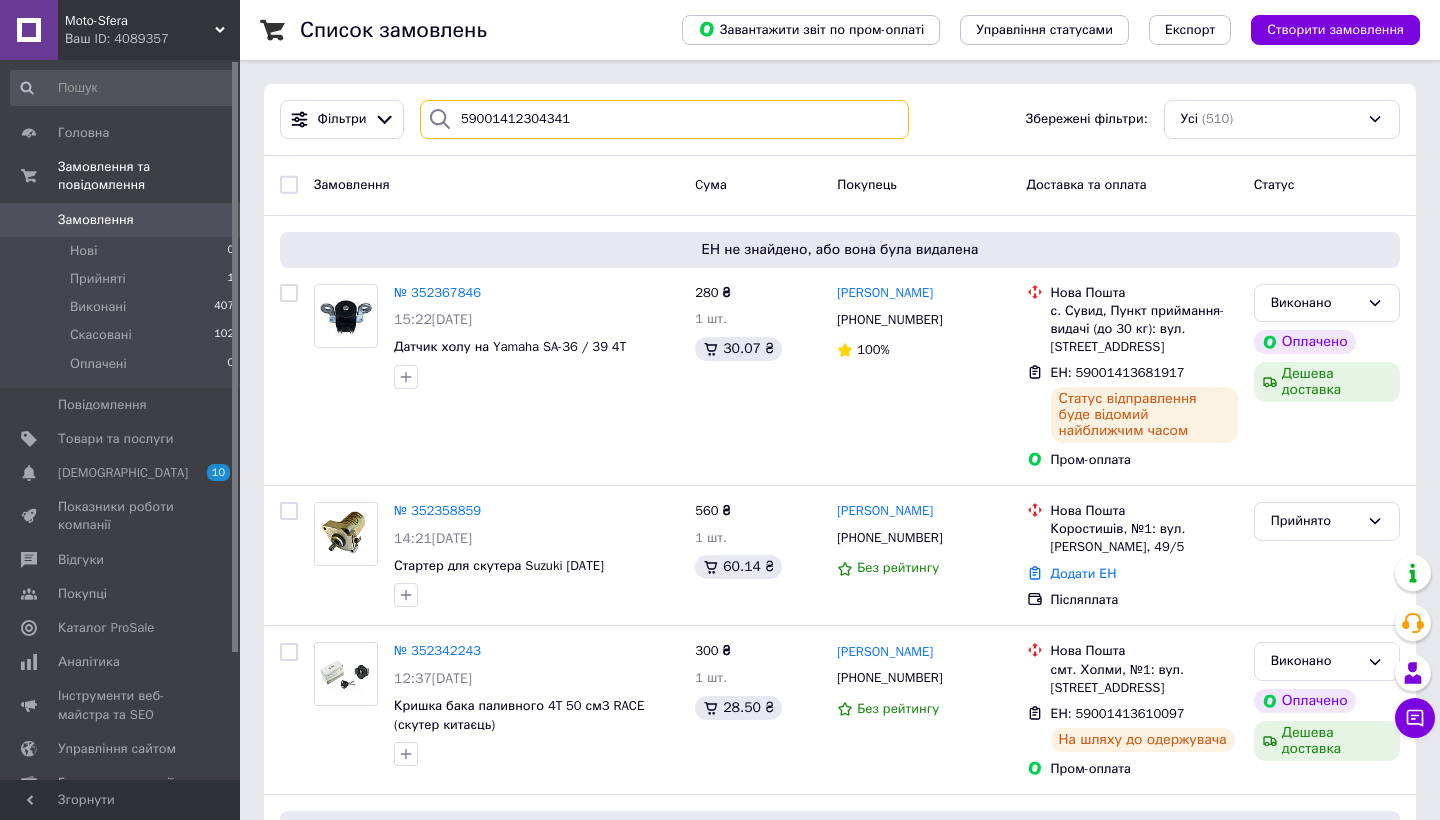 type on "59001412304341" 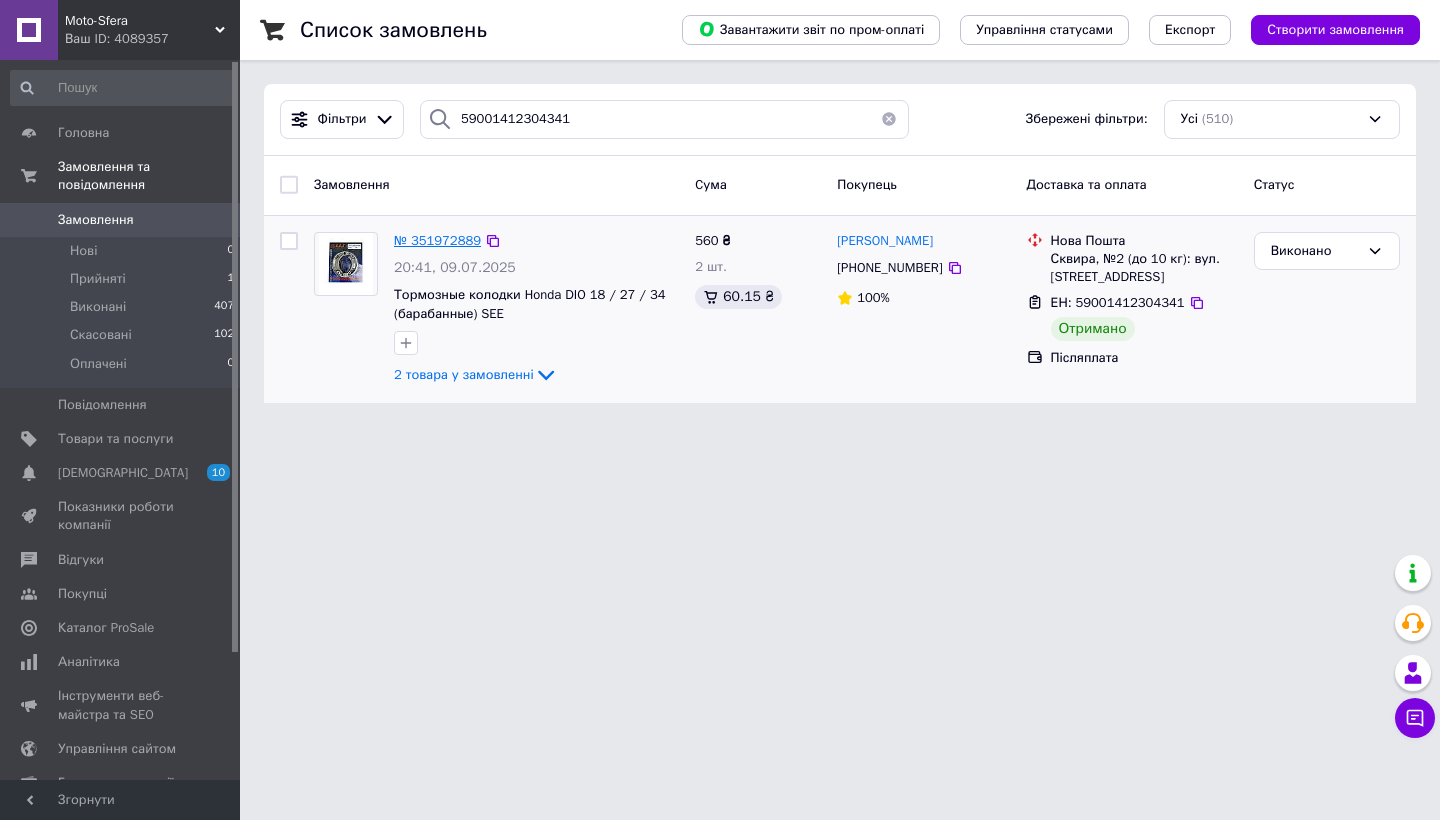 click on "№ 351972889" at bounding box center (437, 240) 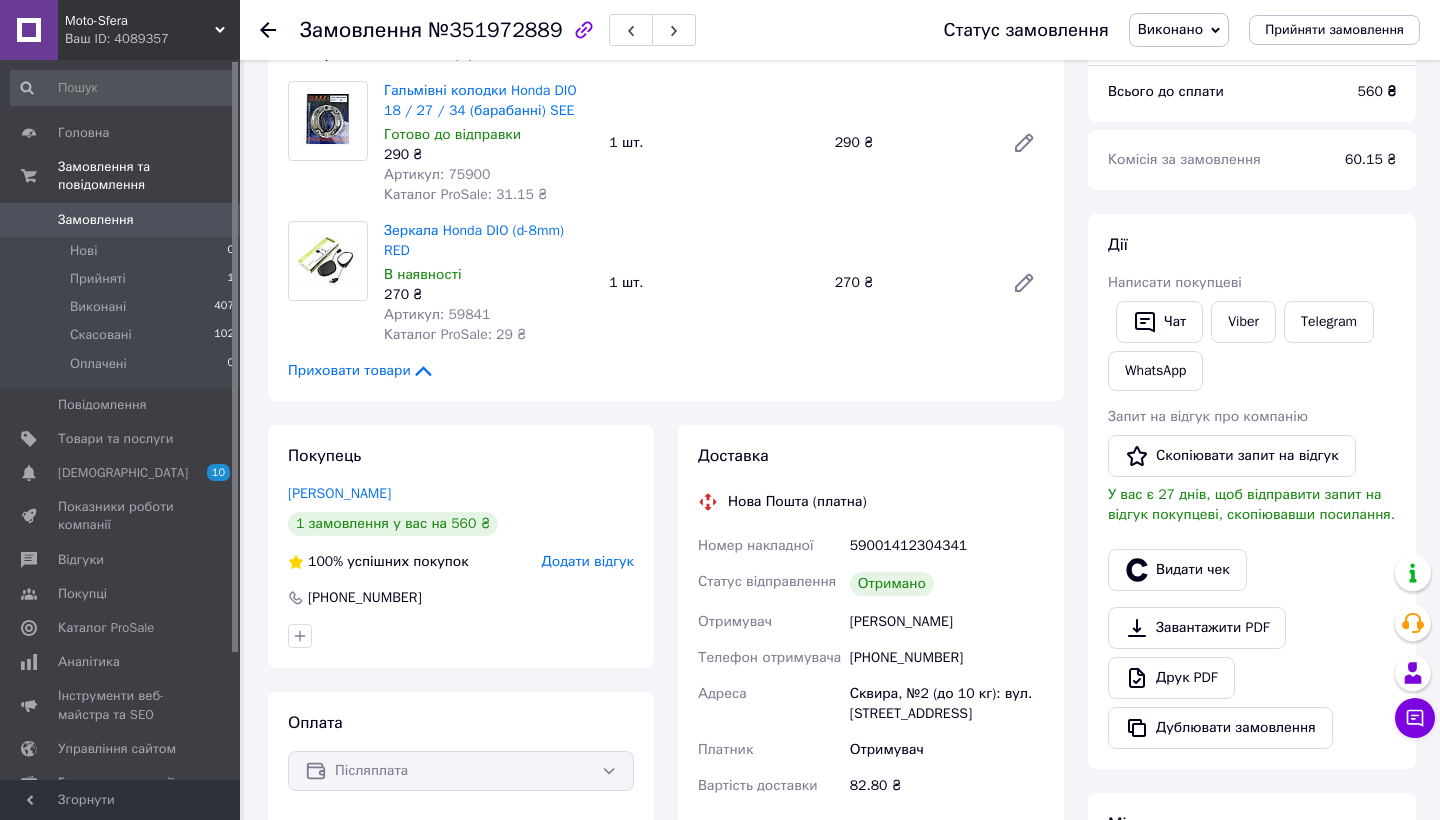 scroll, scrollTop: 398, scrollLeft: 0, axis: vertical 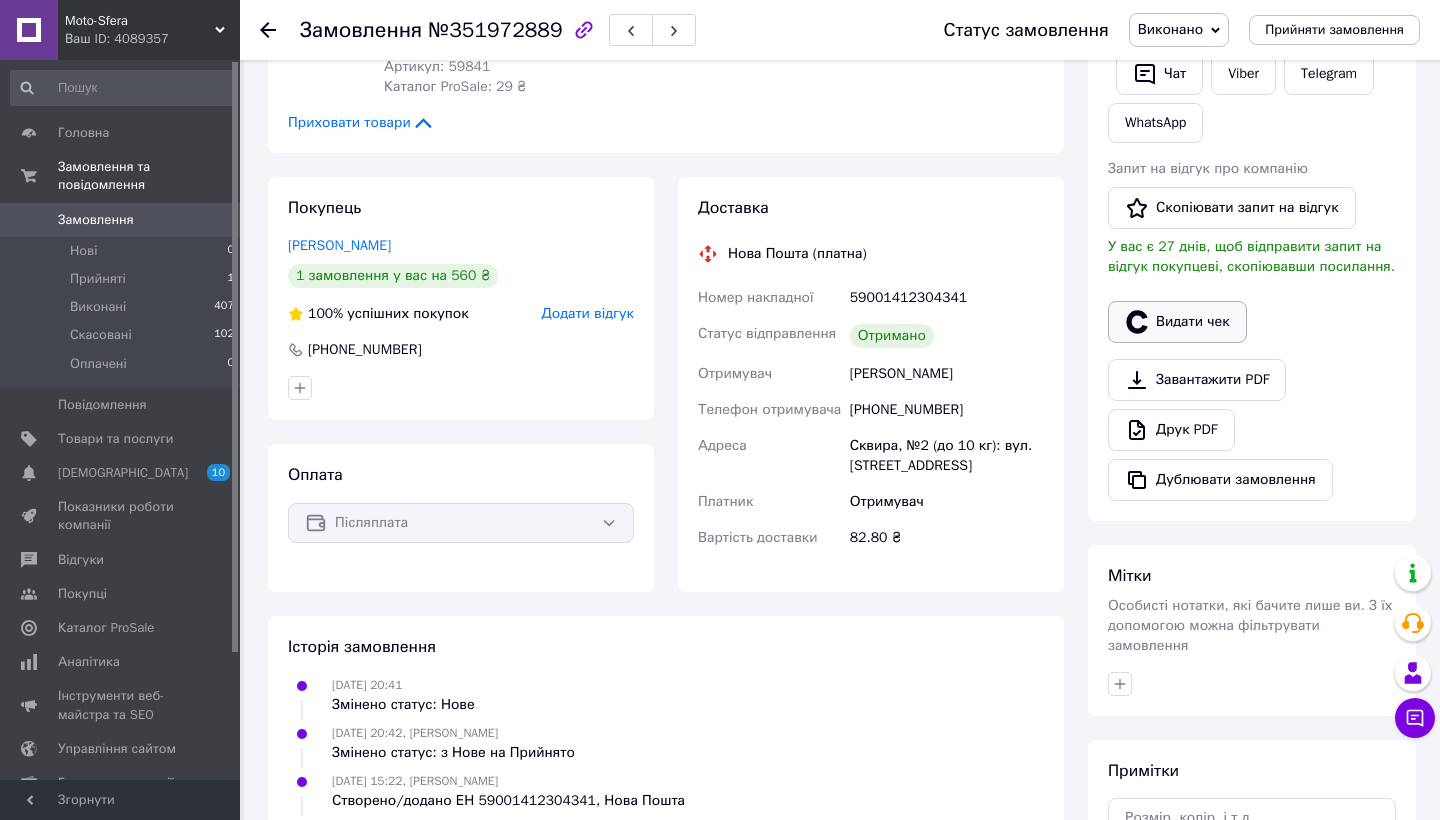 click on "Видати чек" at bounding box center [1177, 322] 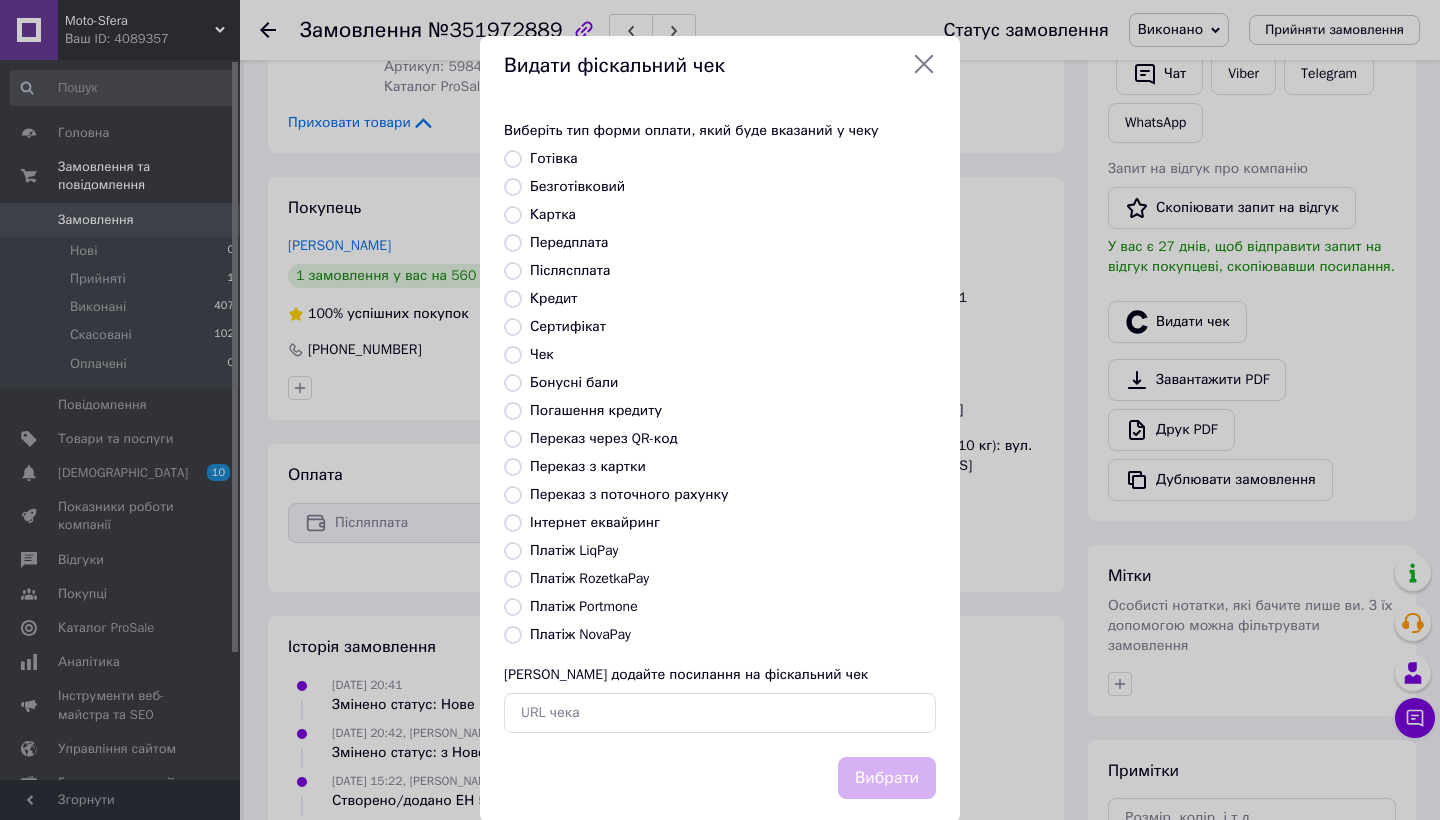 click on "Платіж NovaPay" at bounding box center (580, 634) 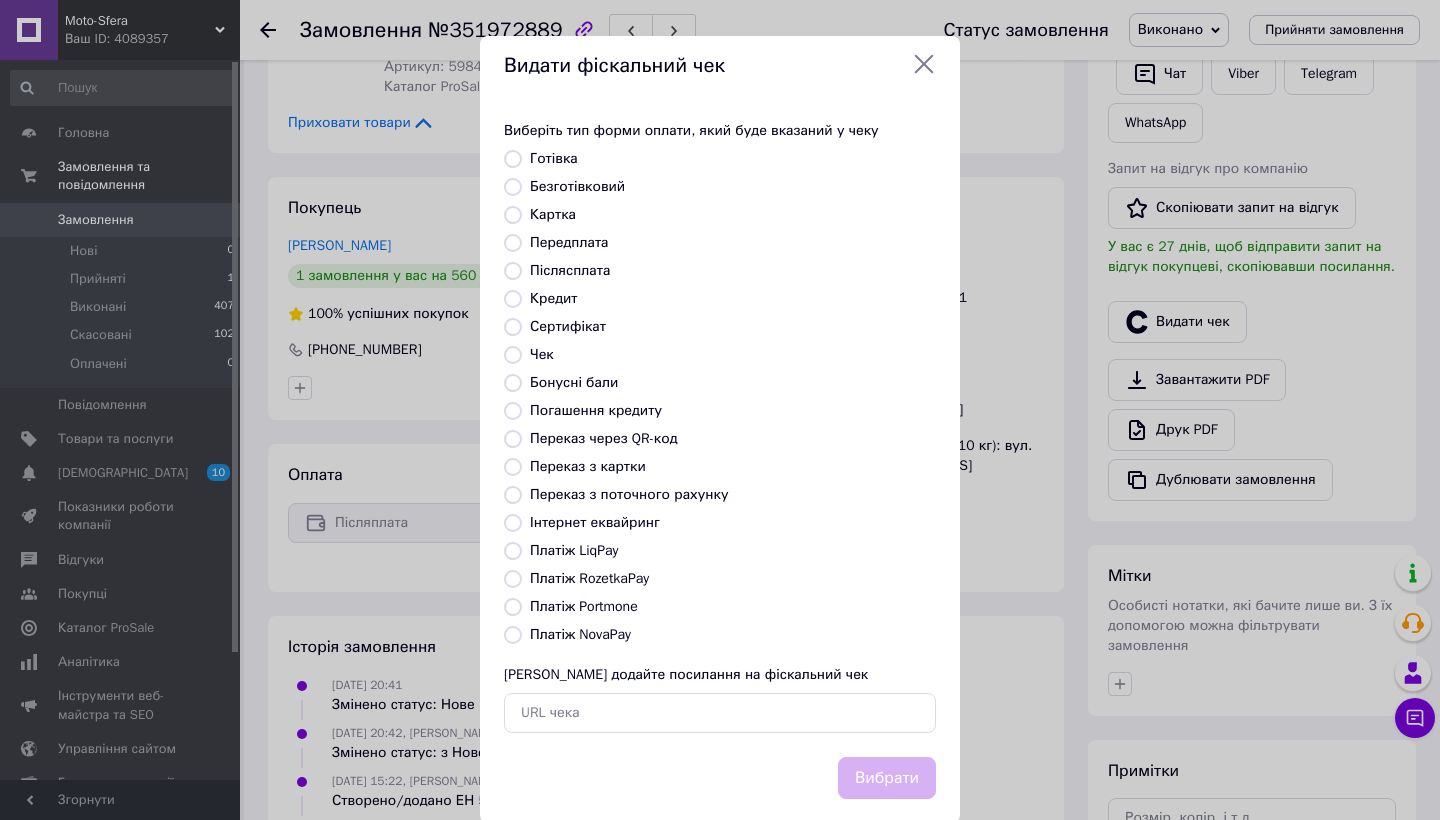 radio on "true" 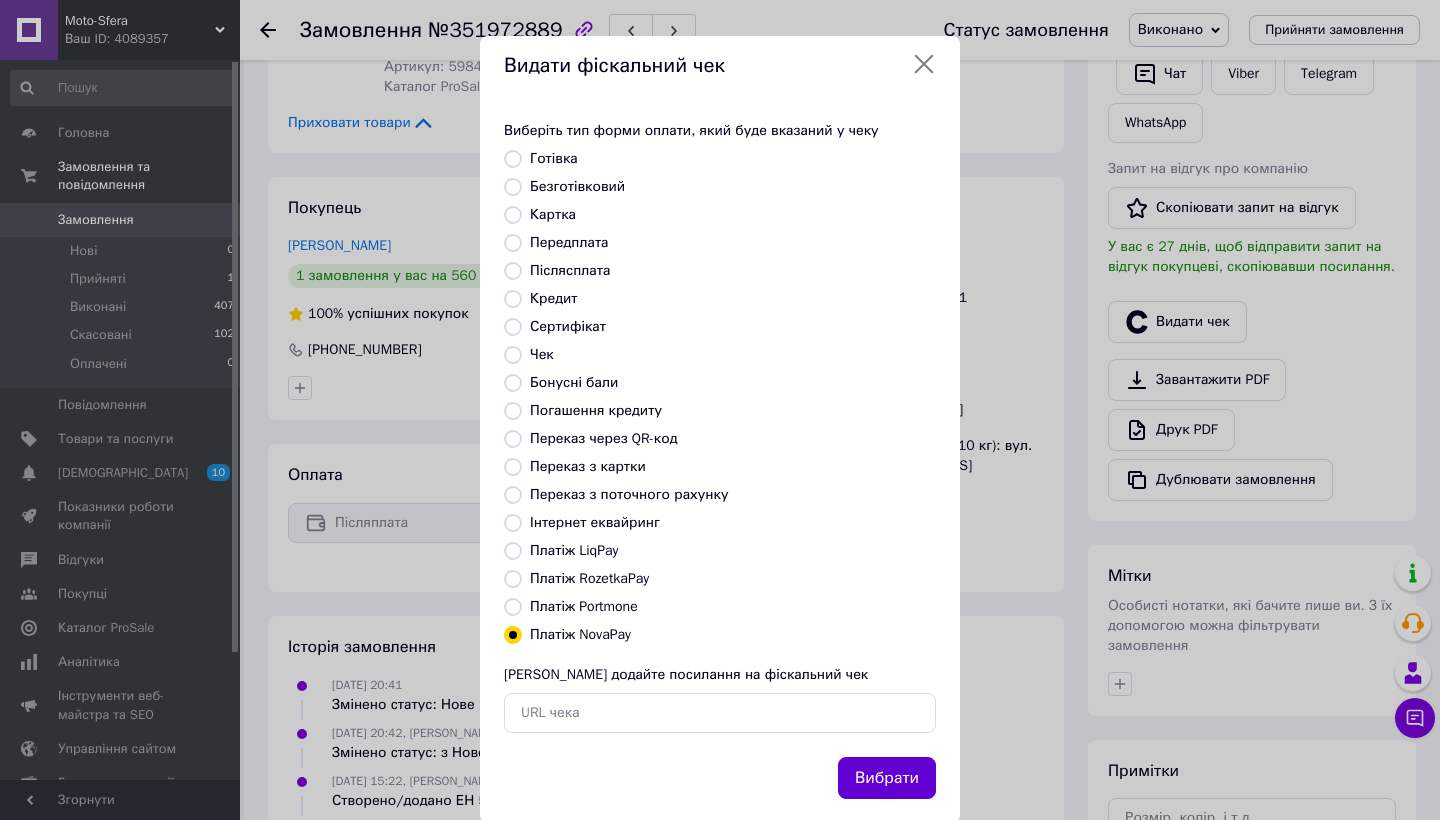click on "Вибрати" at bounding box center [887, 778] 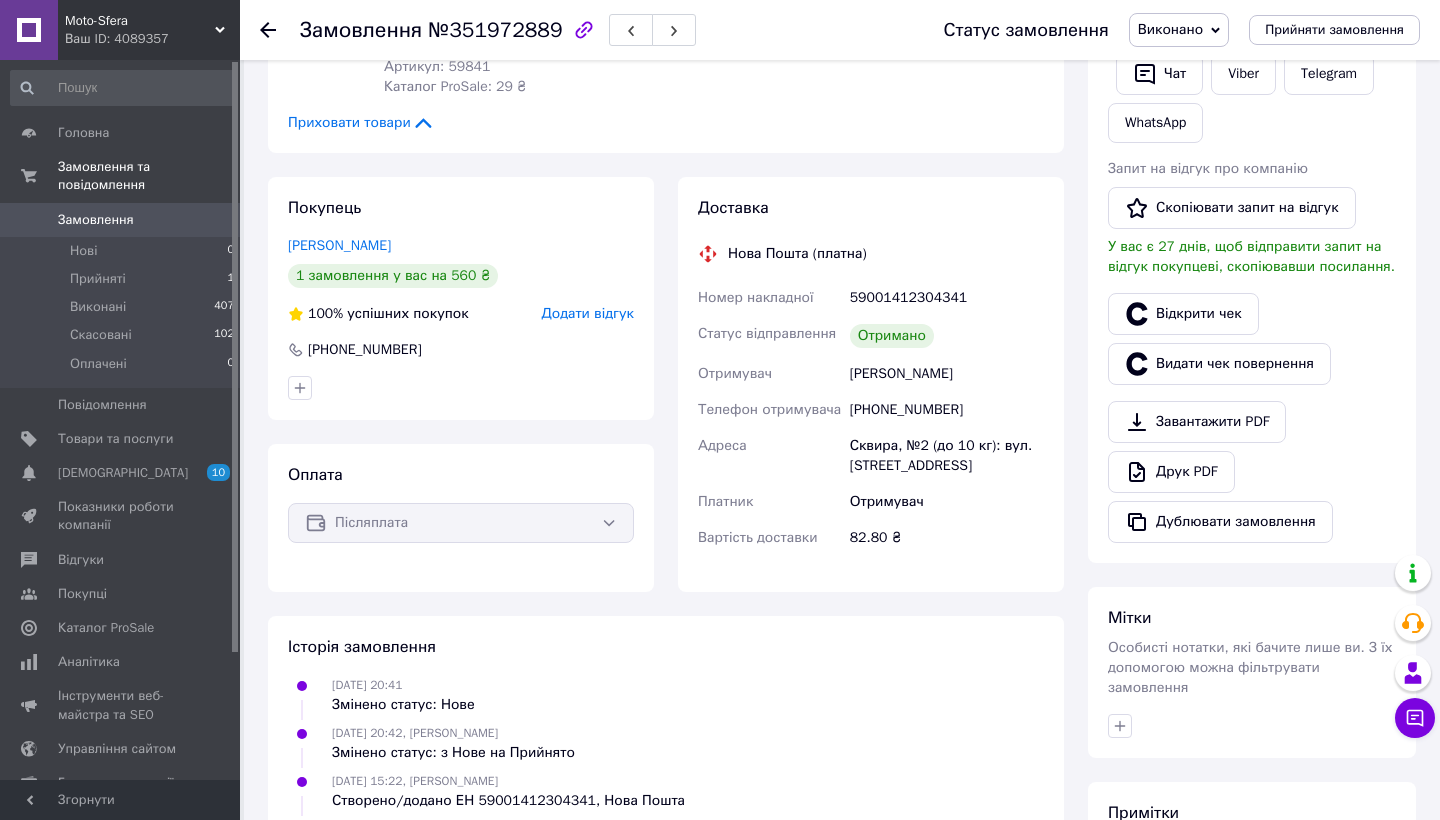 click on "Замовлення" at bounding box center (121, 220) 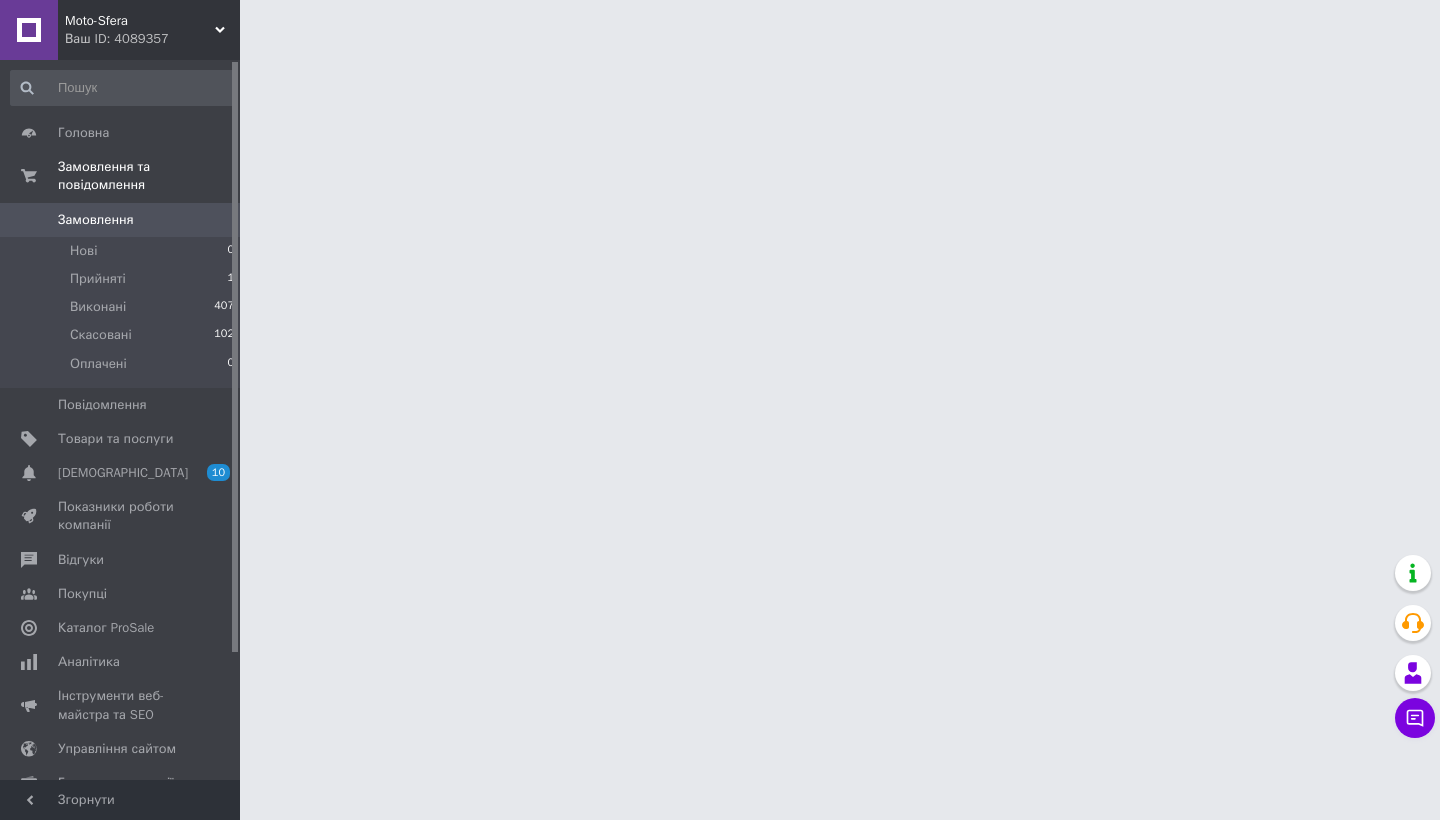 scroll, scrollTop: 0, scrollLeft: 0, axis: both 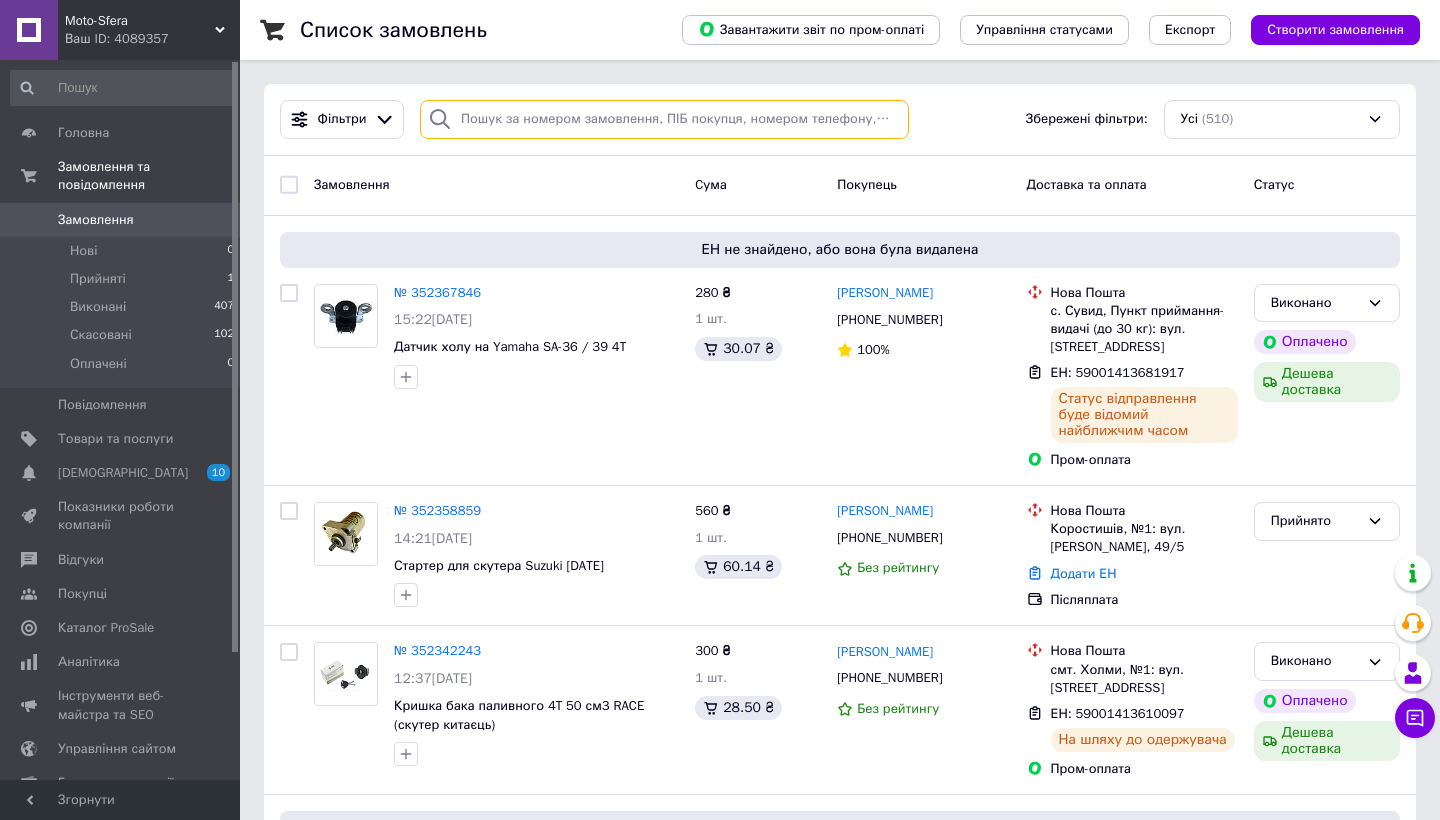 click at bounding box center (664, 119) 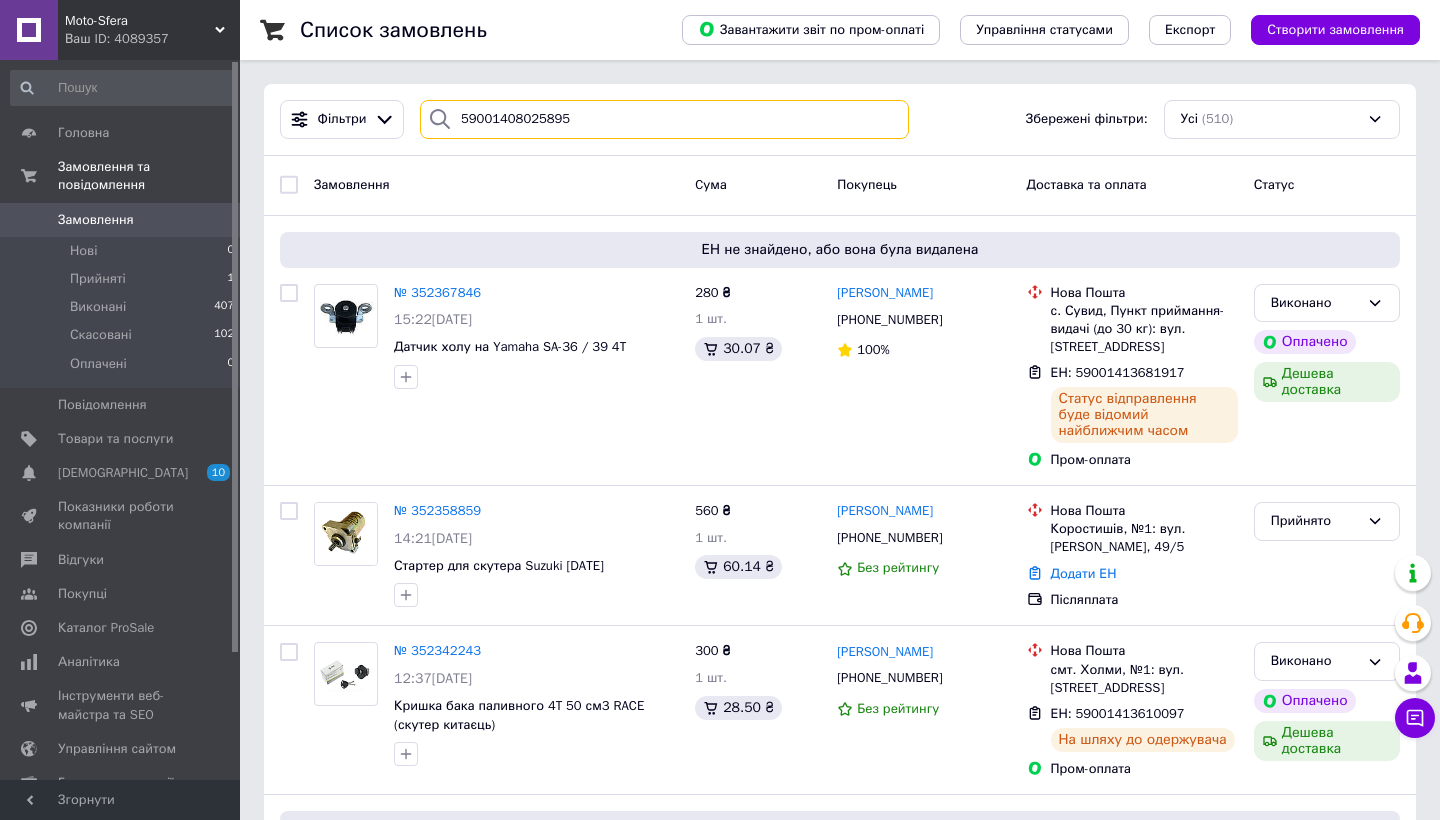 type on "59001408025895" 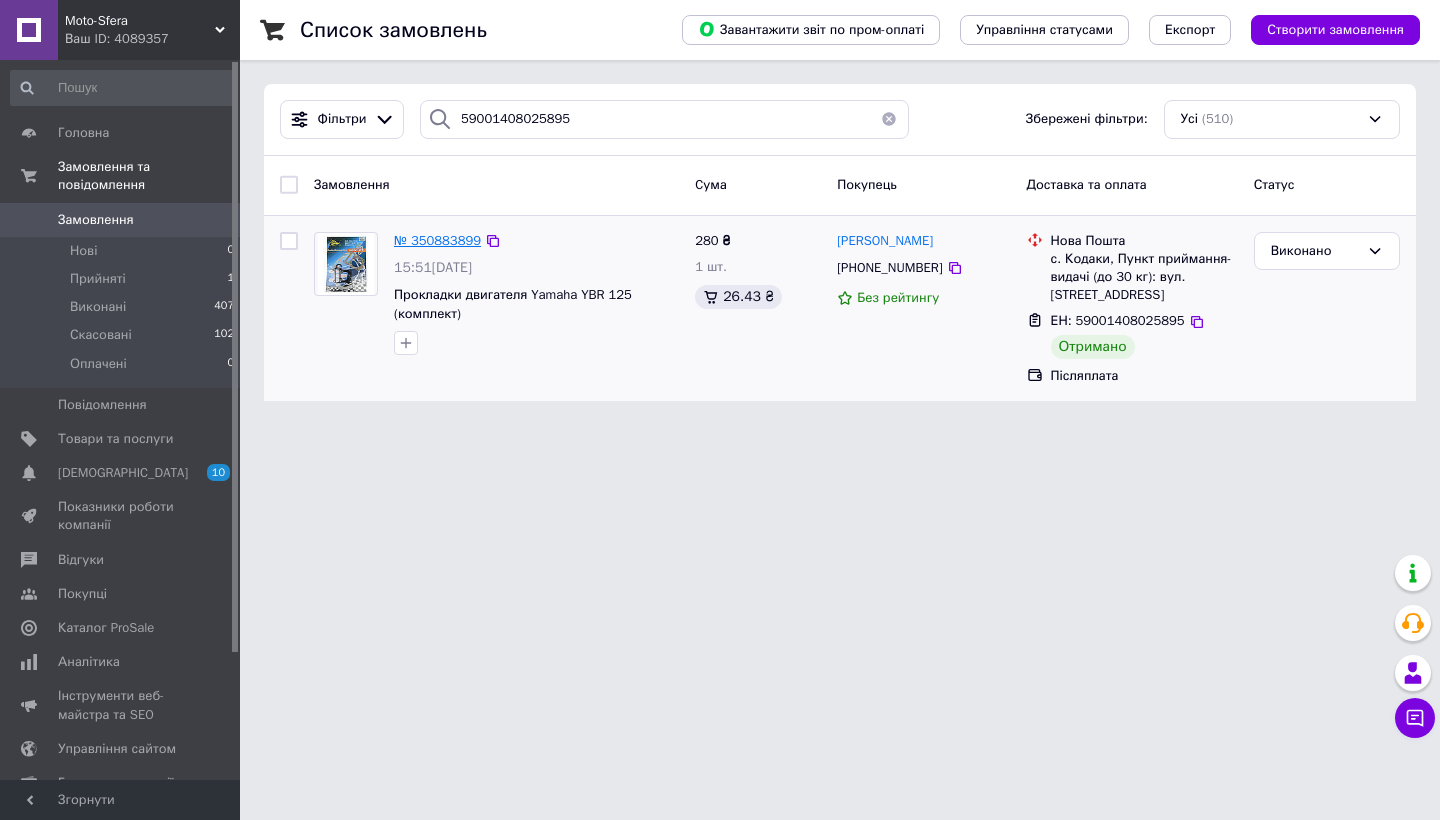 click on "№ 350883899" at bounding box center [437, 240] 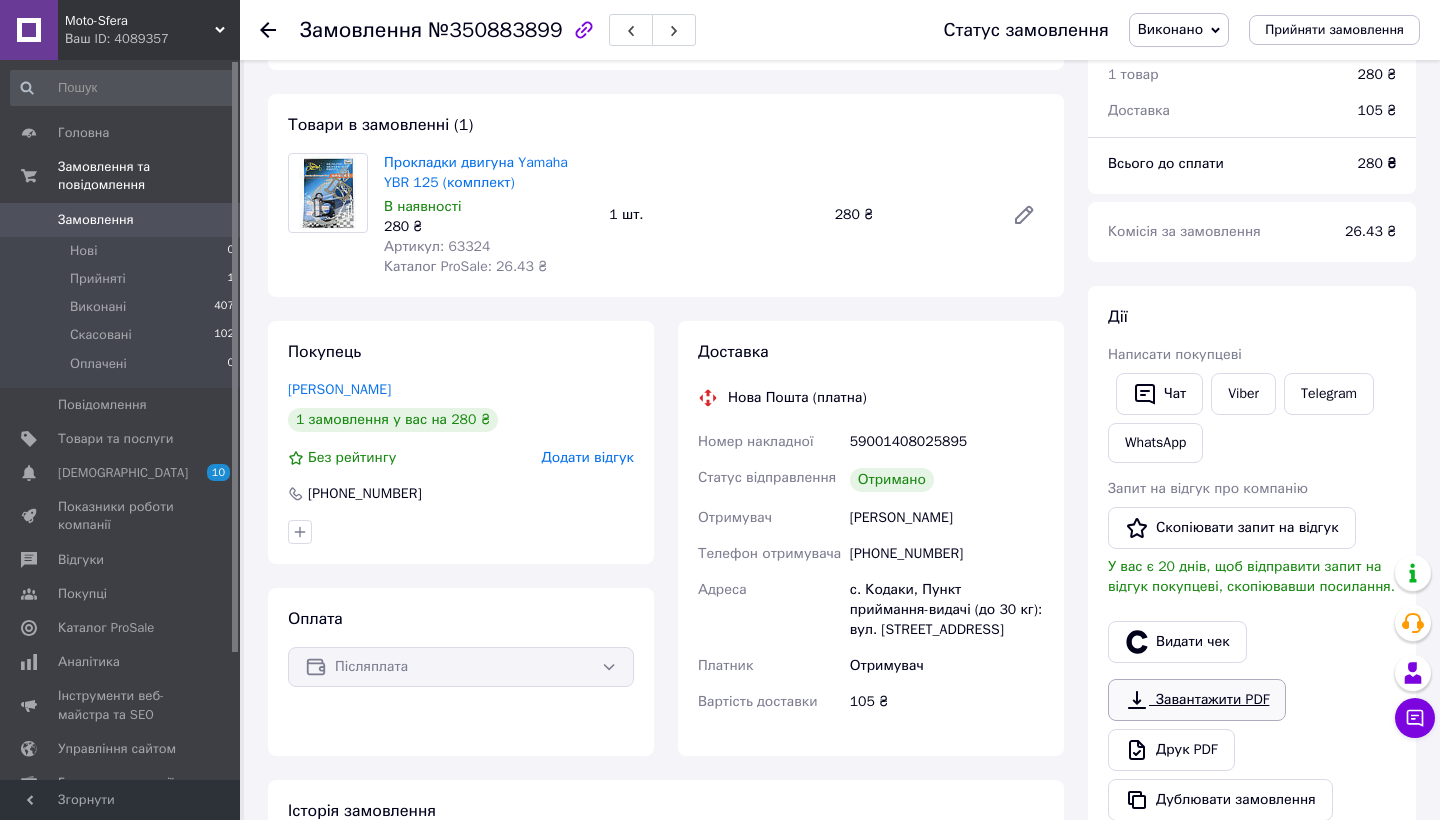 scroll, scrollTop: 82, scrollLeft: 0, axis: vertical 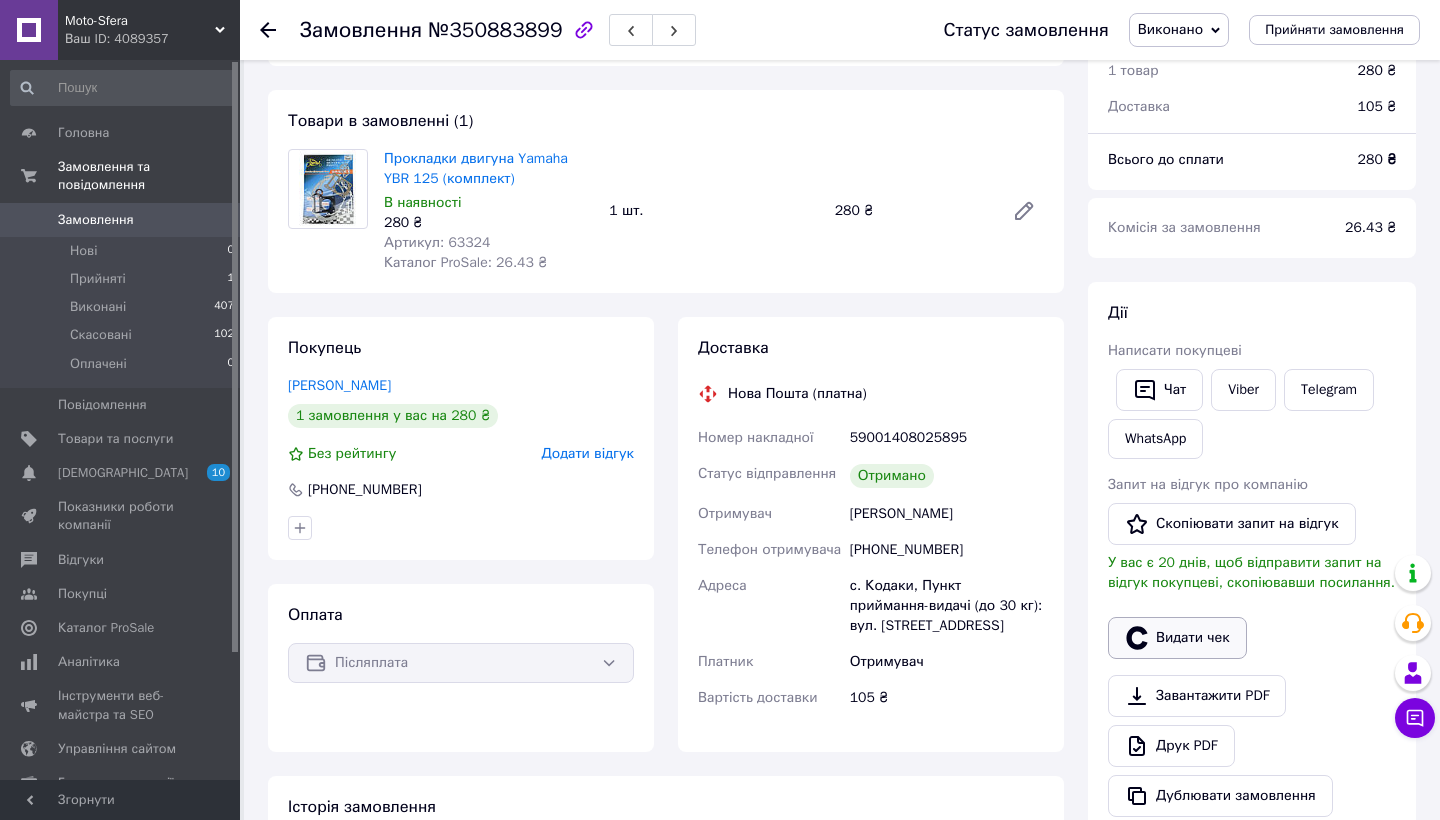 click on "Видати чек" at bounding box center (1177, 638) 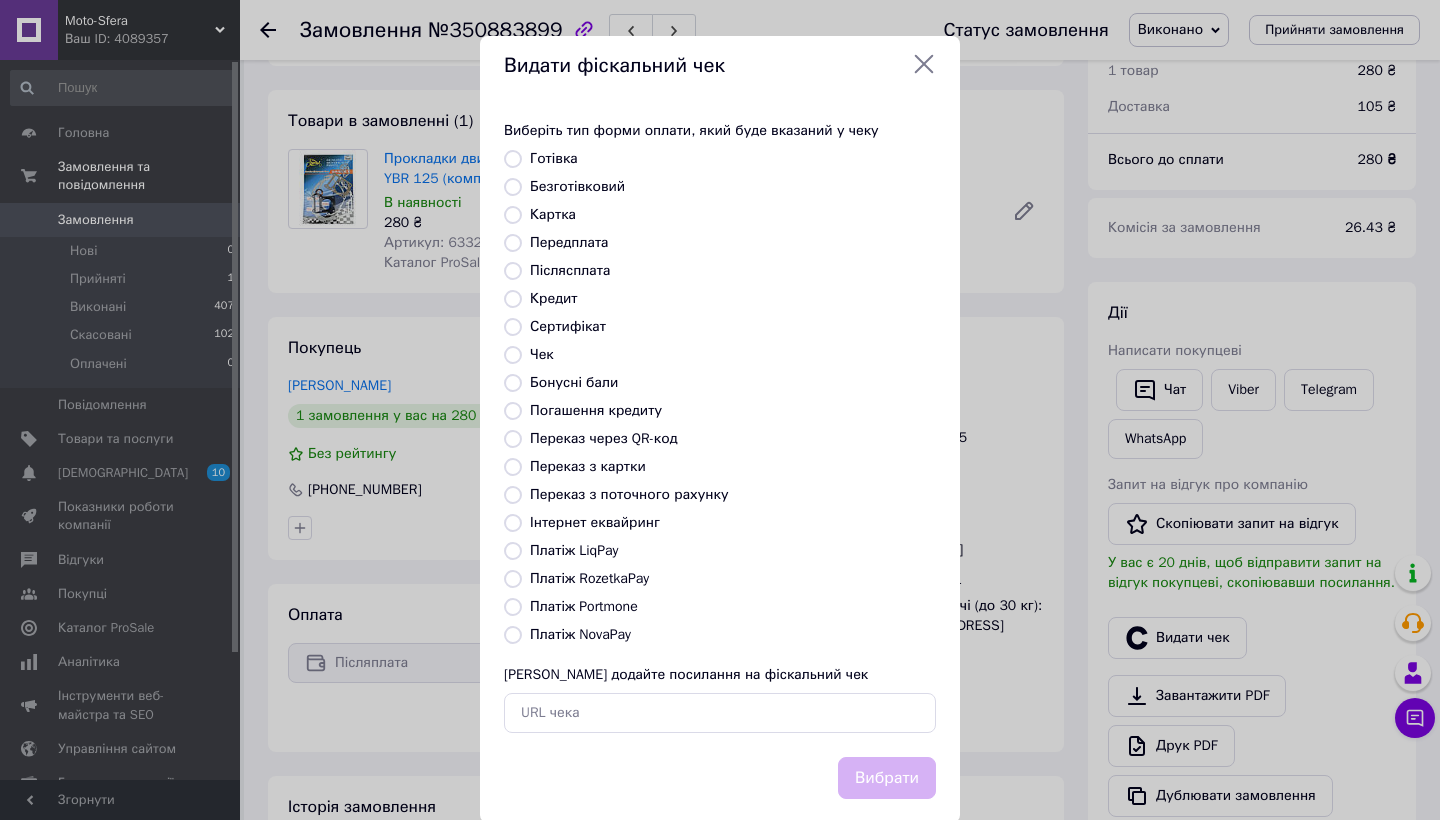 click on "Платіж NovaPay" at bounding box center (580, 634) 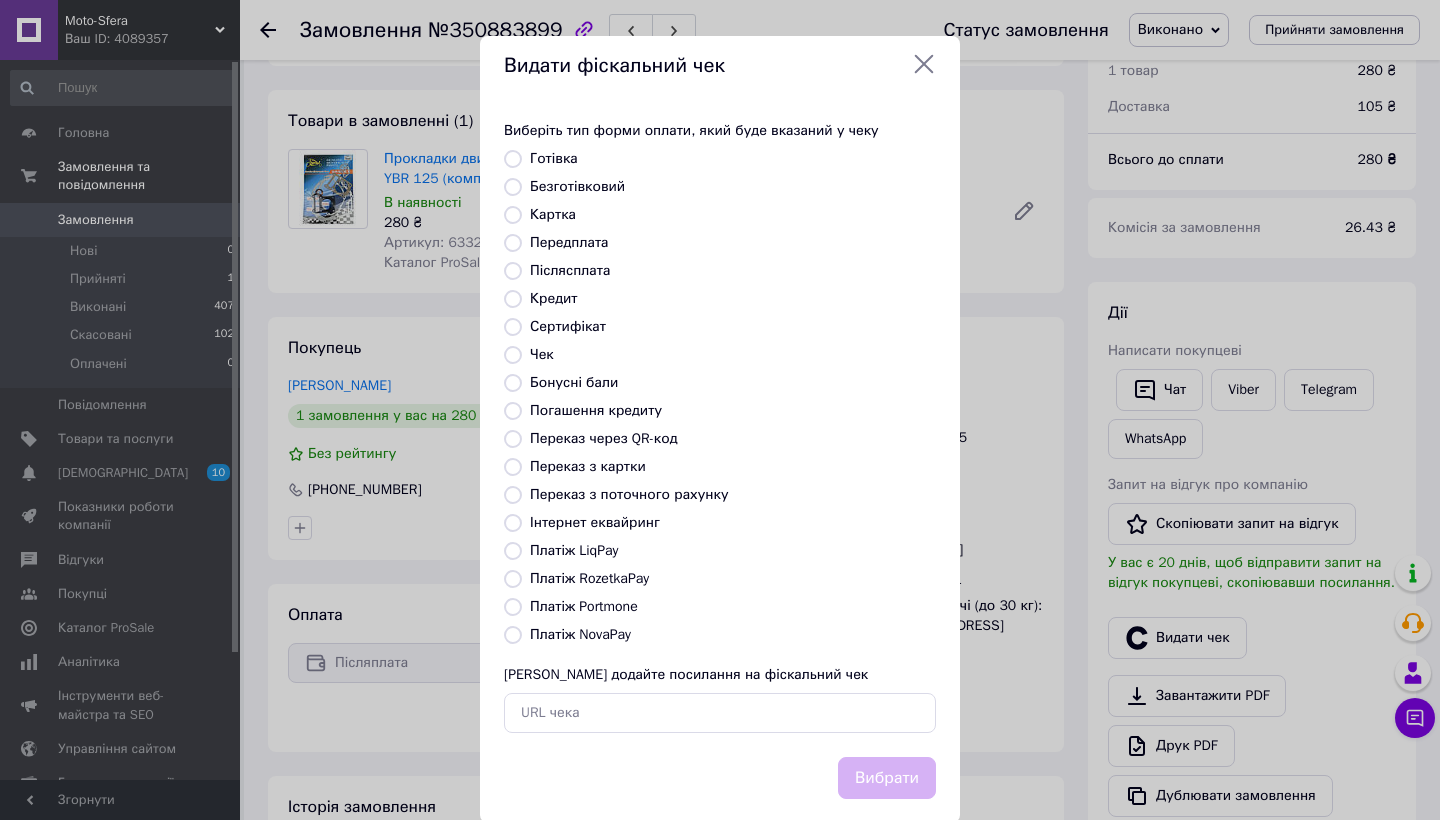 radio on "true" 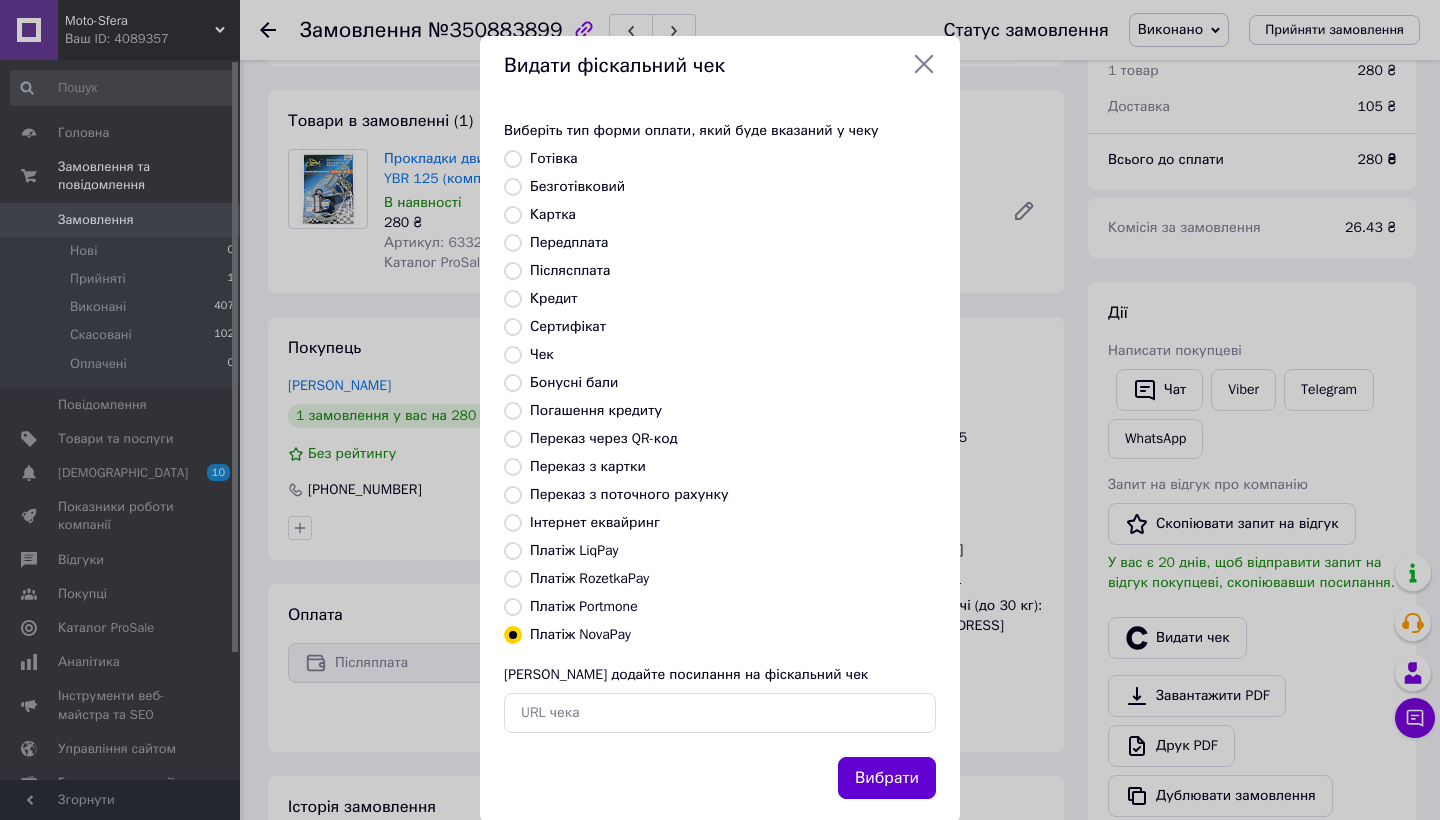 click on "Вибрати" at bounding box center [887, 778] 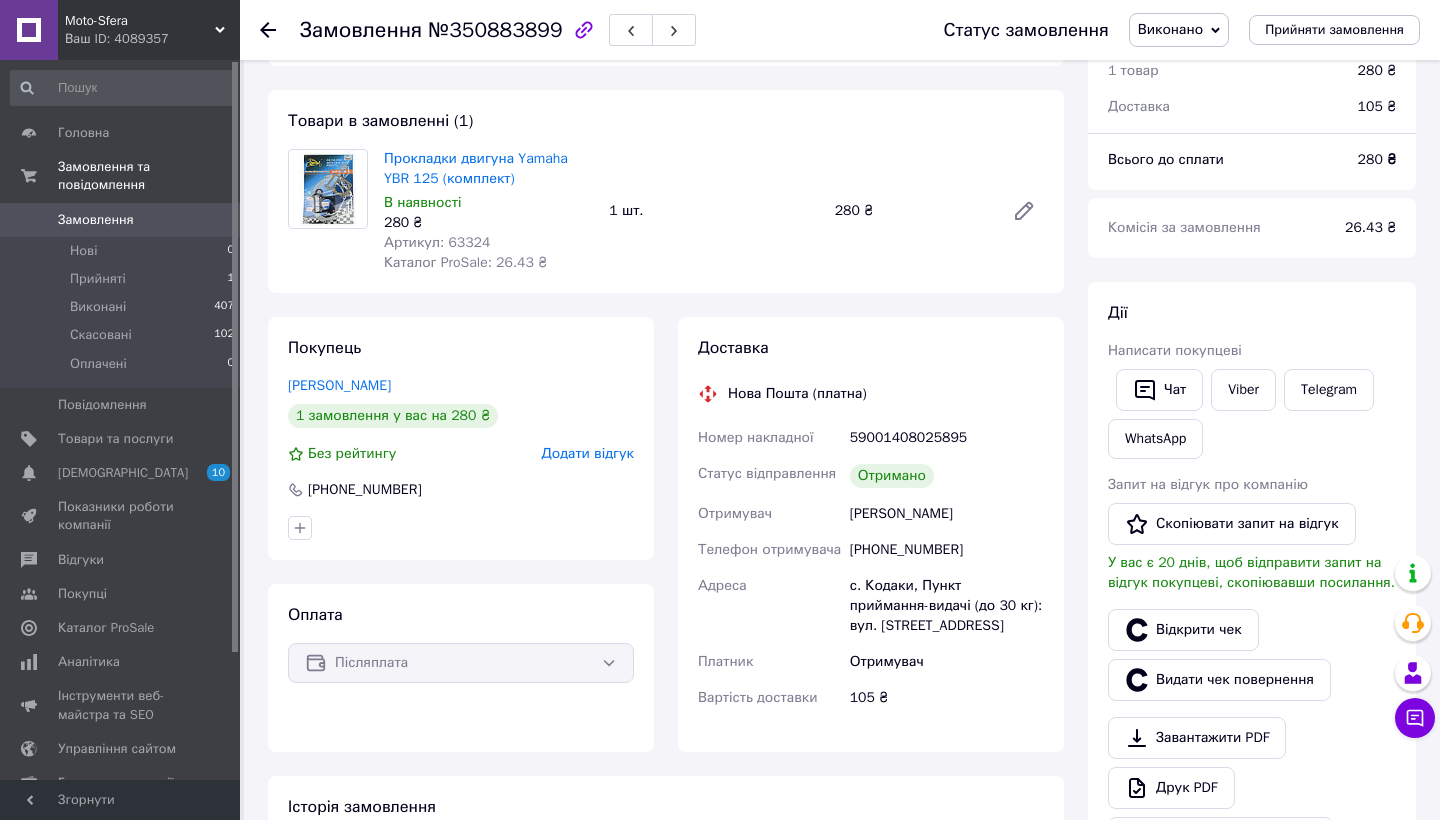 click on "Замовлення" at bounding box center (121, 220) 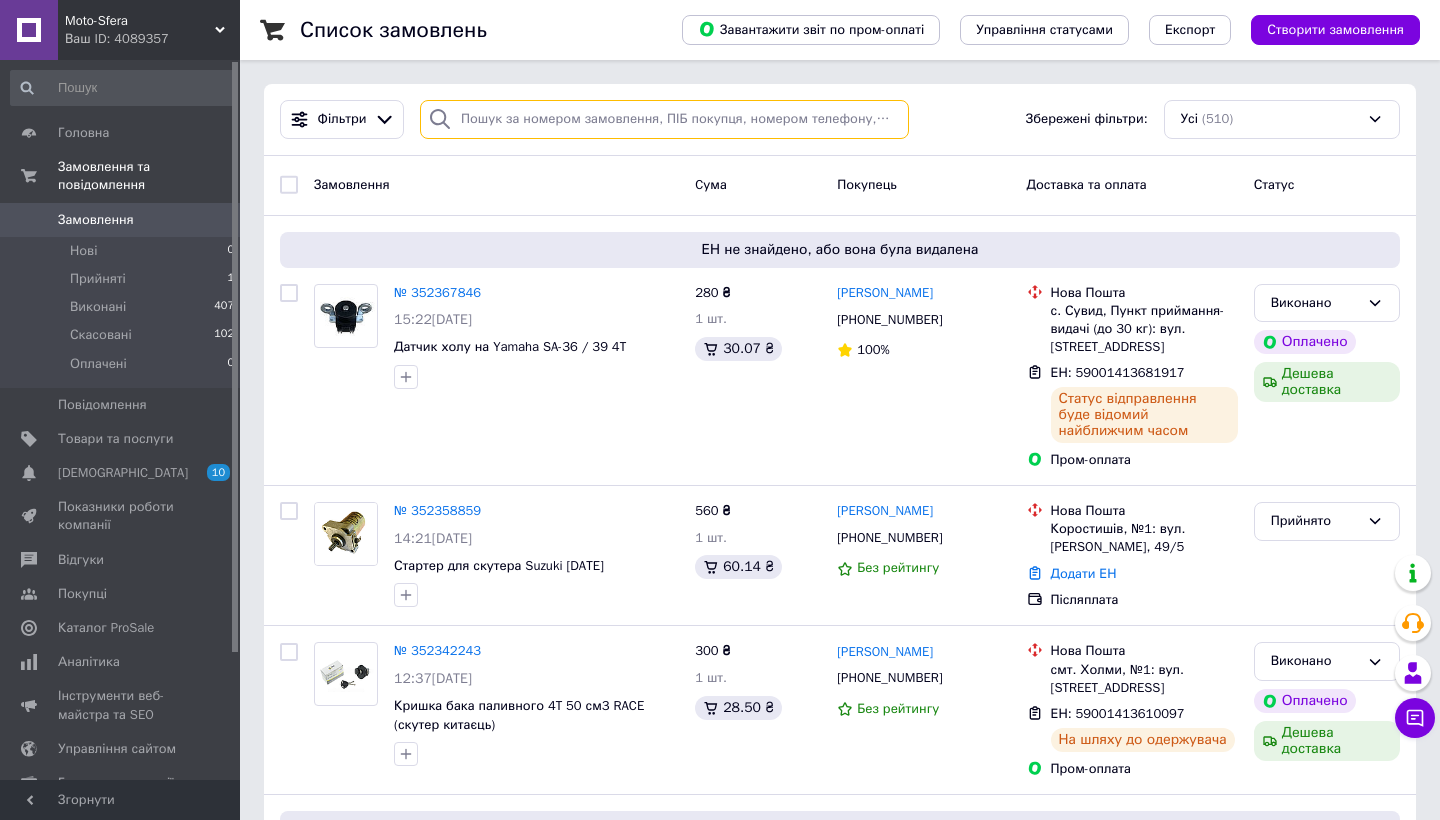 click at bounding box center (664, 119) 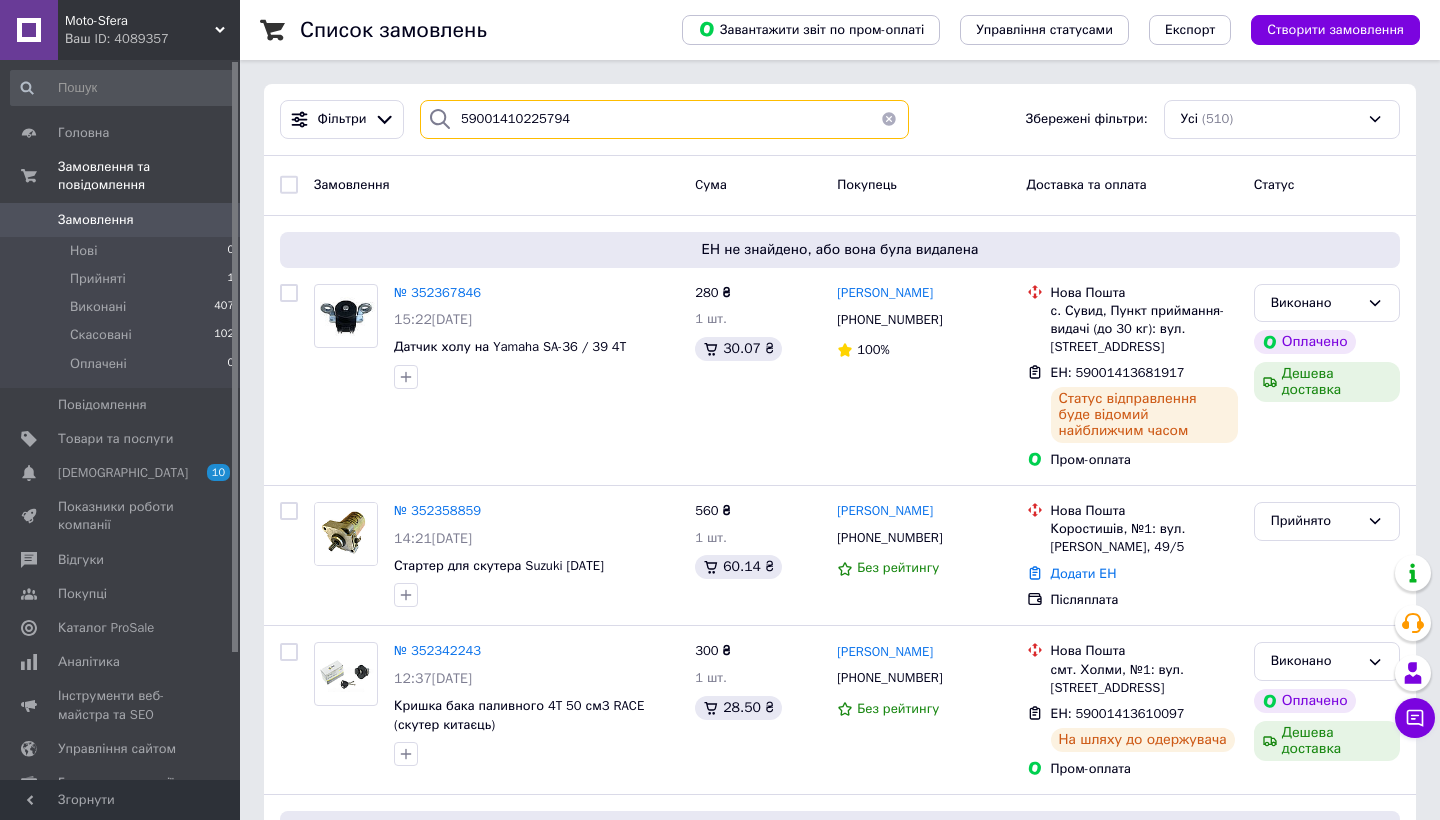 type on "59001410225794" 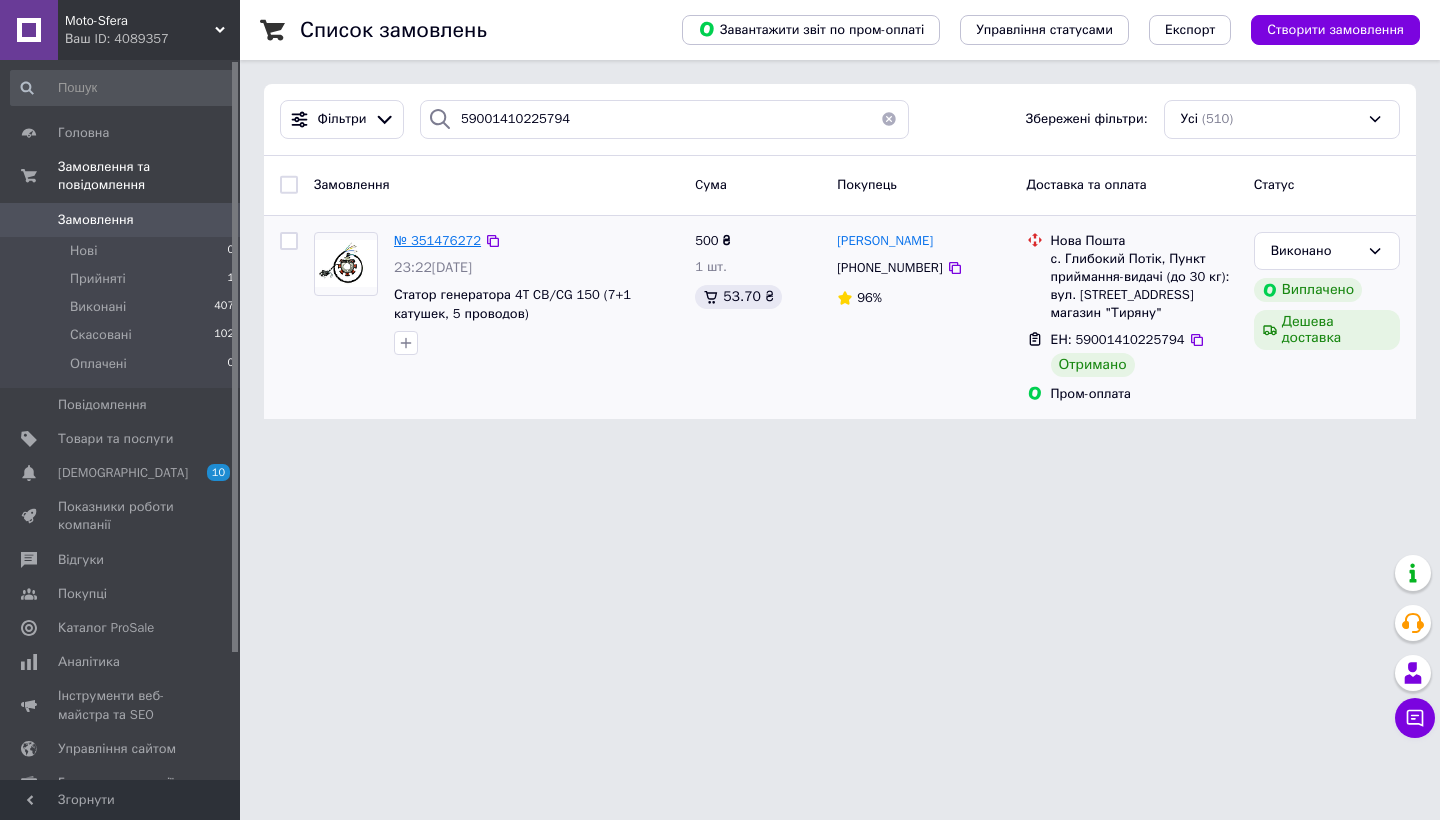 click on "№ 351476272" at bounding box center [437, 240] 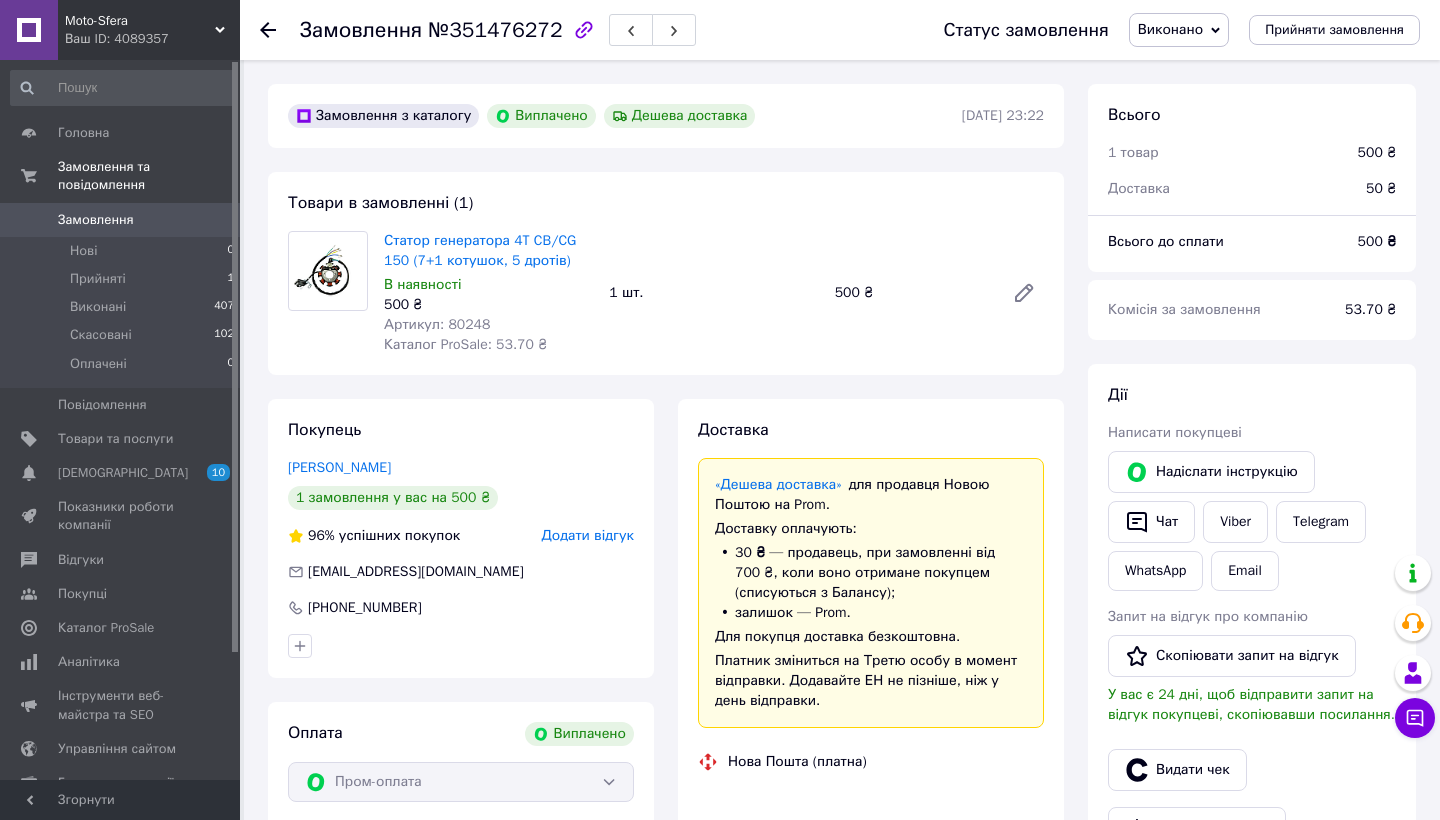 scroll, scrollTop: 382, scrollLeft: 0, axis: vertical 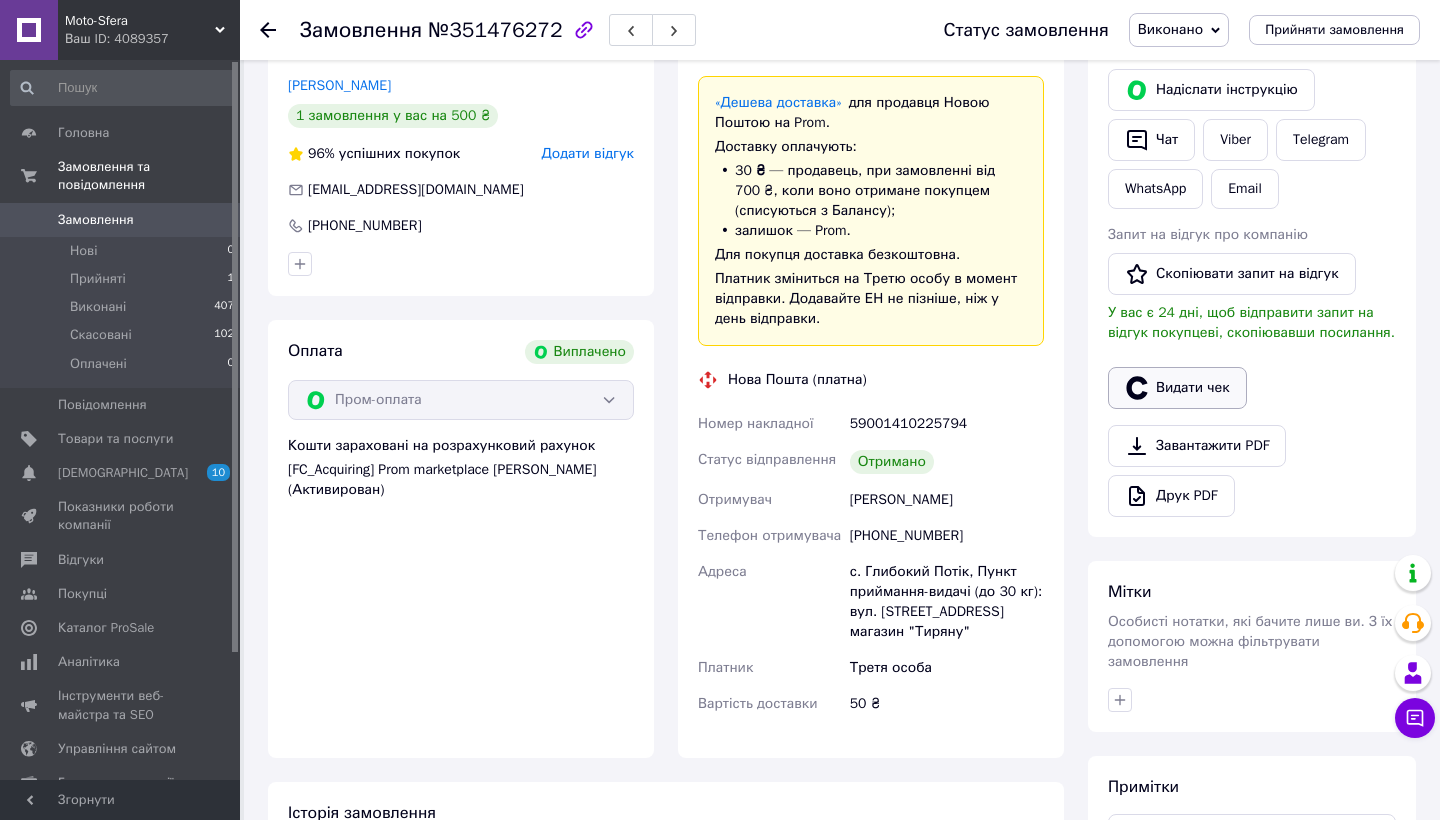 click on "Видати чек" at bounding box center (1177, 388) 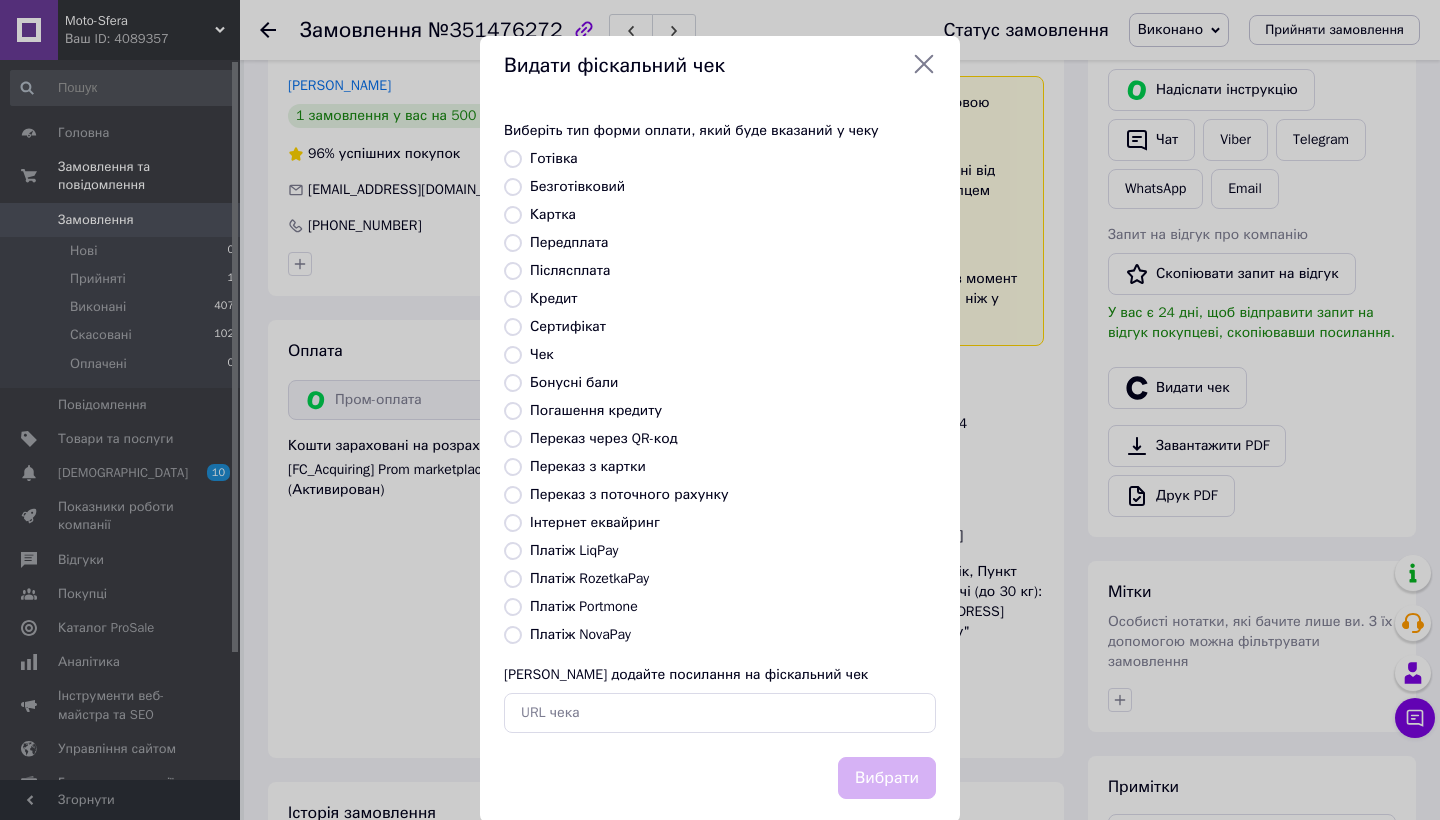 drag, startPoint x: 601, startPoint y: 582, endPoint x: 888, endPoint y: 774, distance: 345.30133 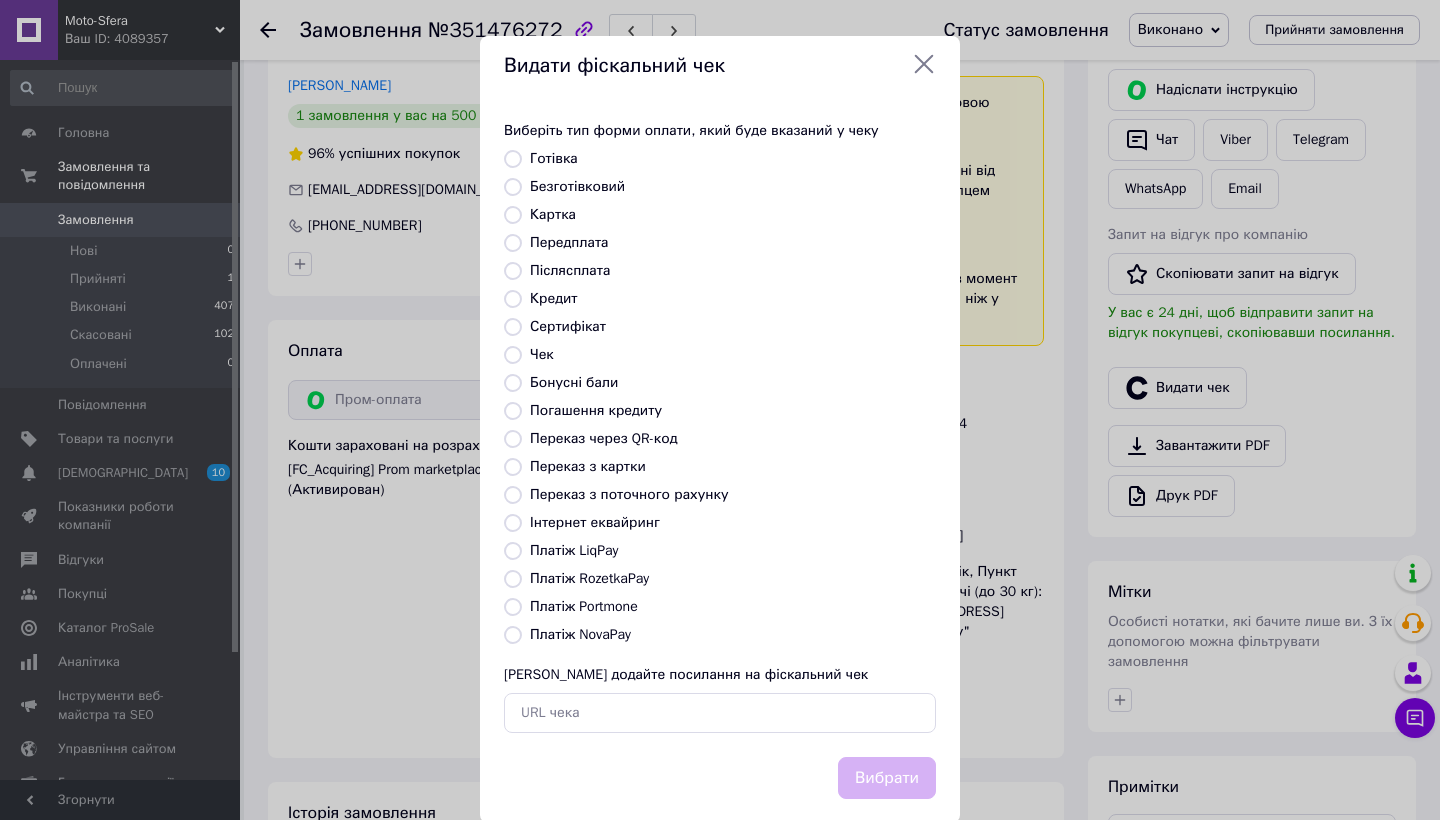 radio on "true" 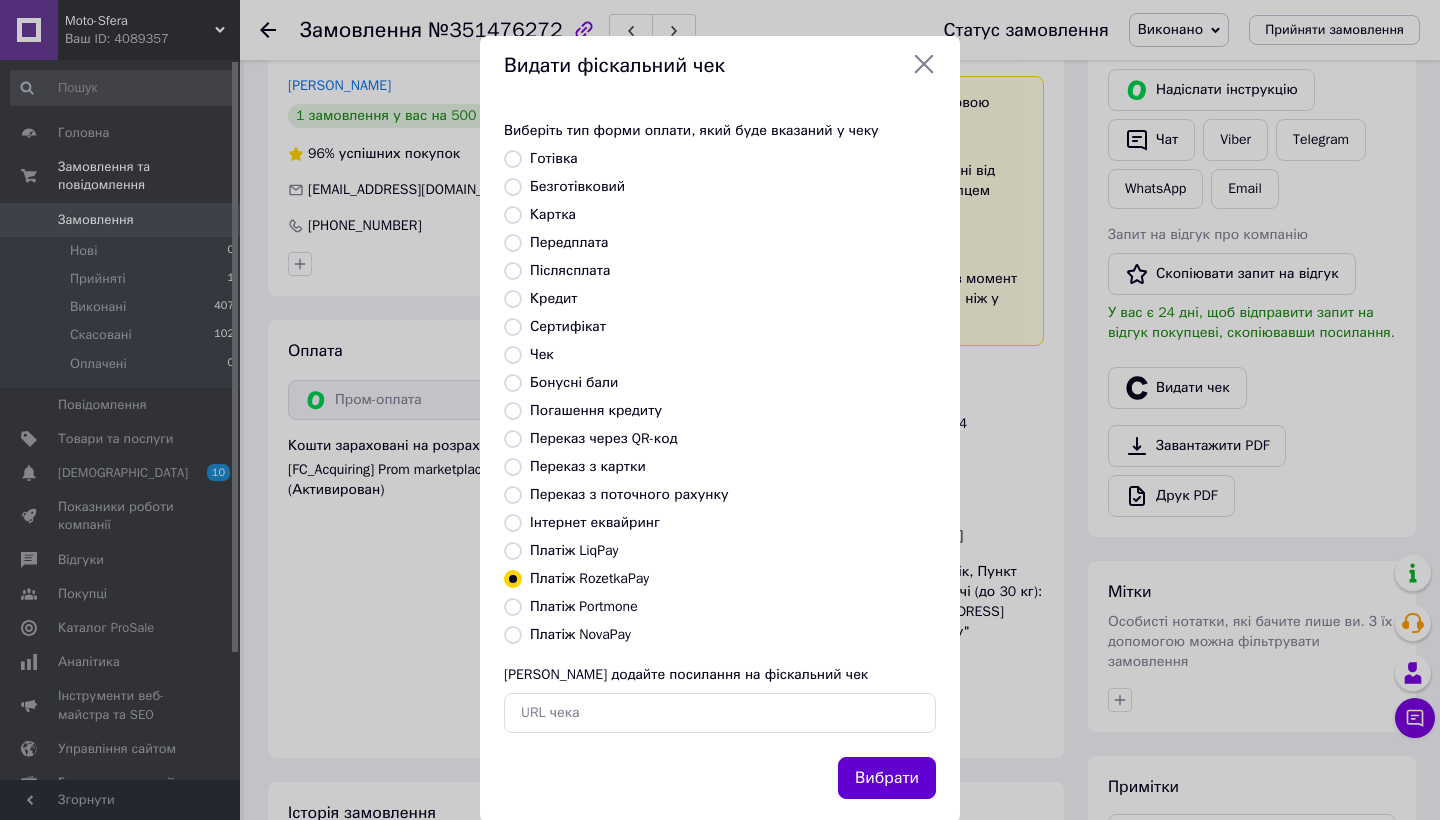 click on "Вибрати" at bounding box center [887, 778] 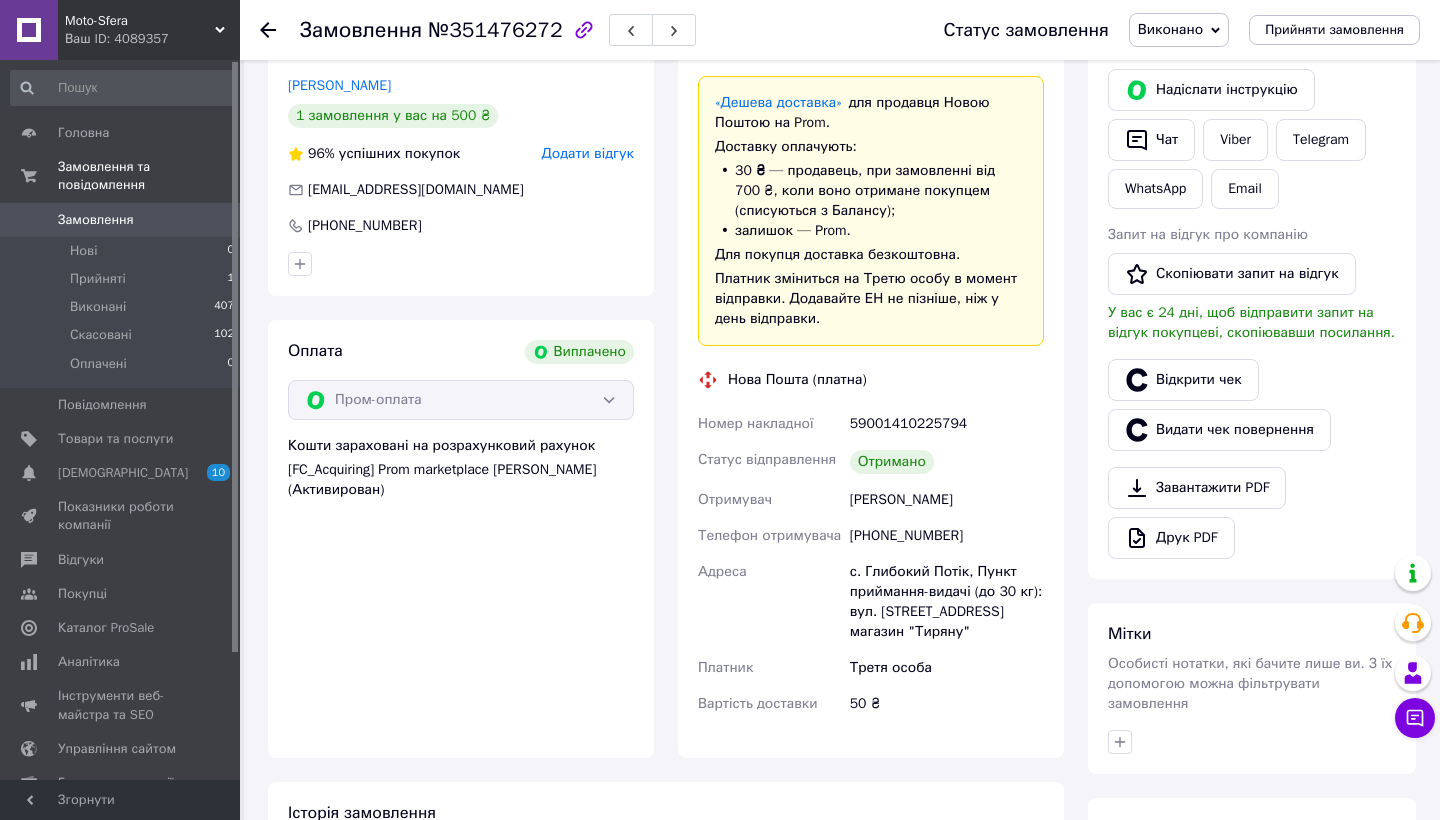 click on "Замовлення" at bounding box center (121, 220) 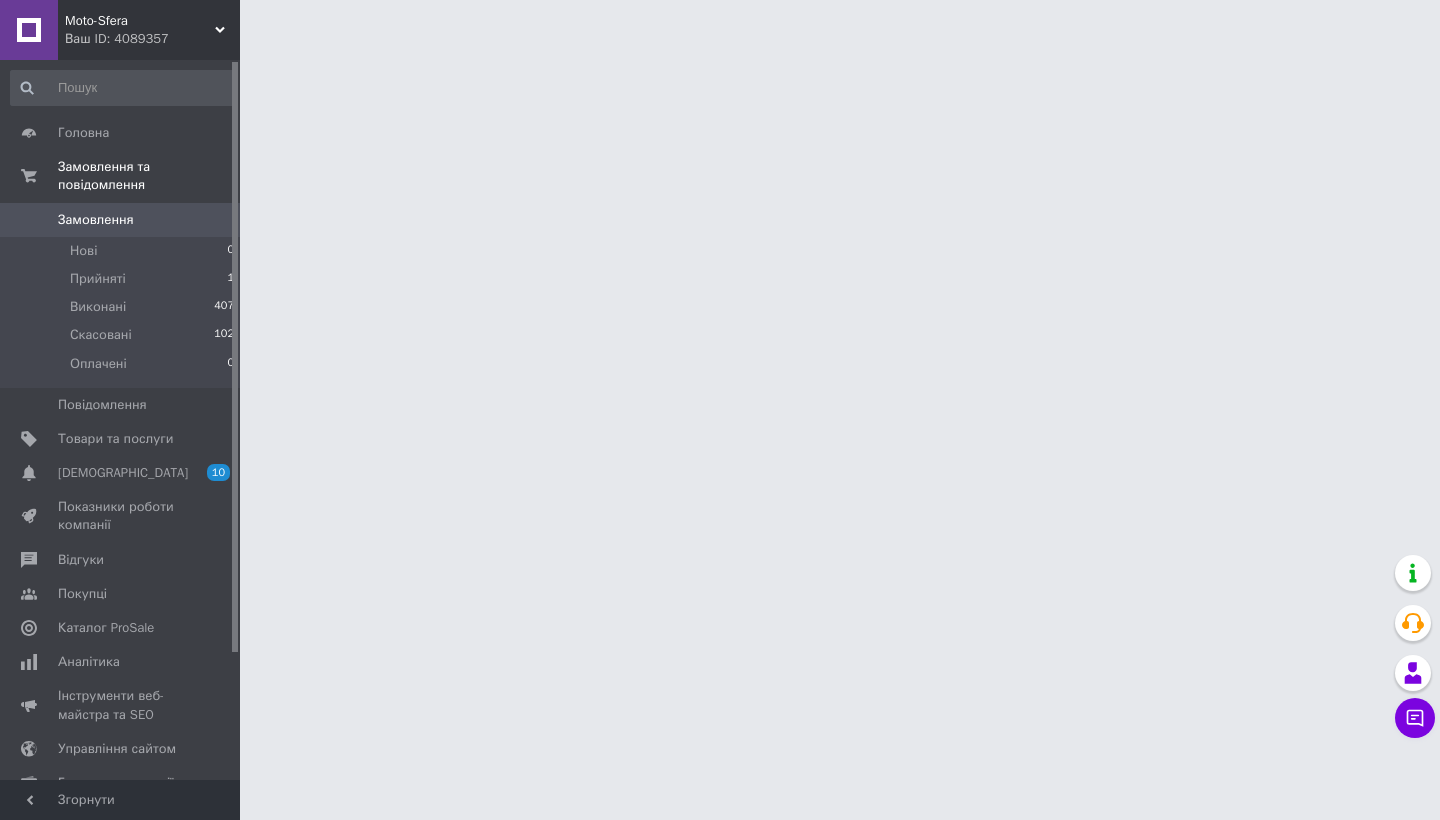 scroll, scrollTop: 0, scrollLeft: 0, axis: both 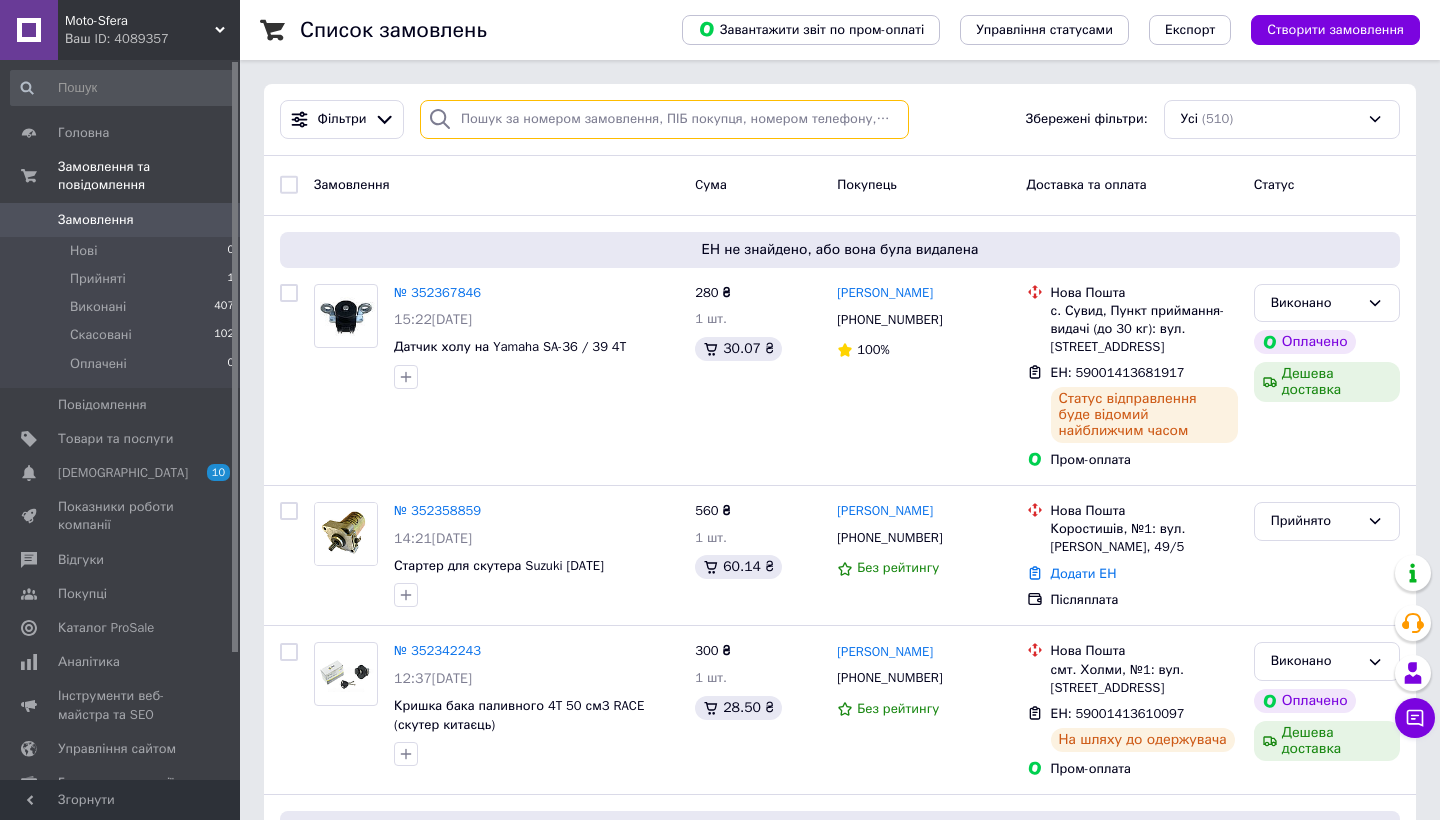 click at bounding box center (664, 119) 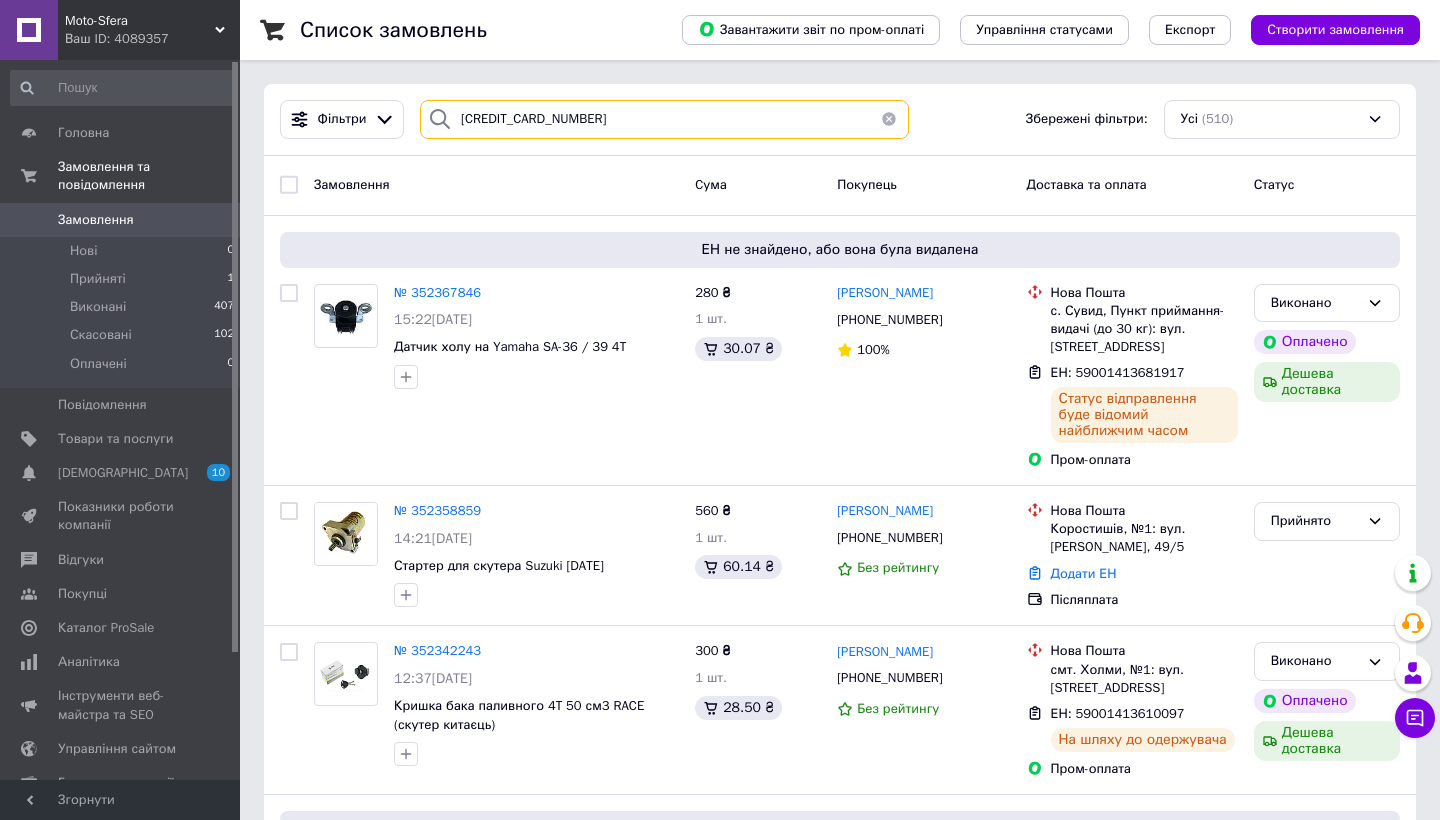 type on "[CREDIT_CARD_NUMBER]" 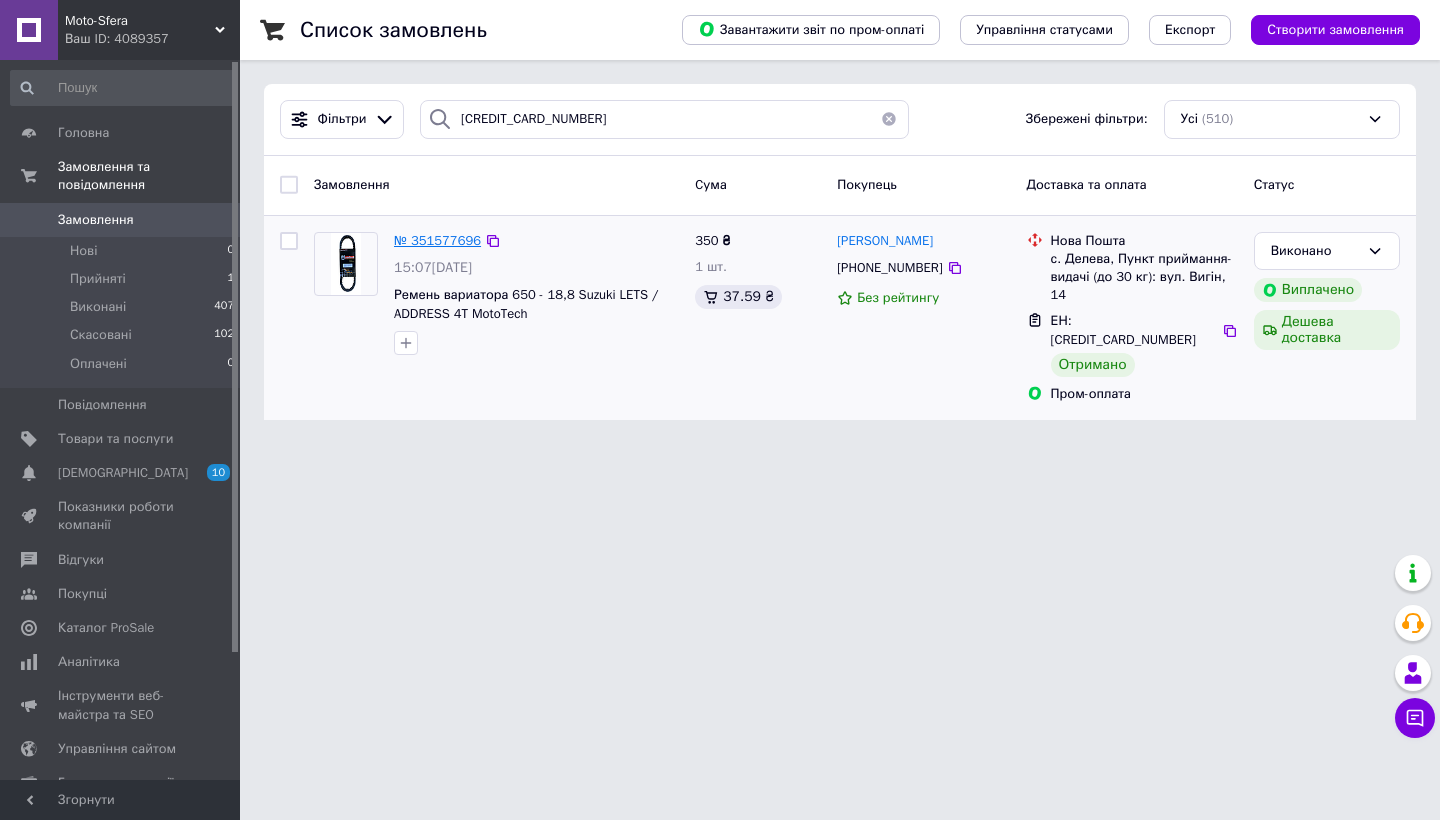 click on "№ 351577696" at bounding box center (437, 240) 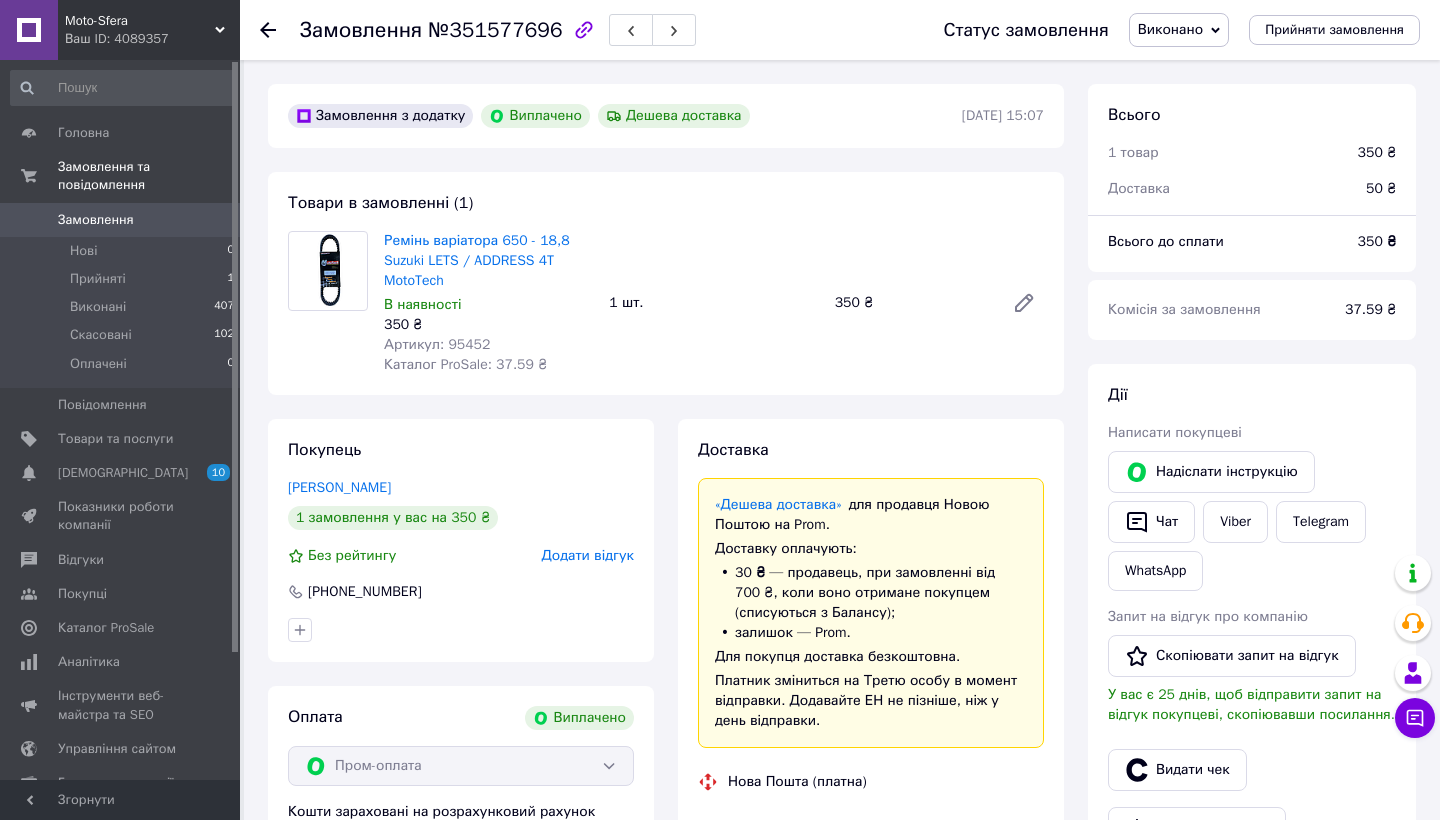 scroll, scrollTop: 160, scrollLeft: 0, axis: vertical 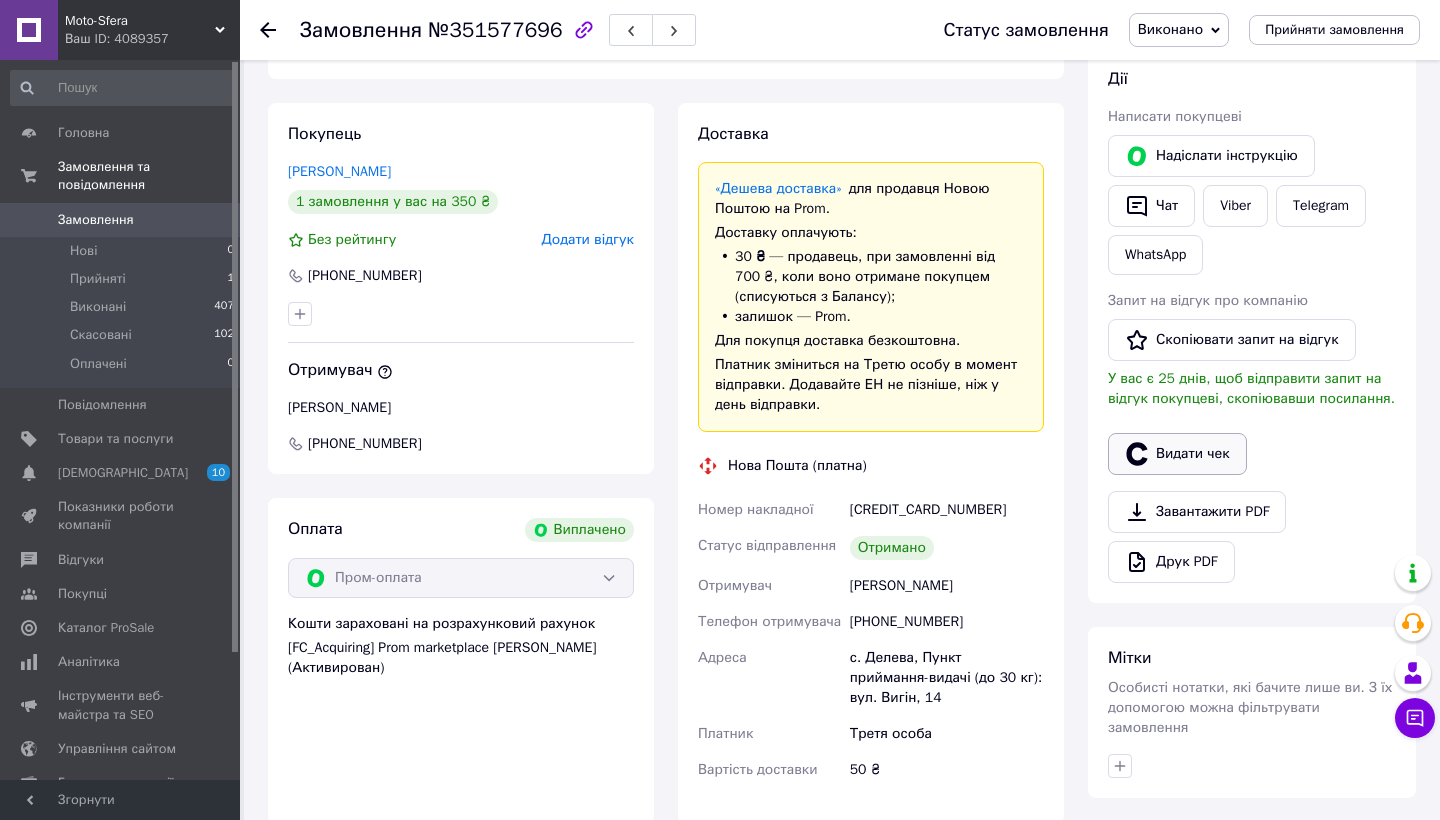 click on "Видати чек" at bounding box center (1177, 454) 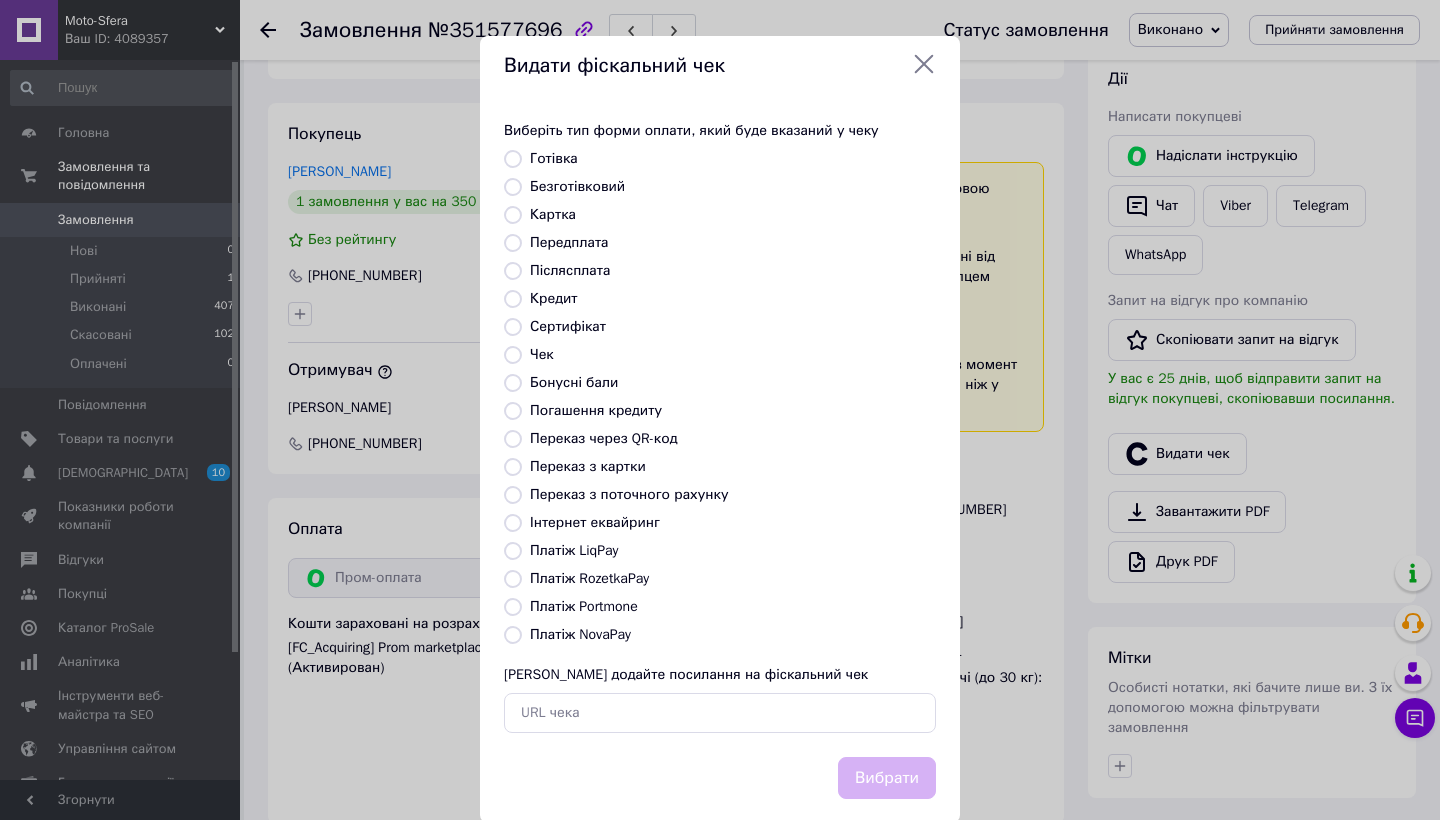 click on "Платіж RozetkaPay" at bounding box center (589, 578) 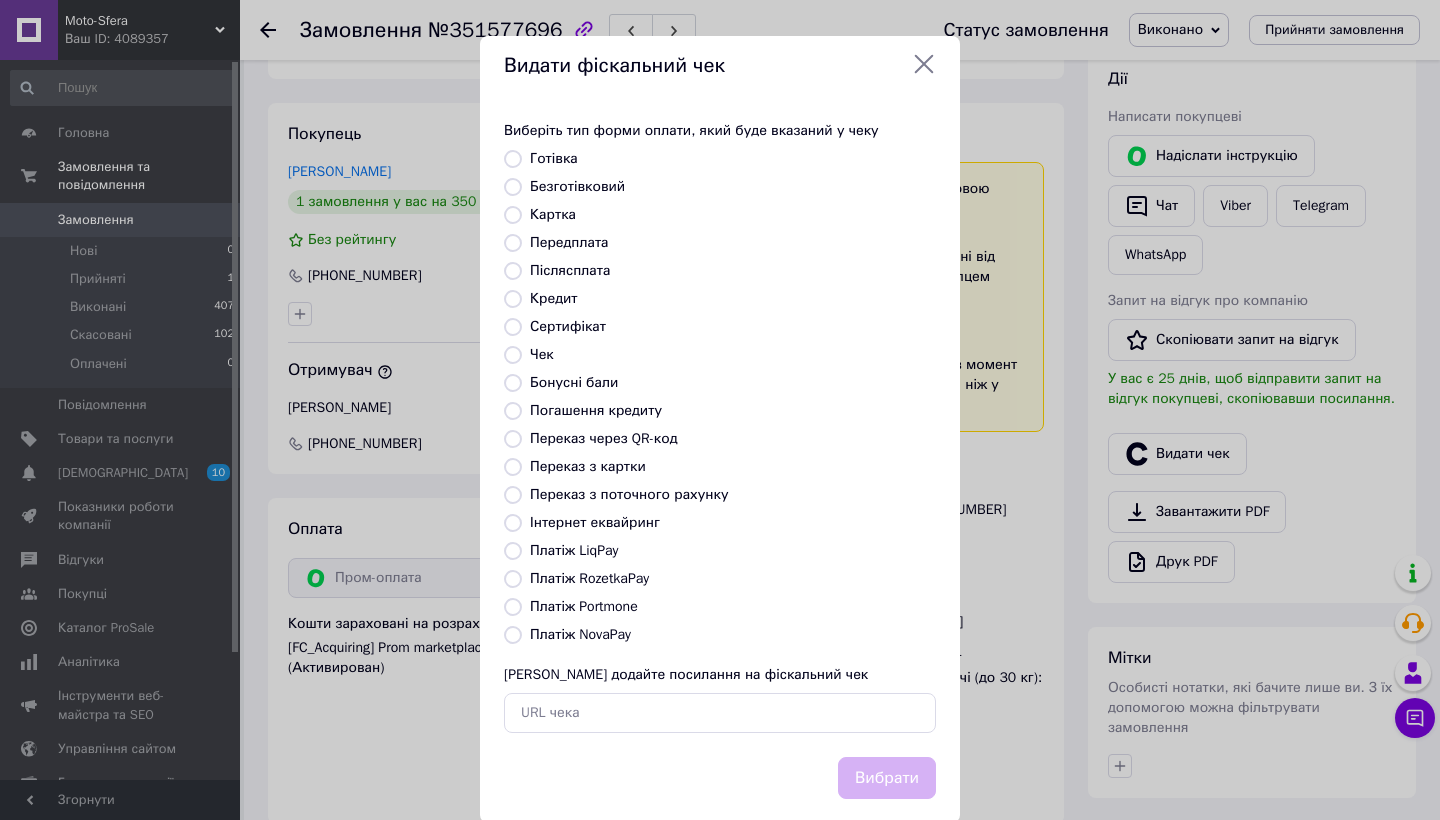 radio on "true" 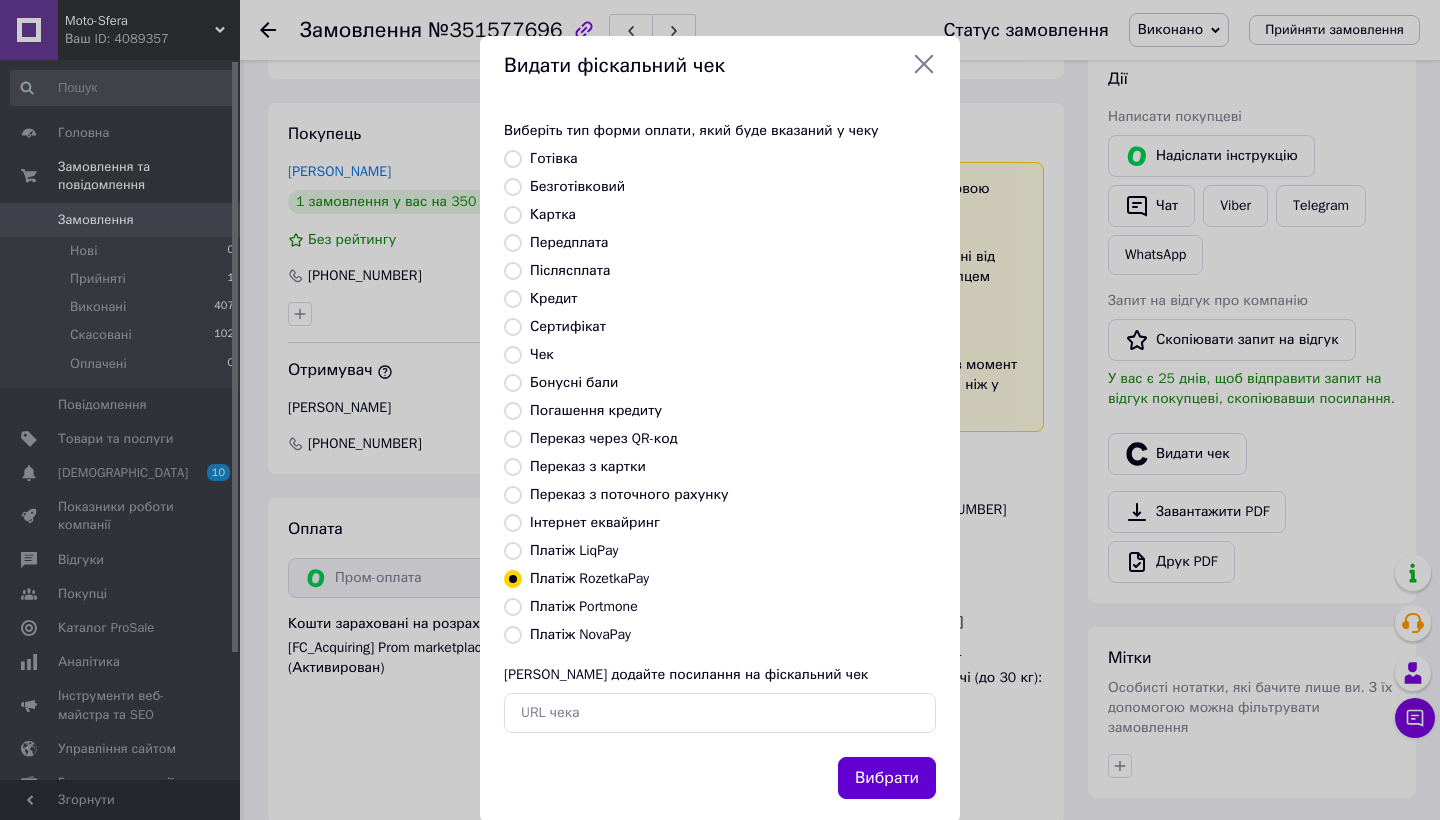 click on "Вибрати" at bounding box center [887, 778] 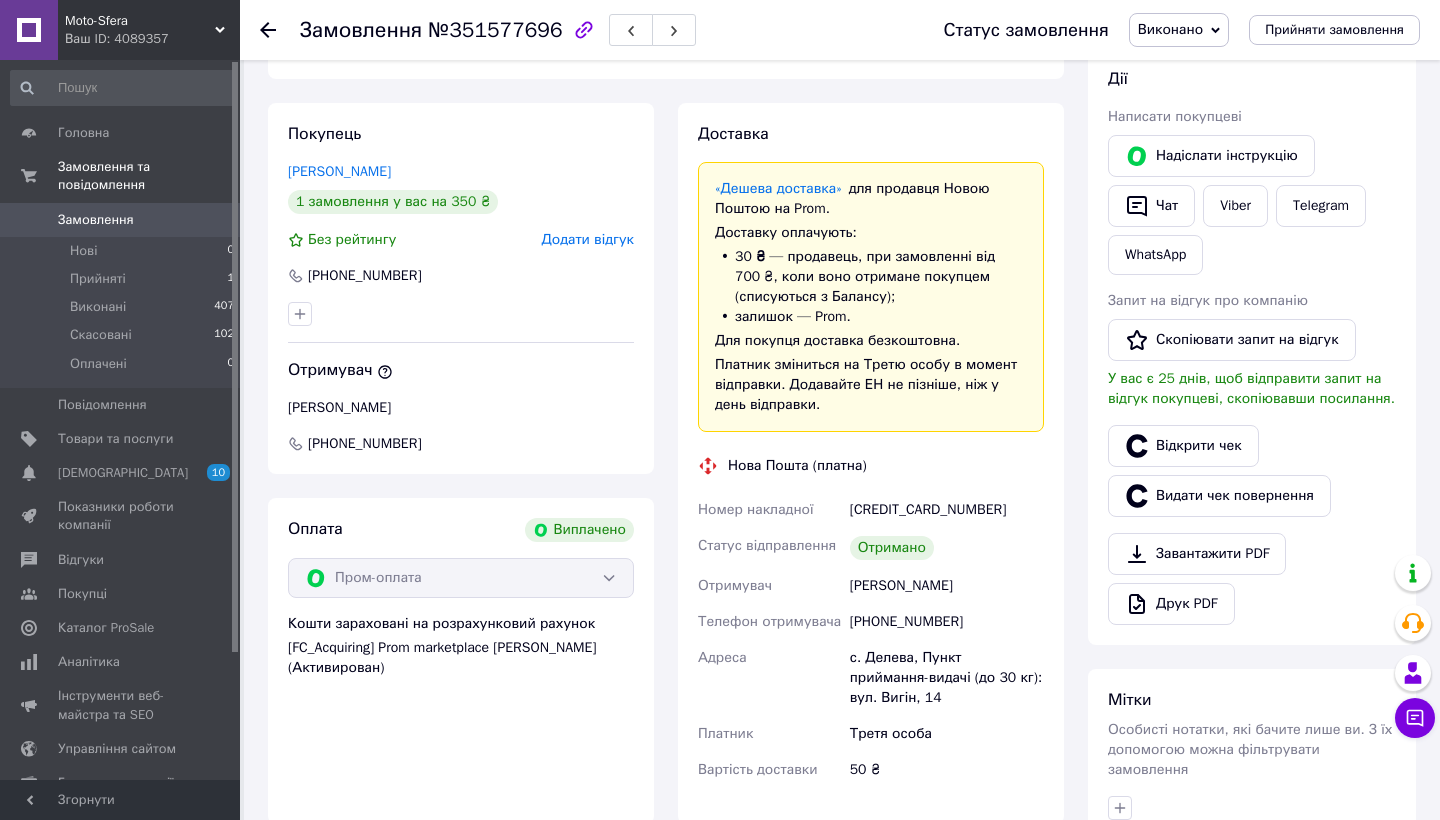 click on "Замовлення" at bounding box center [121, 220] 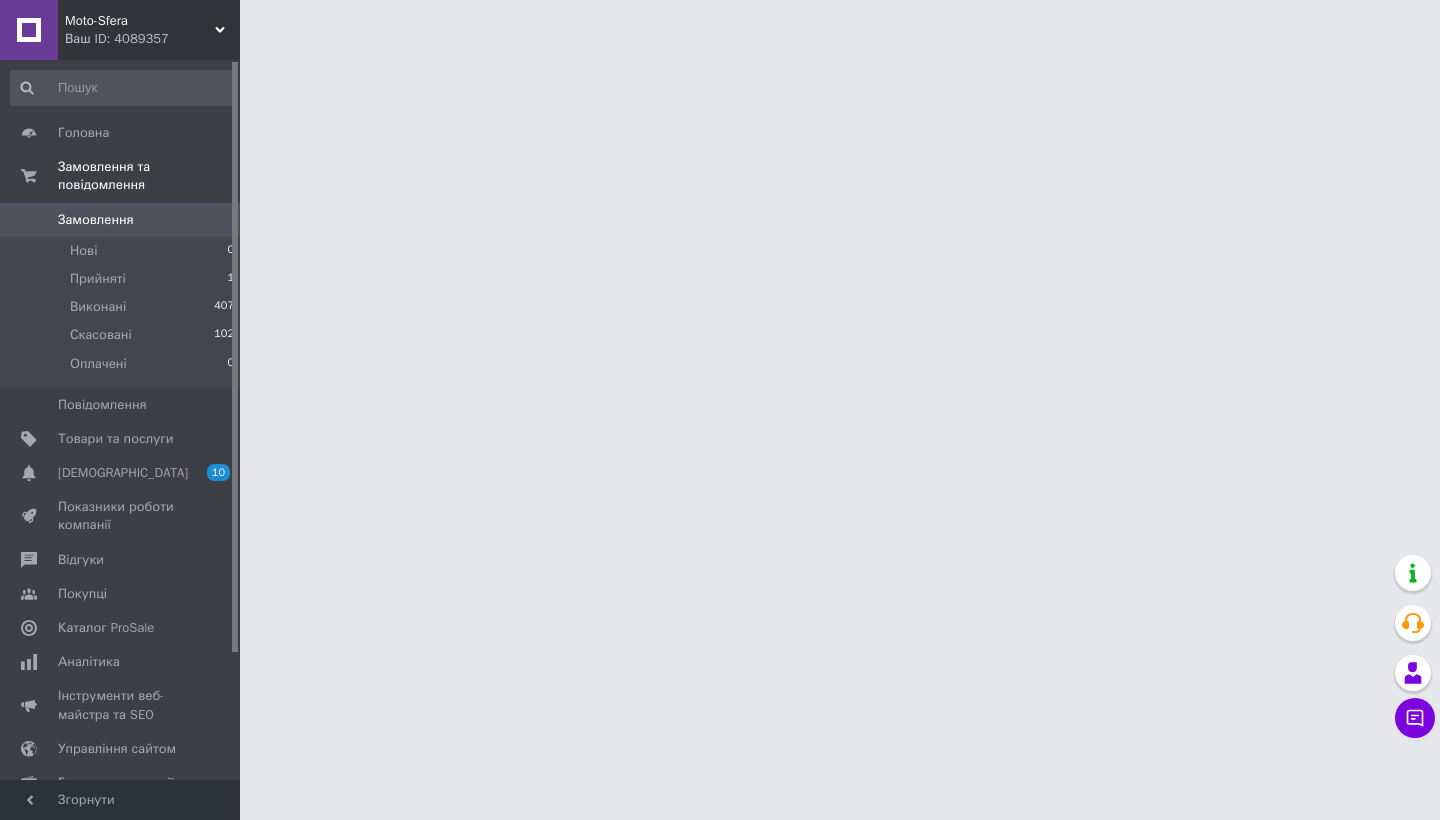 scroll, scrollTop: 0, scrollLeft: 0, axis: both 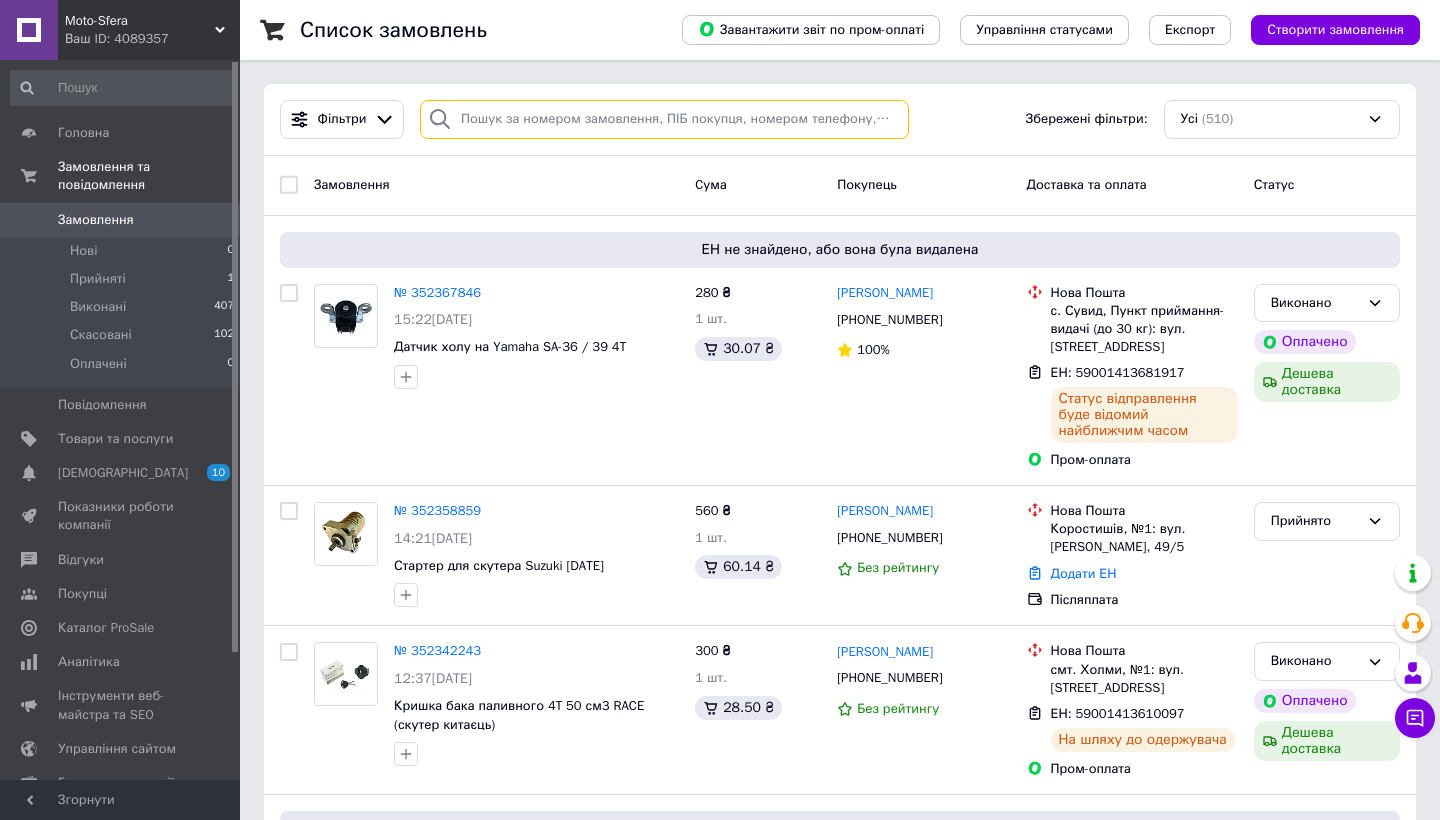 click at bounding box center [664, 119] 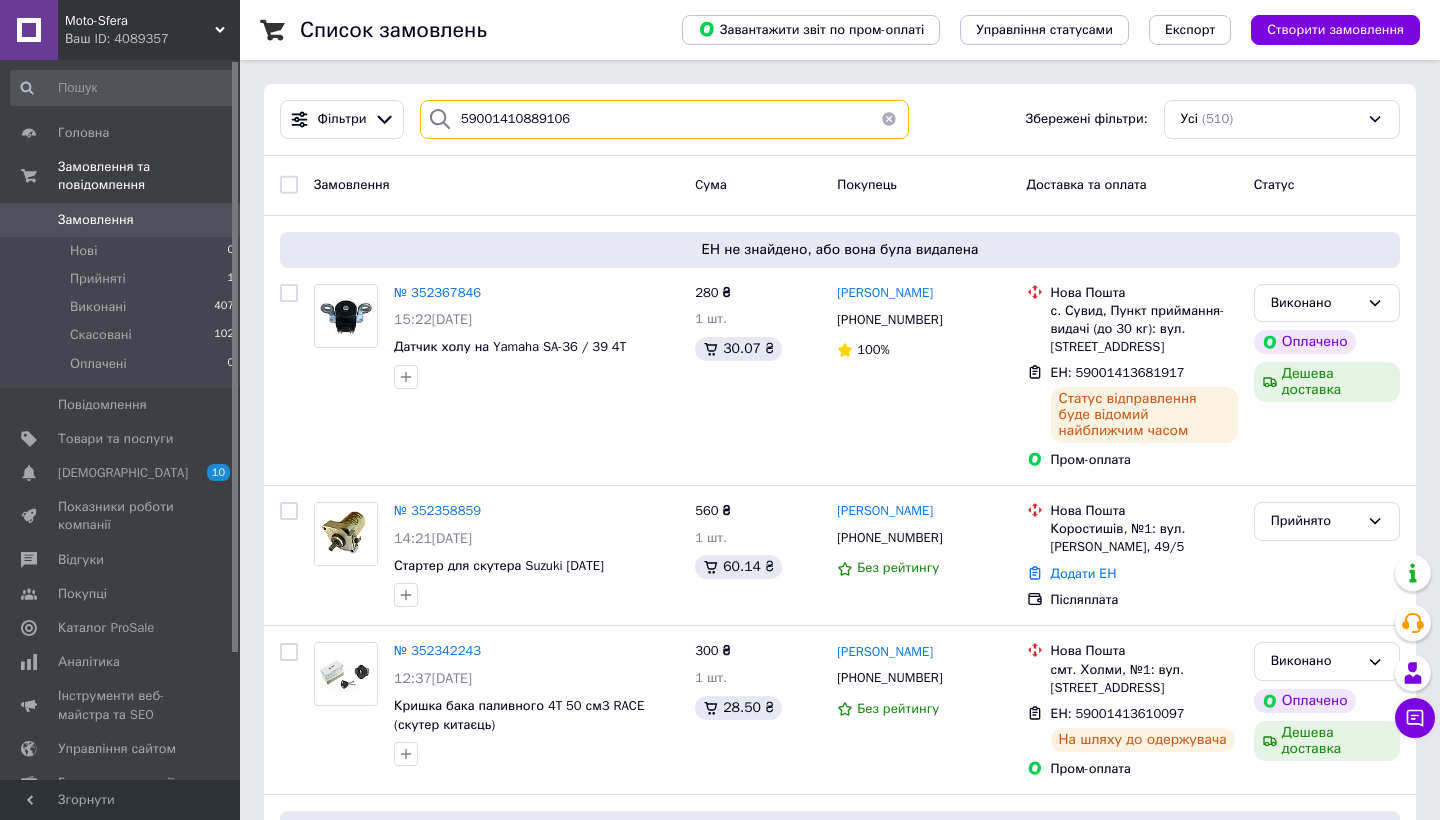 type on "59001410889106" 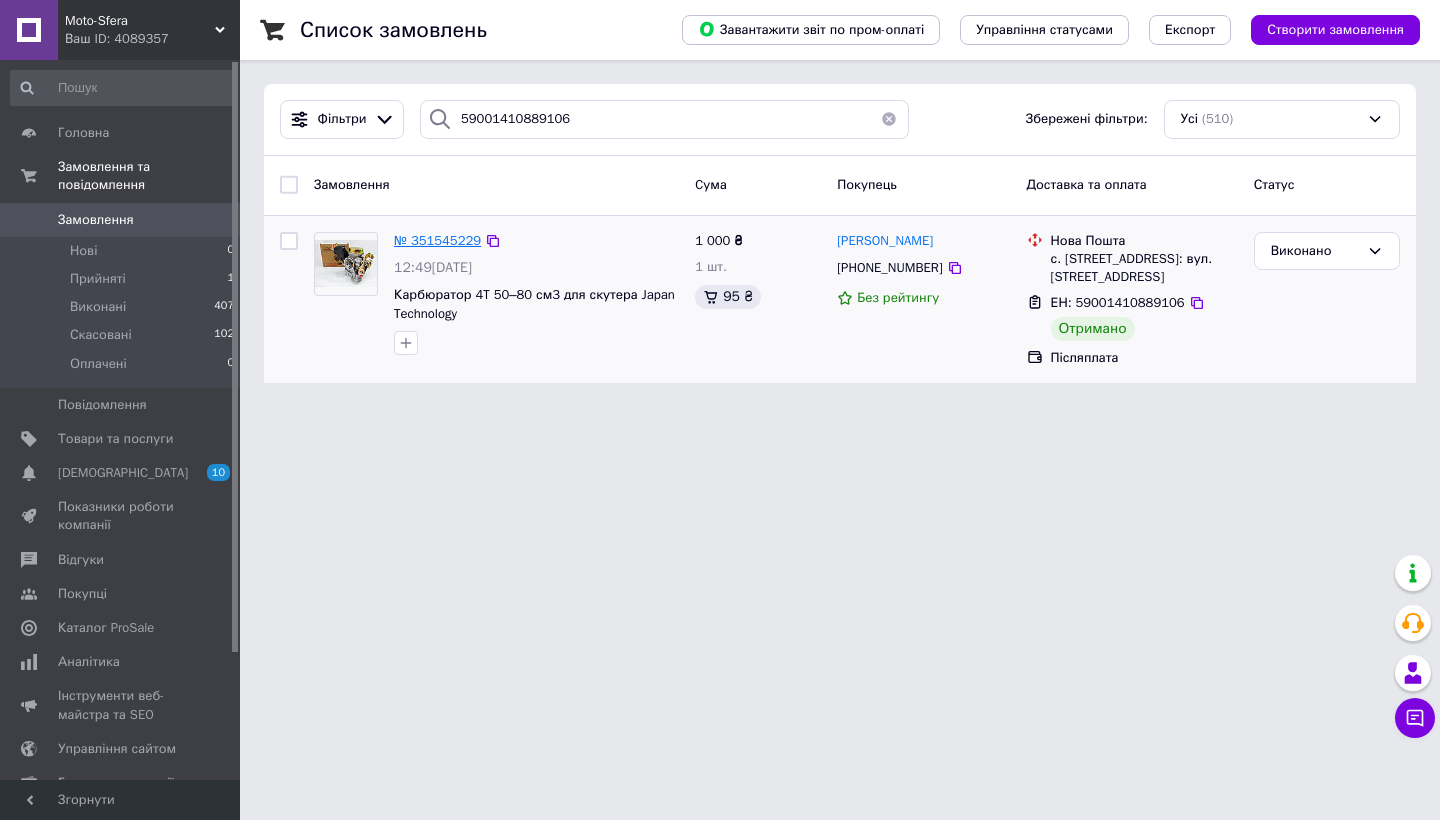 click on "№ 351545229" at bounding box center (437, 240) 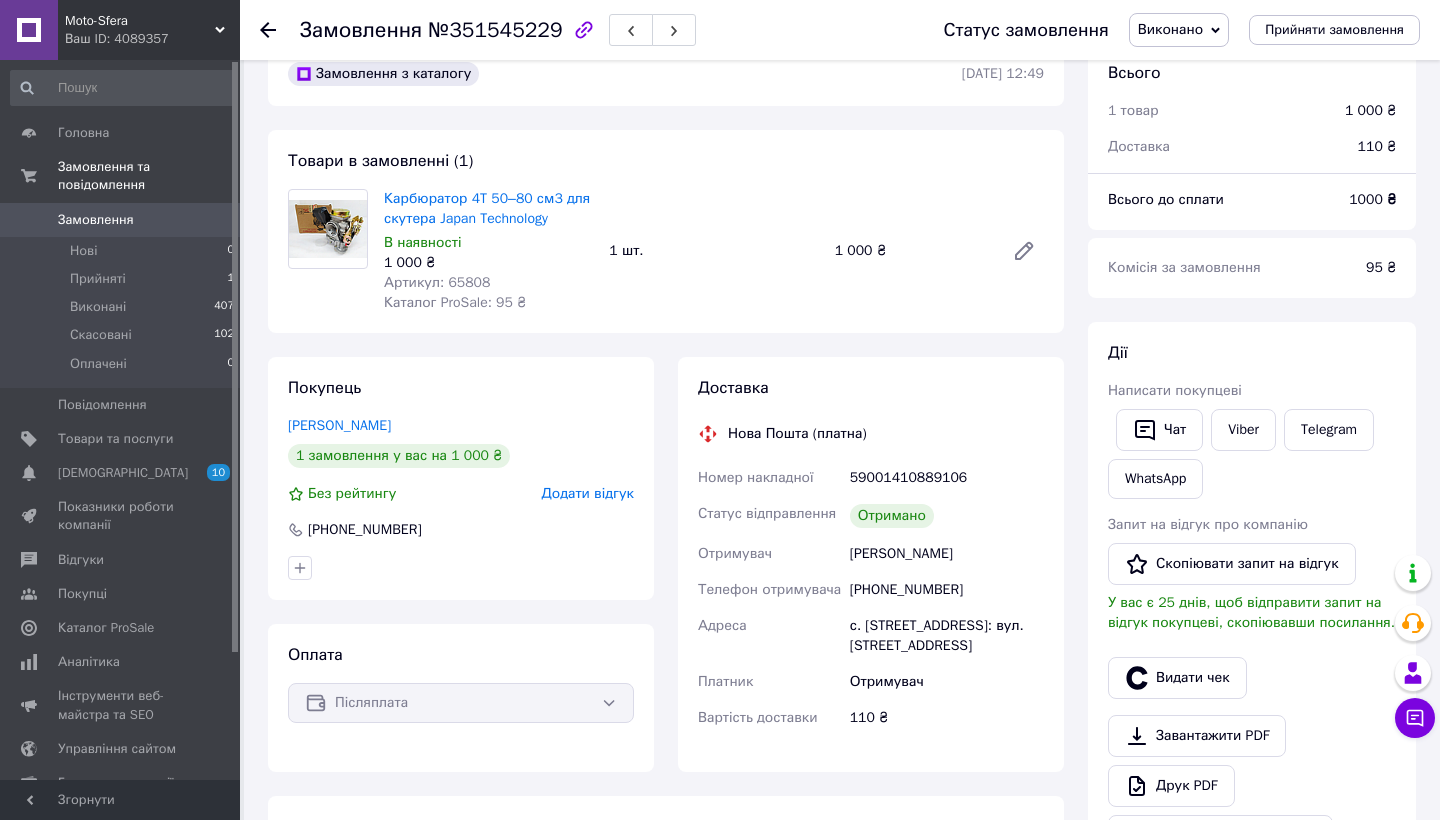 scroll, scrollTop: 60, scrollLeft: 0, axis: vertical 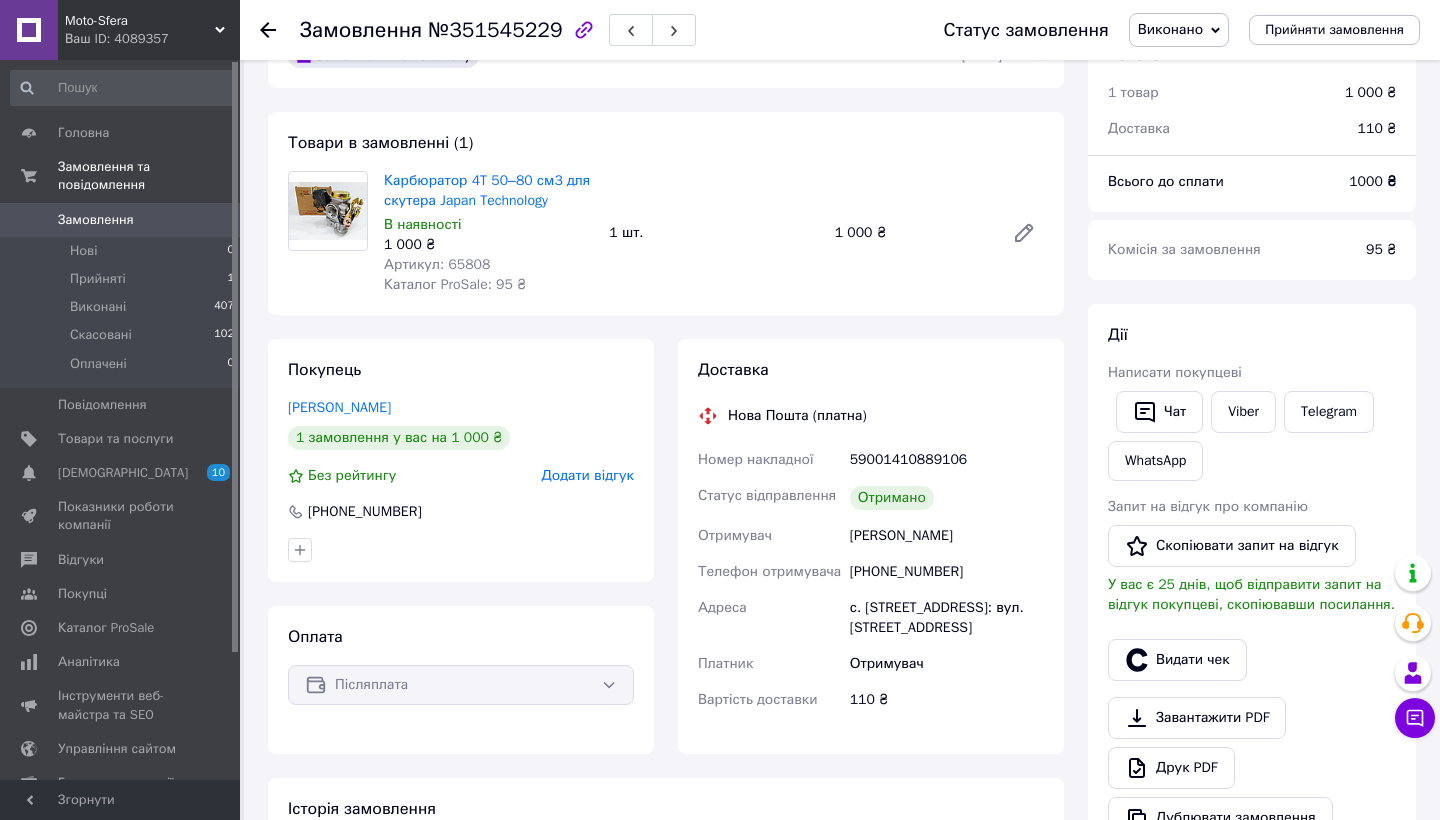 click at bounding box center [1252, 631] 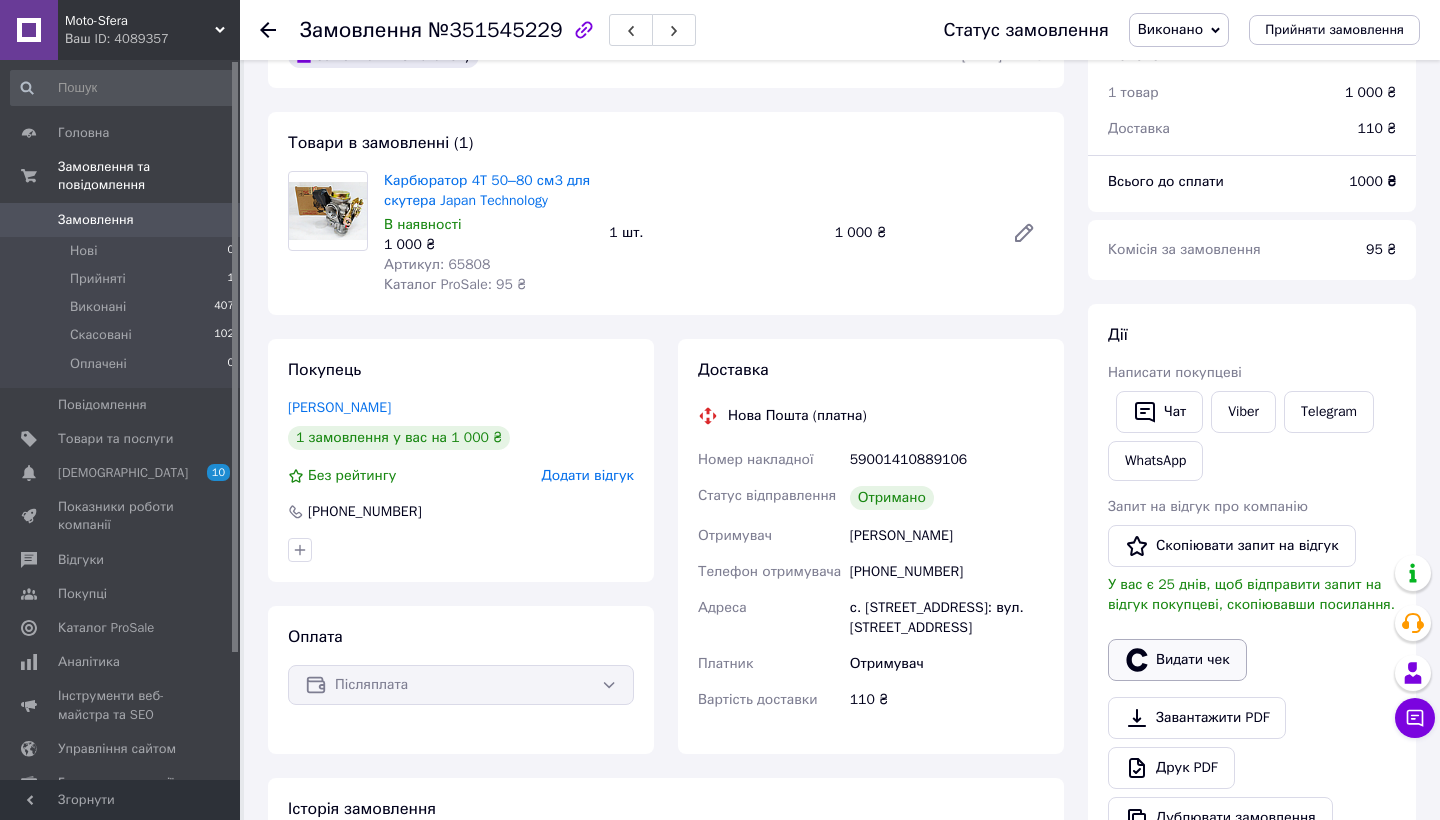 click on "Видати чек" at bounding box center (1177, 660) 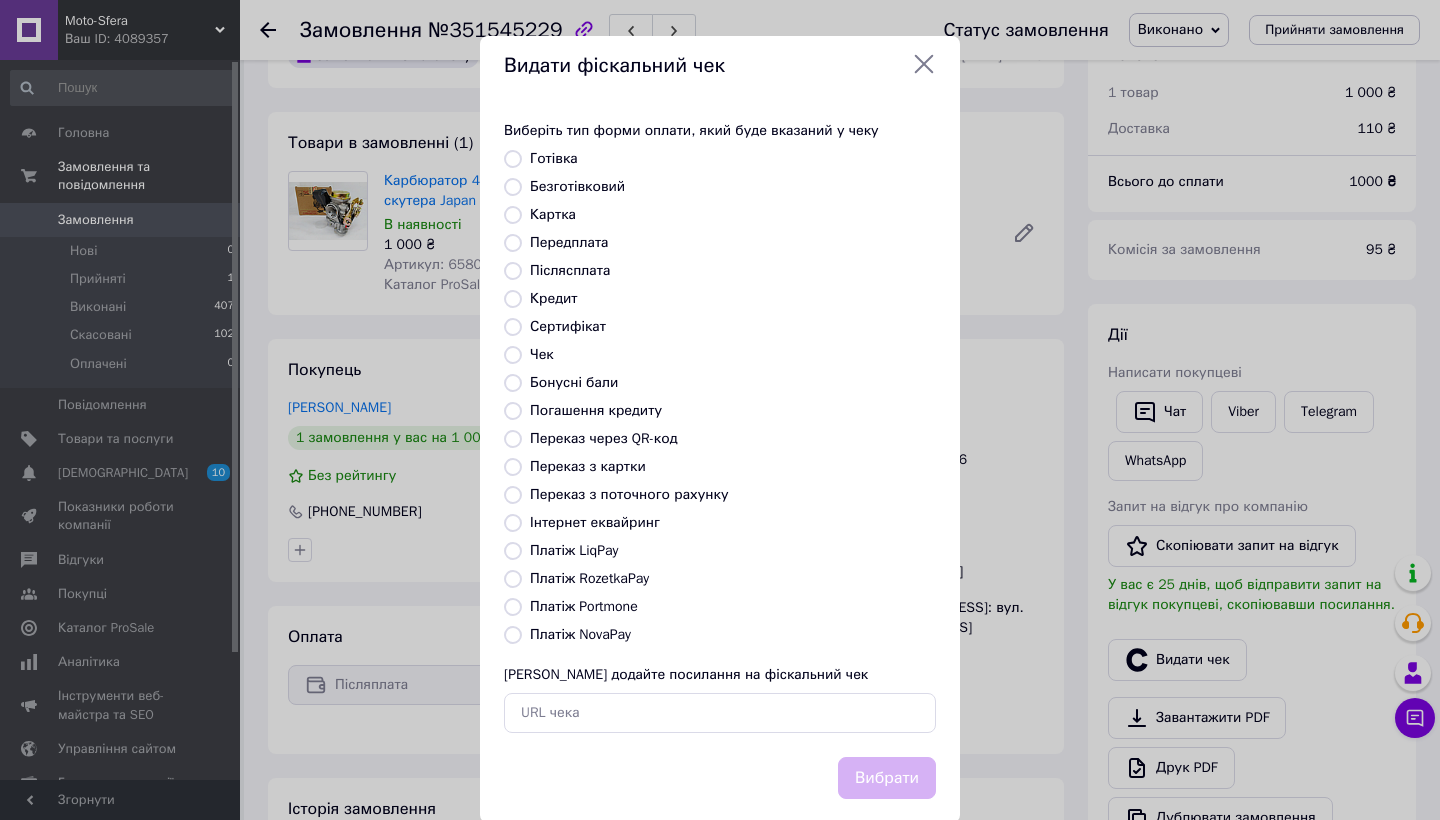 click on "Платіж NovaPay" at bounding box center [580, 634] 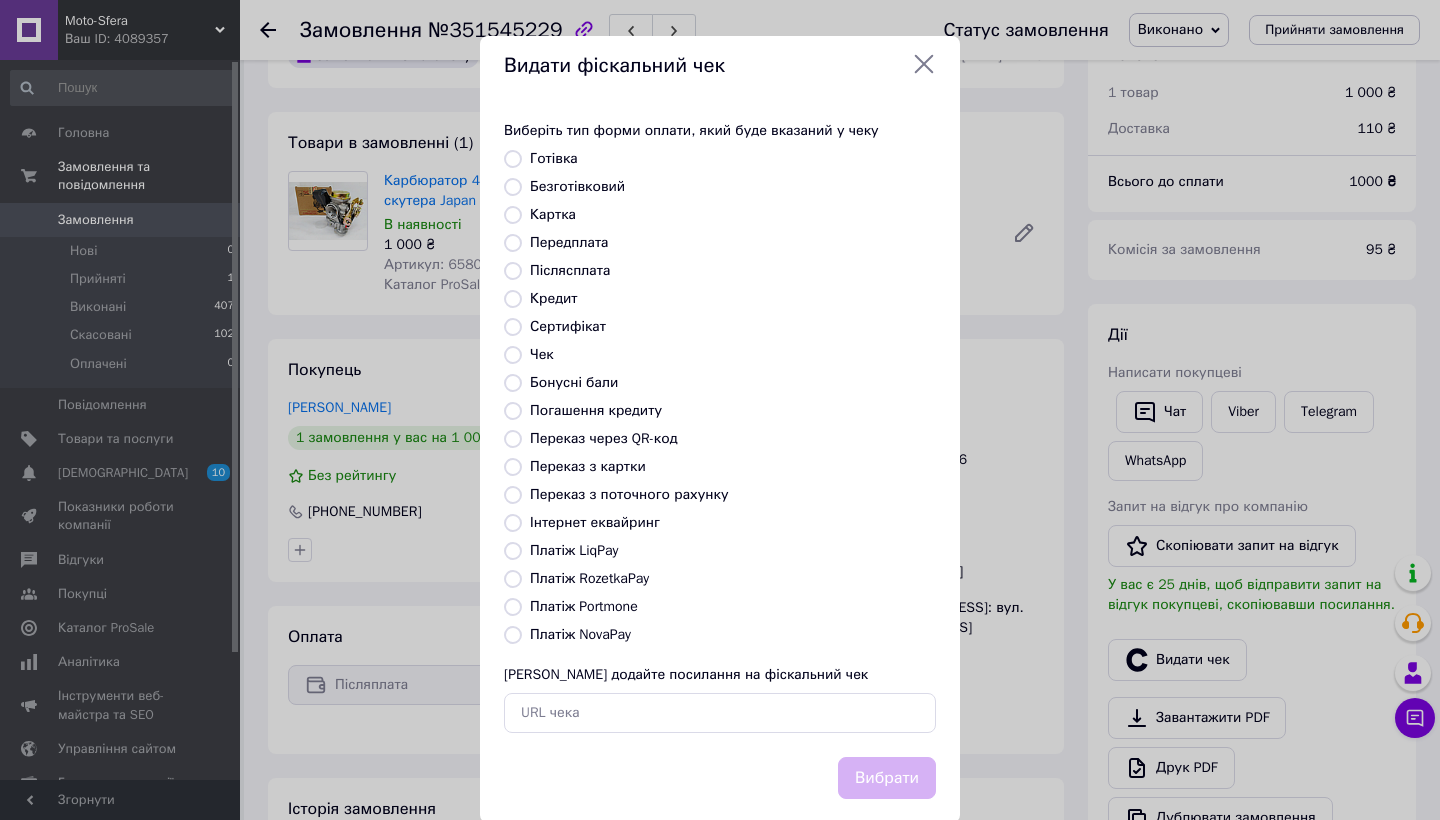 radio on "true" 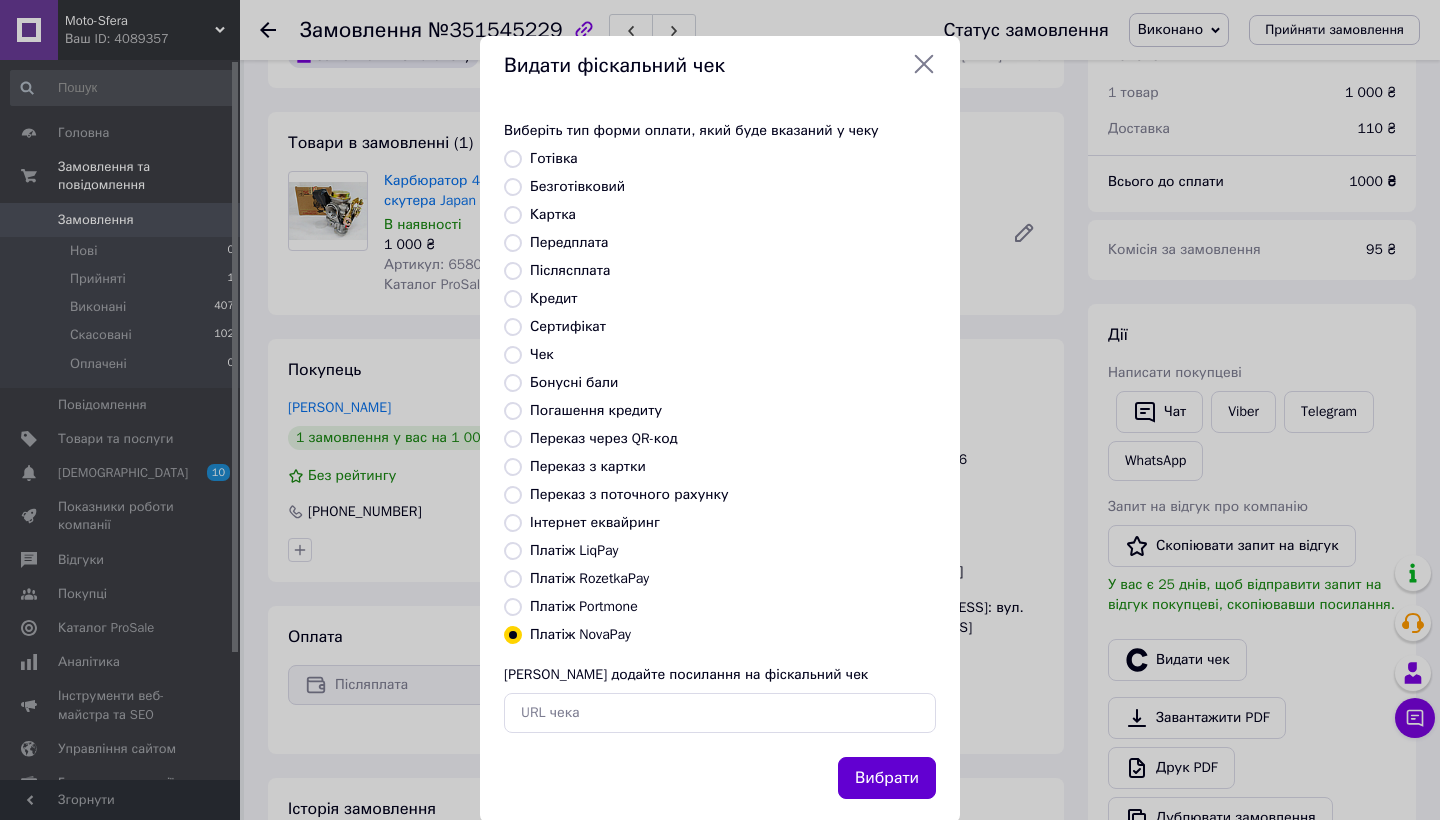 click on "Вибрати" at bounding box center [887, 778] 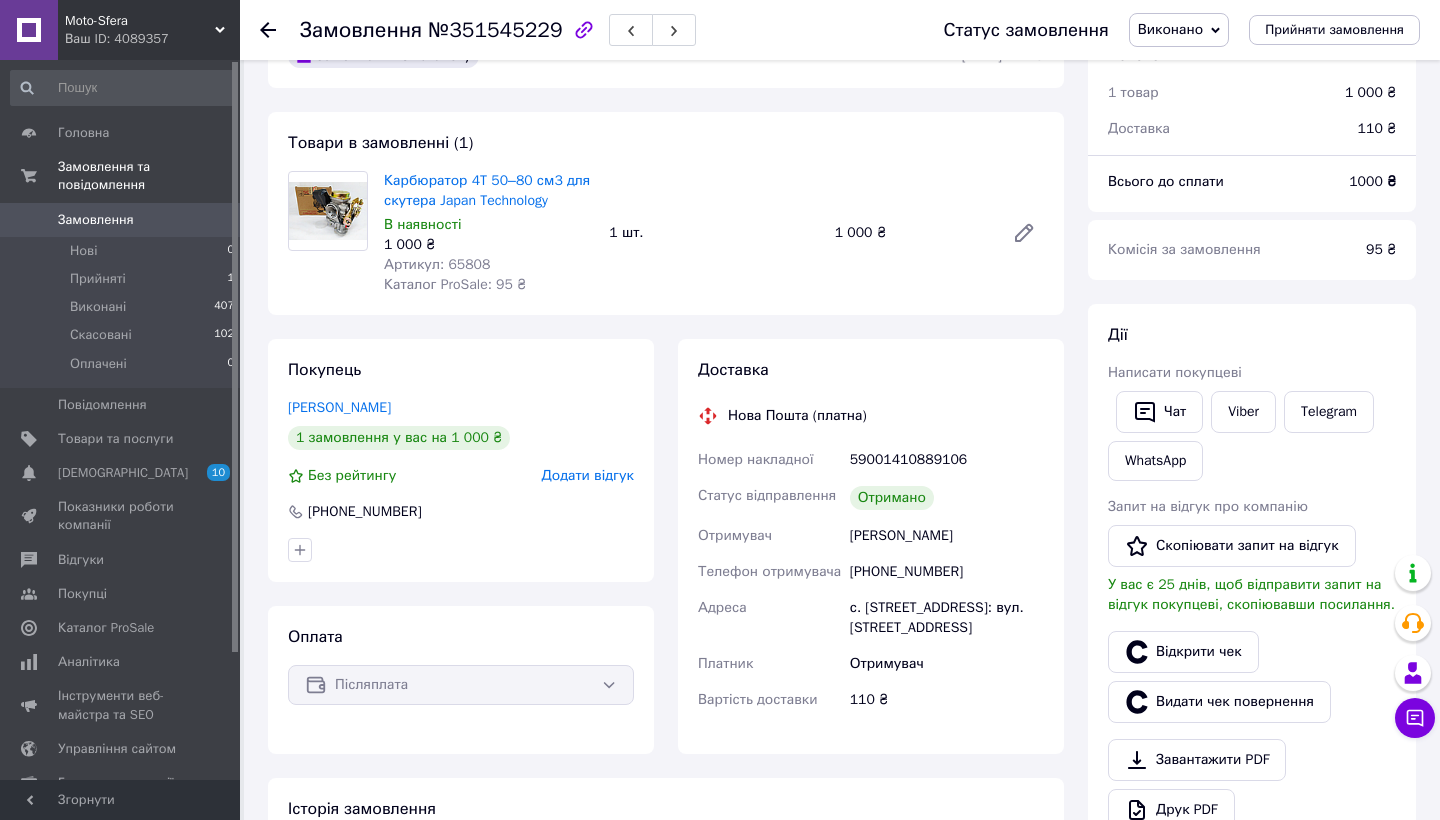 click on "0" at bounding box center (212, 220) 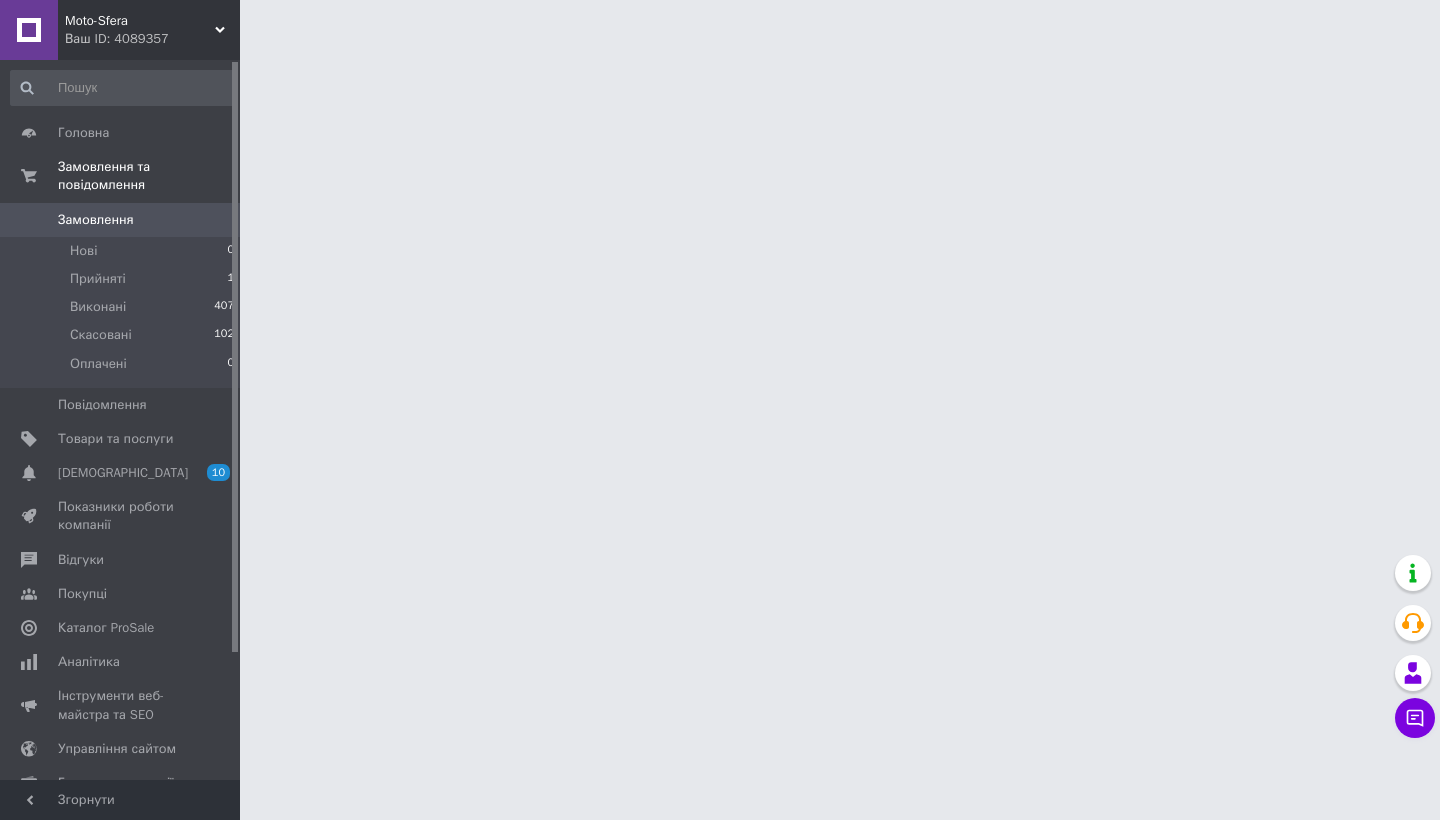 scroll, scrollTop: 0, scrollLeft: 0, axis: both 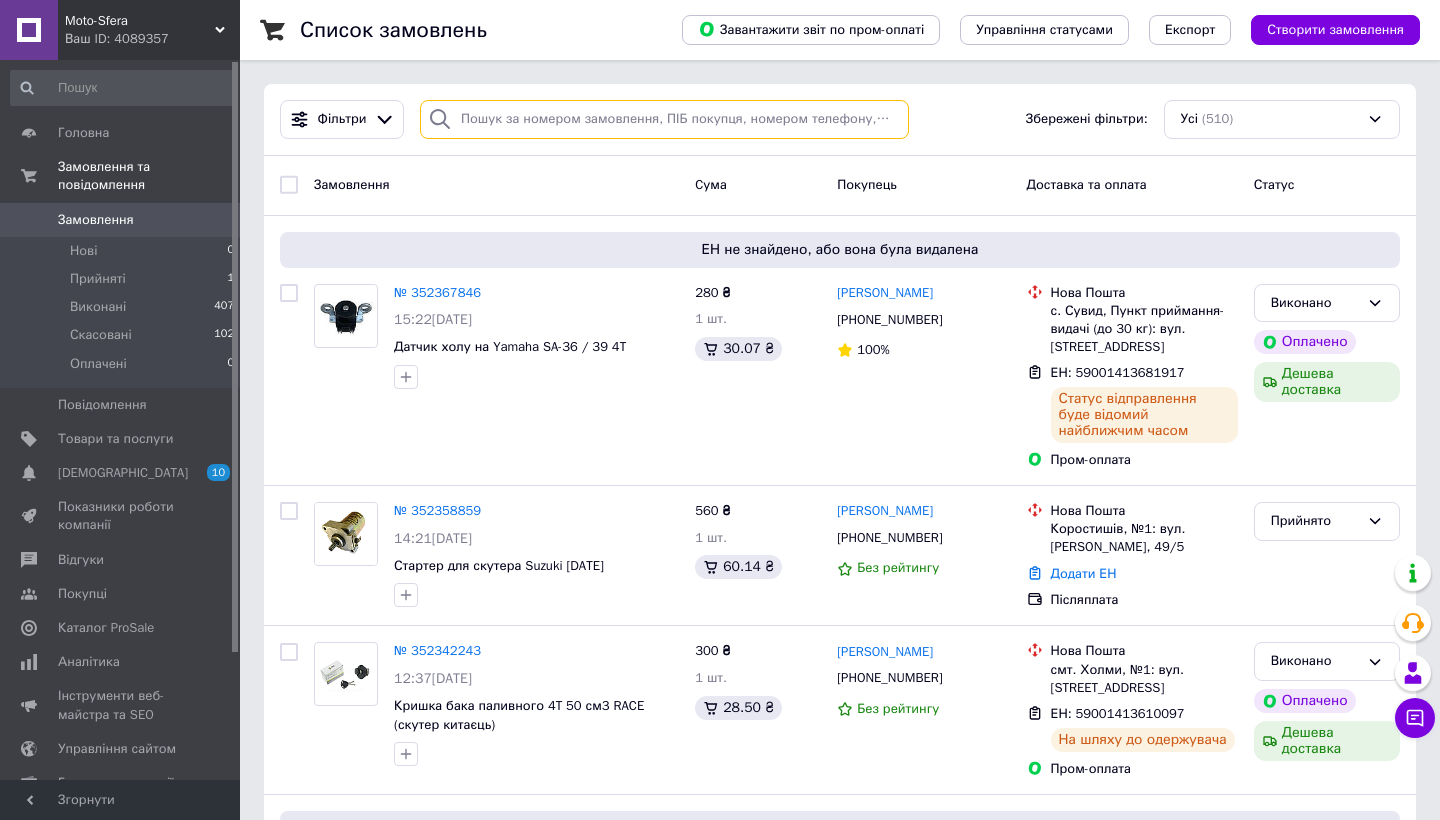 click at bounding box center [664, 119] 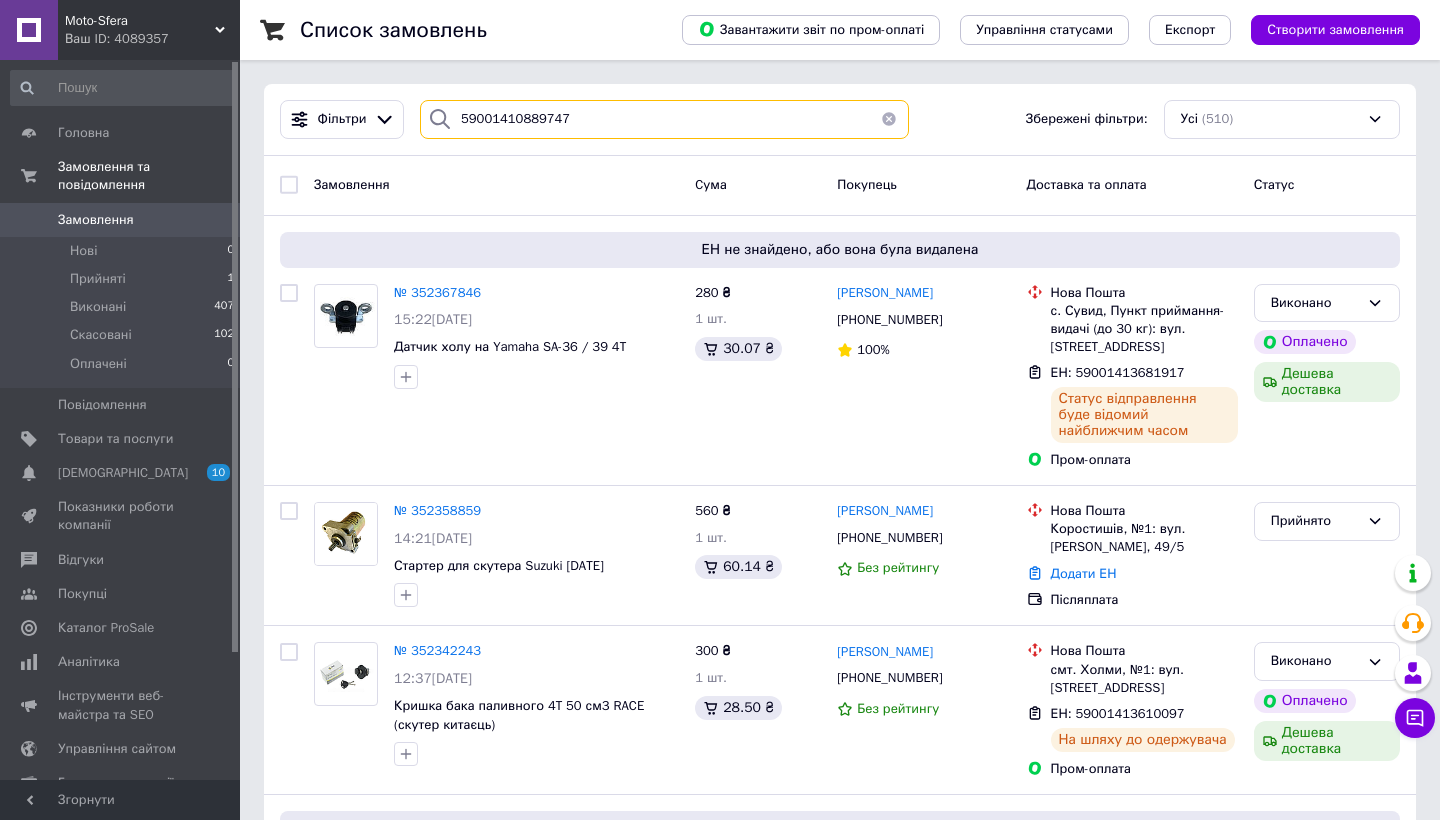type on "59001410889747" 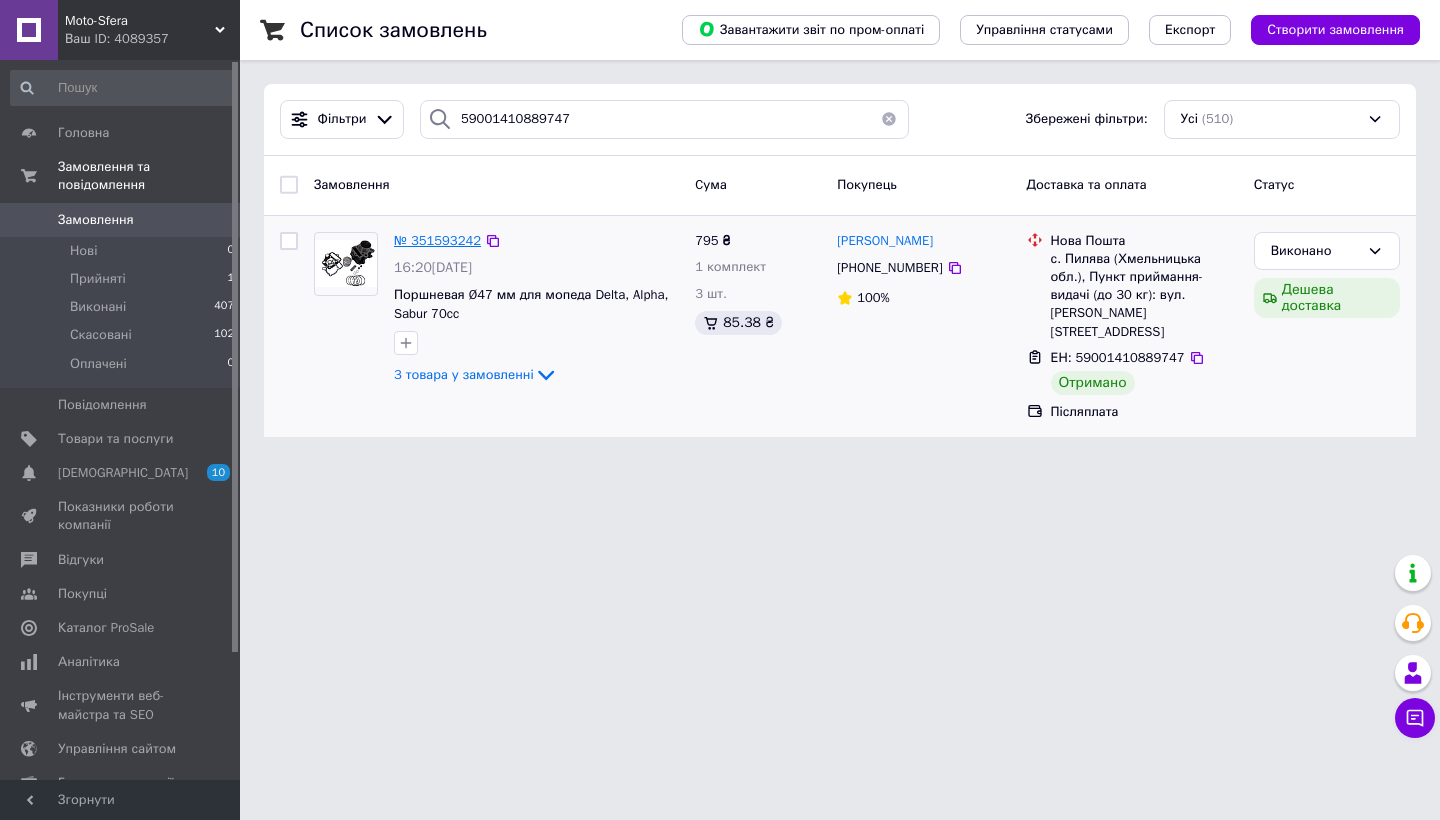 click on "№ 351593242" at bounding box center [437, 240] 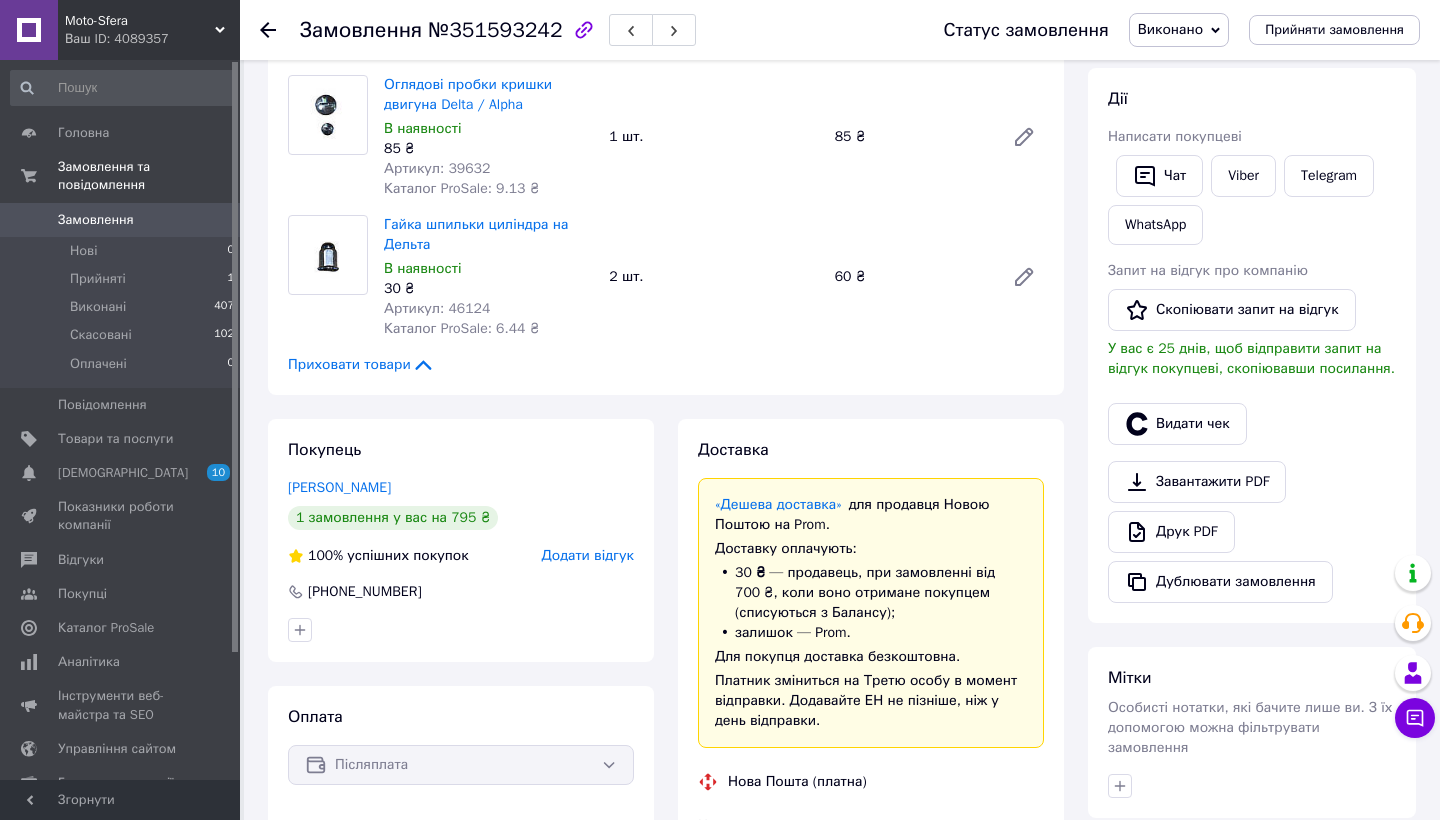 scroll, scrollTop: 329, scrollLeft: 0, axis: vertical 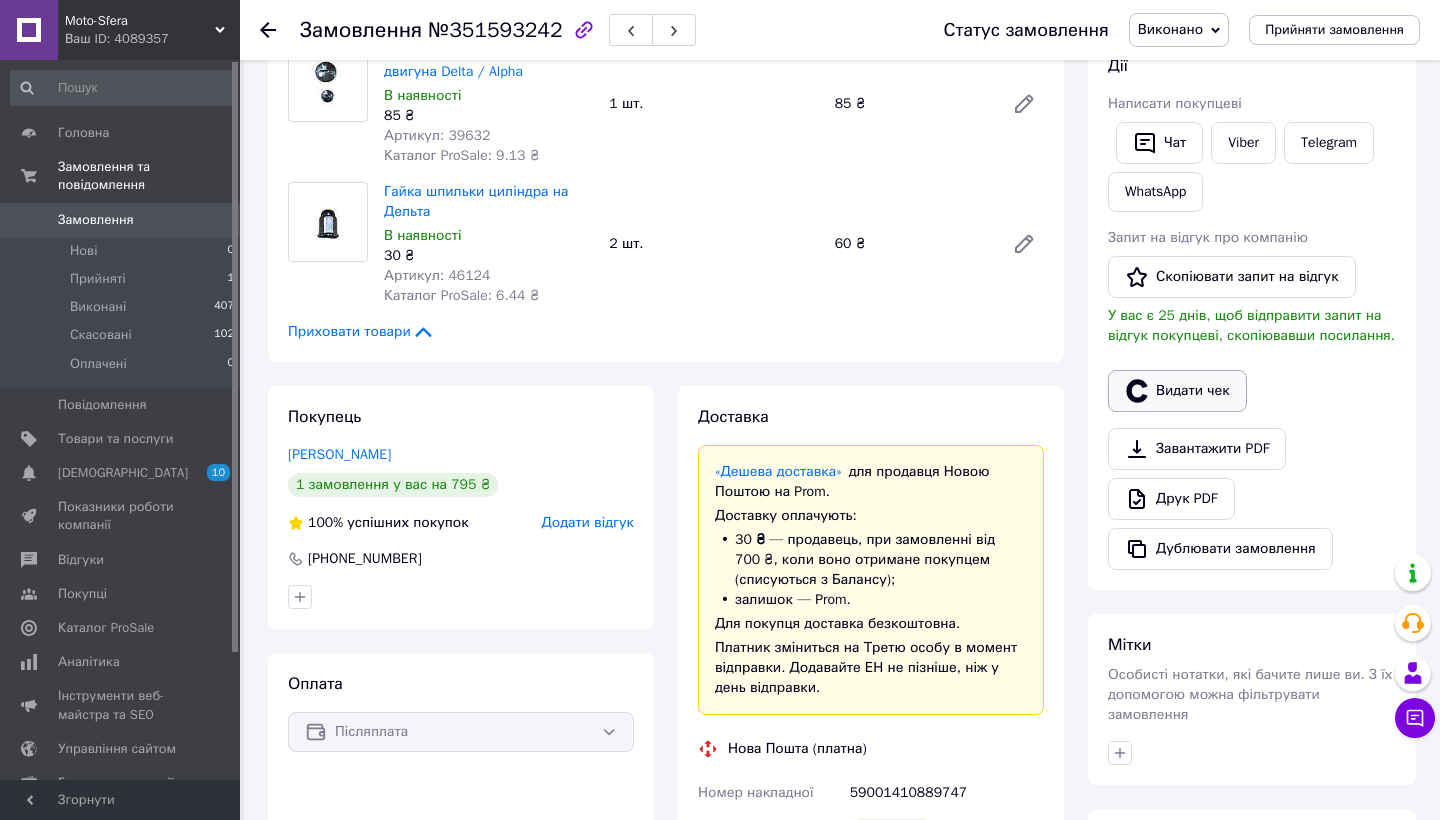 click on "Видати чек" at bounding box center (1177, 391) 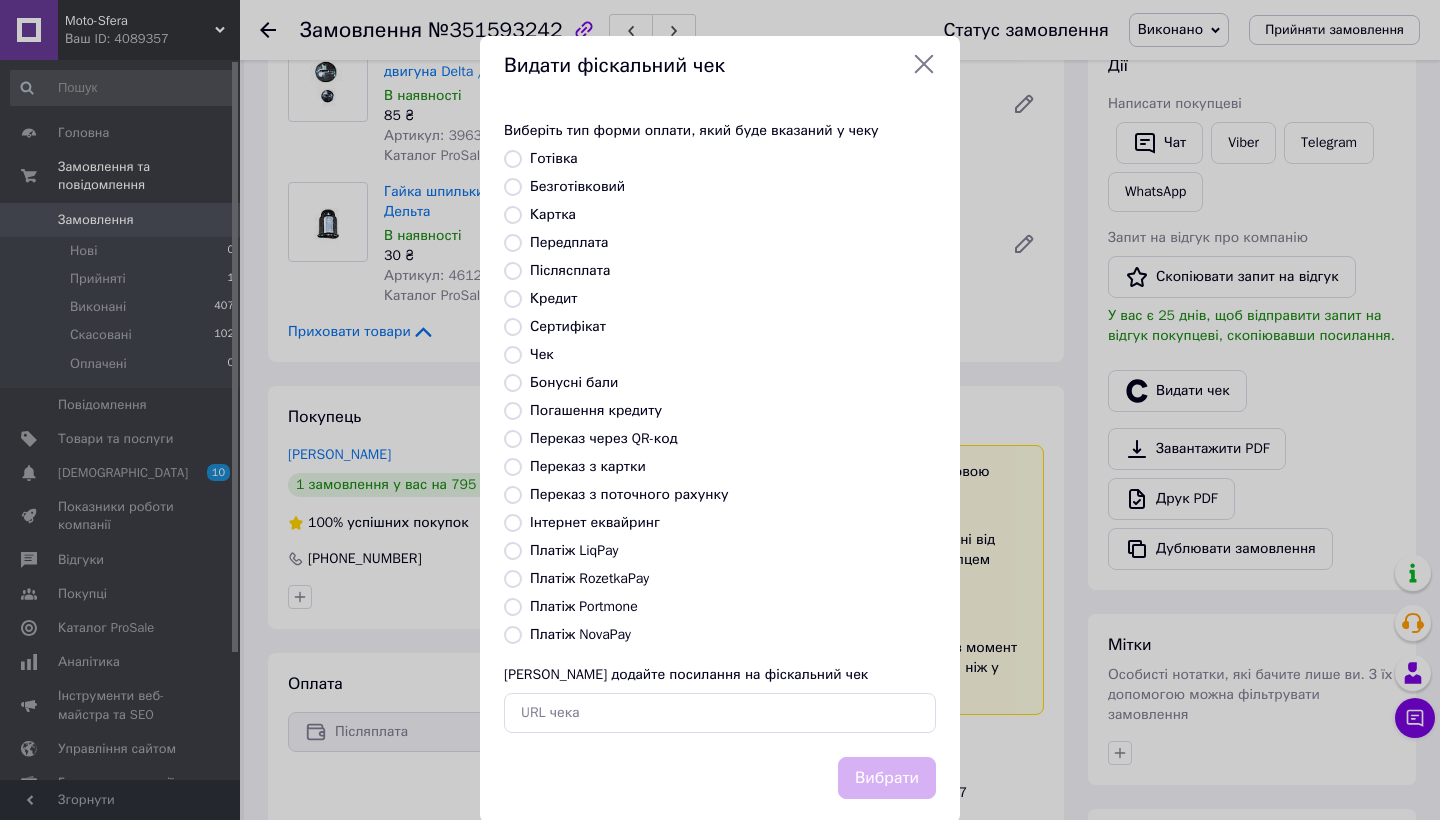 click on "Платіж NovaPay" at bounding box center (580, 634) 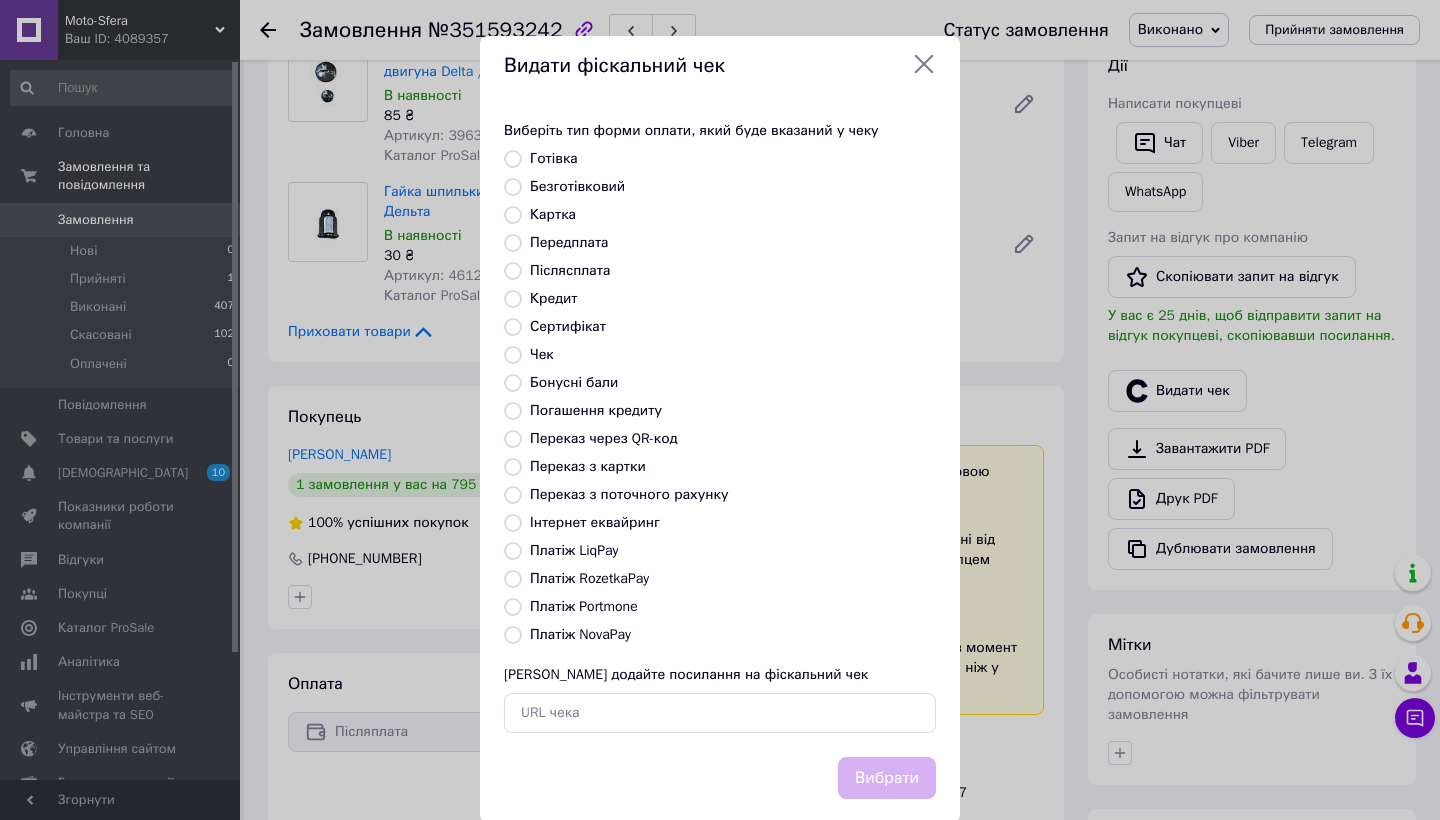radio on "true" 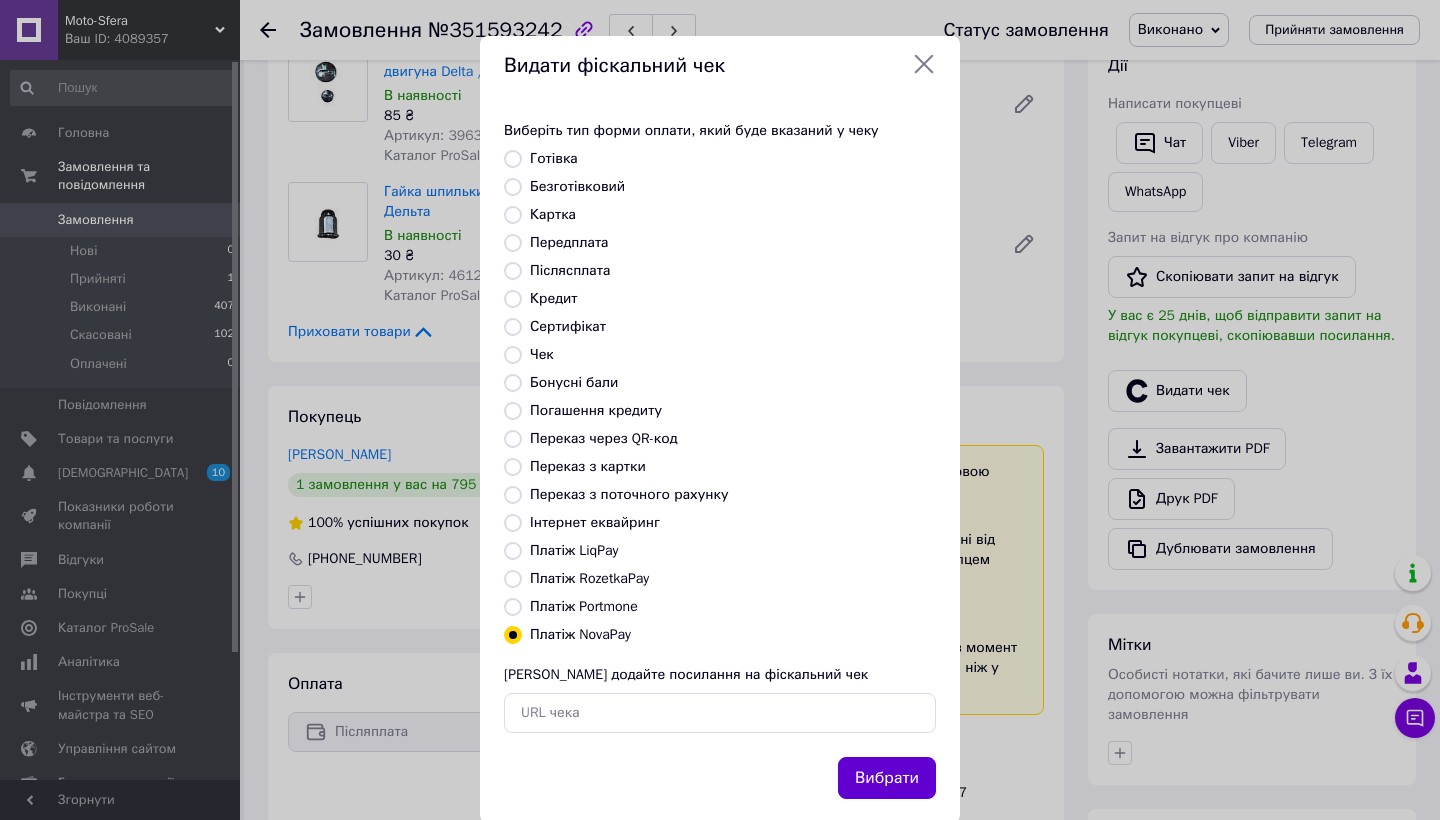 click on "Вибрати" at bounding box center [887, 778] 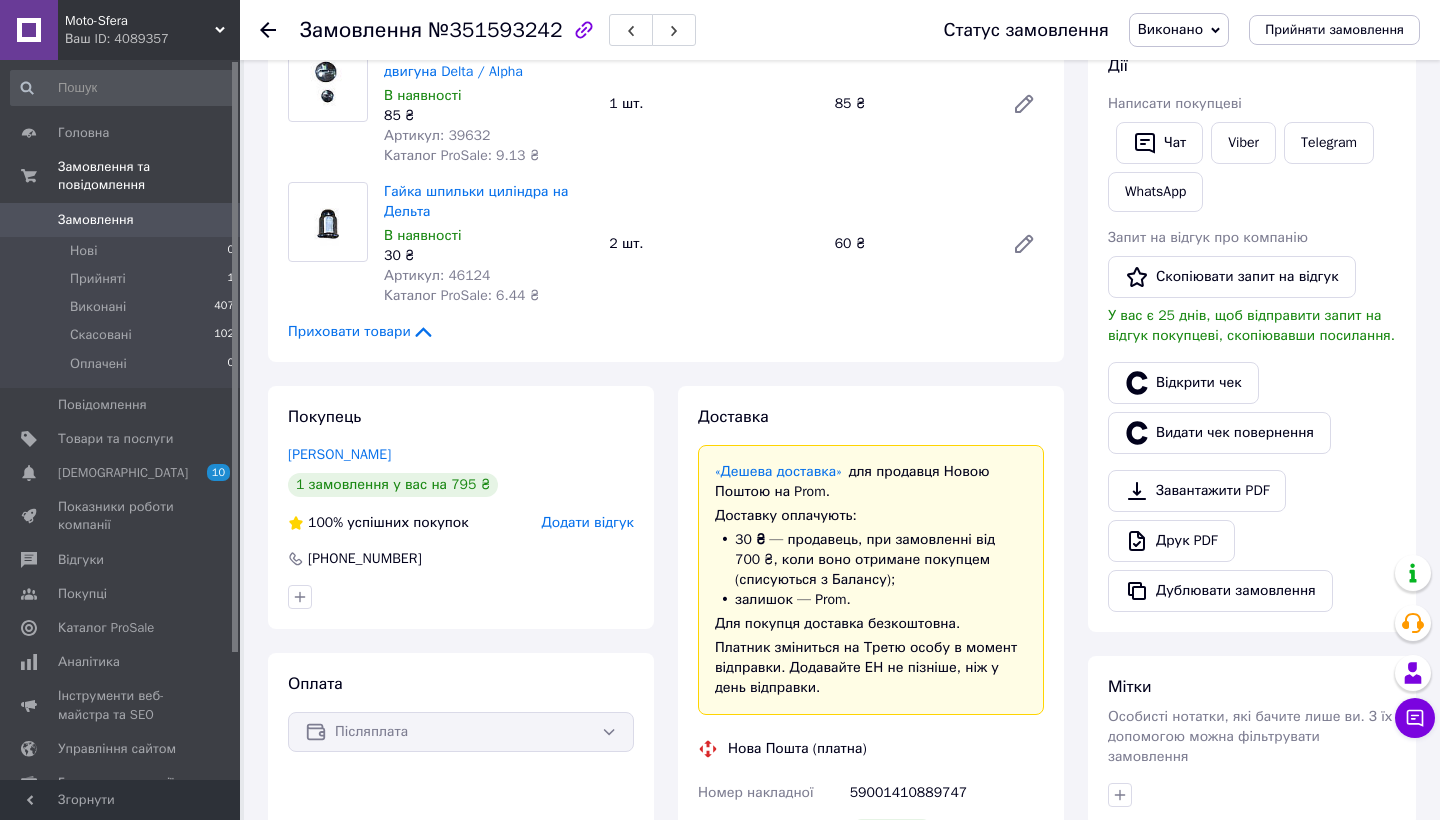 click on "Замовлення" at bounding box center (121, 220) 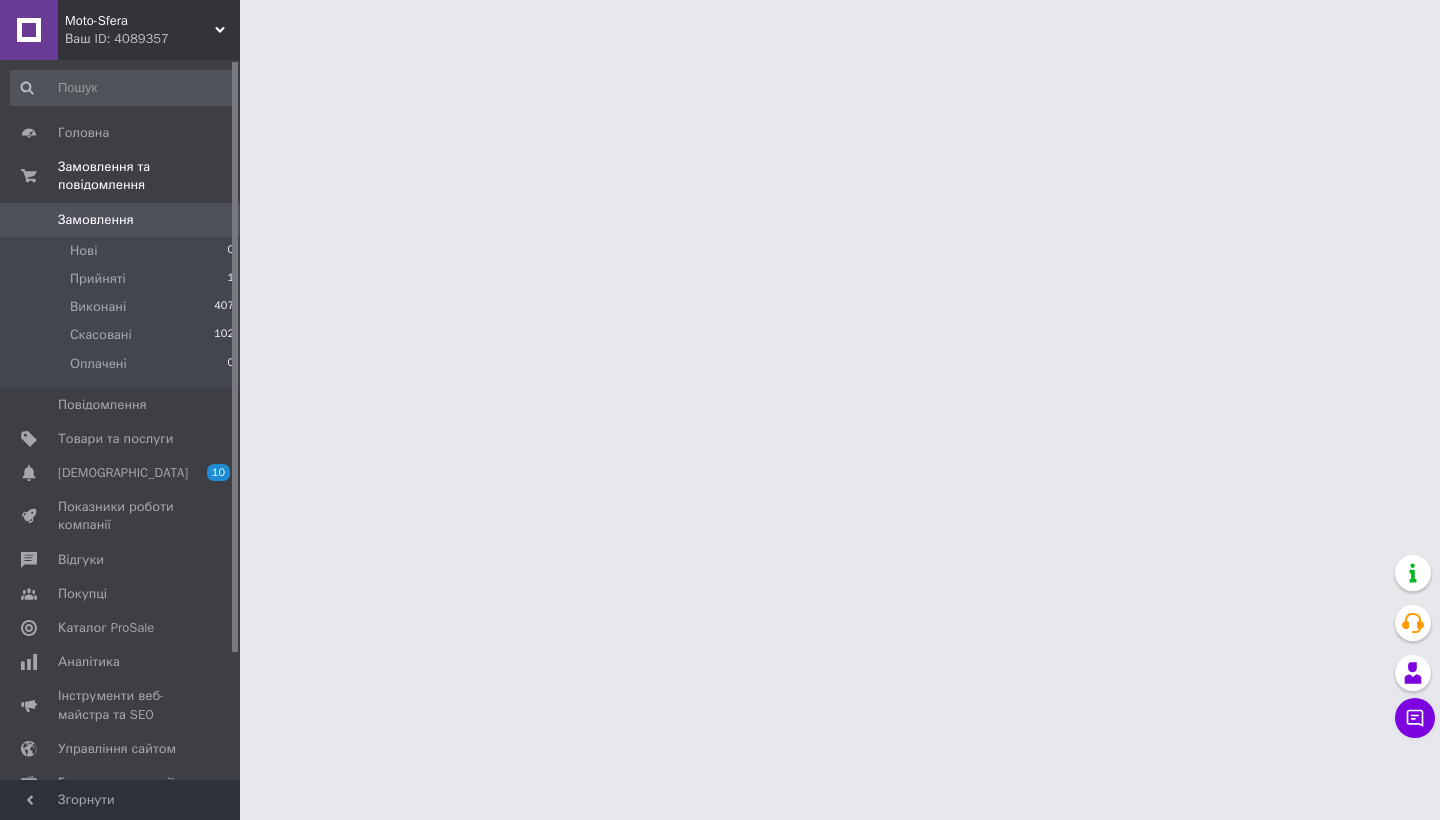 scroll, scrollTop: 0, scrollLeft: 0, axis: both 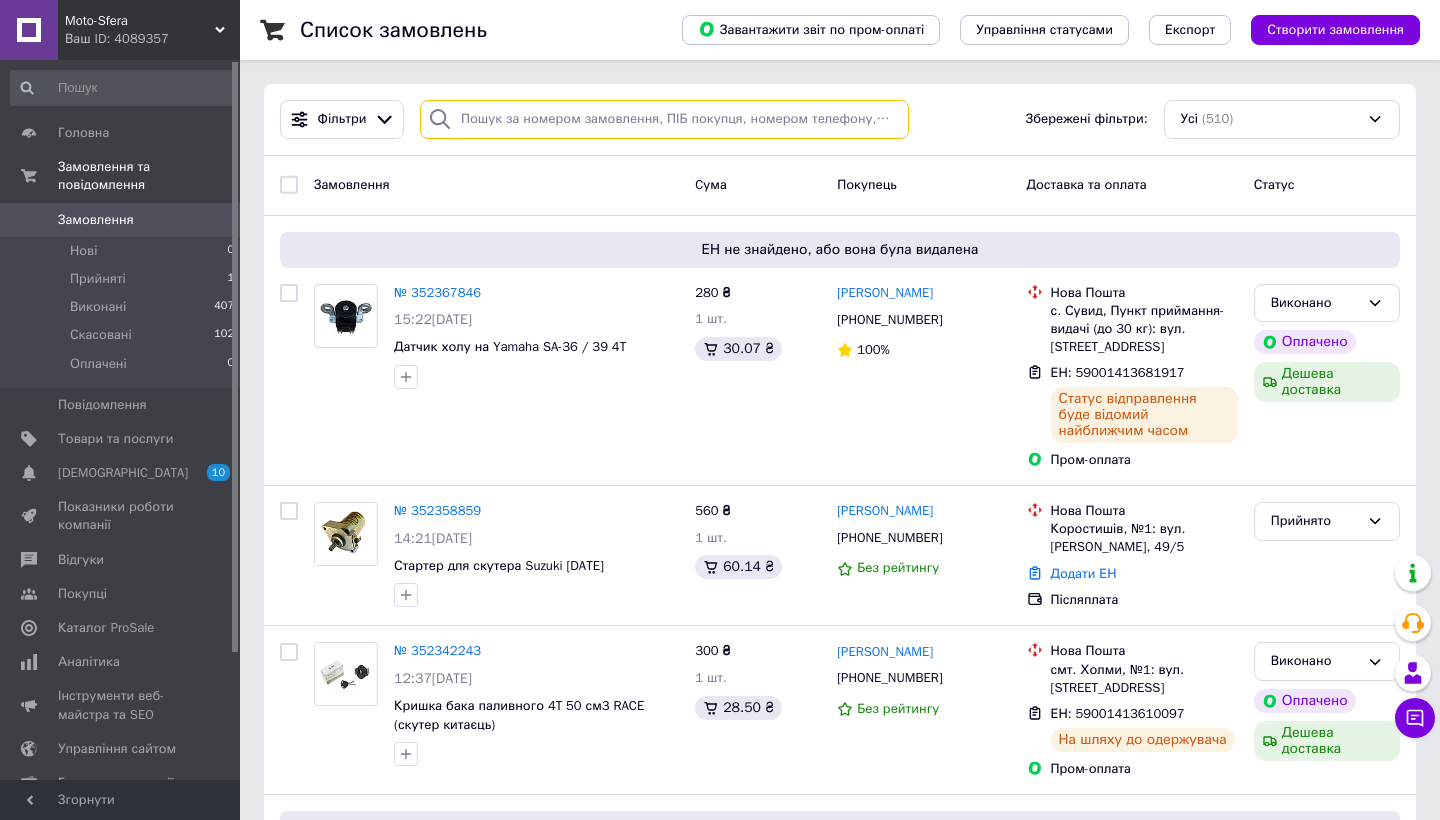 click at bounding box center [664, 119] 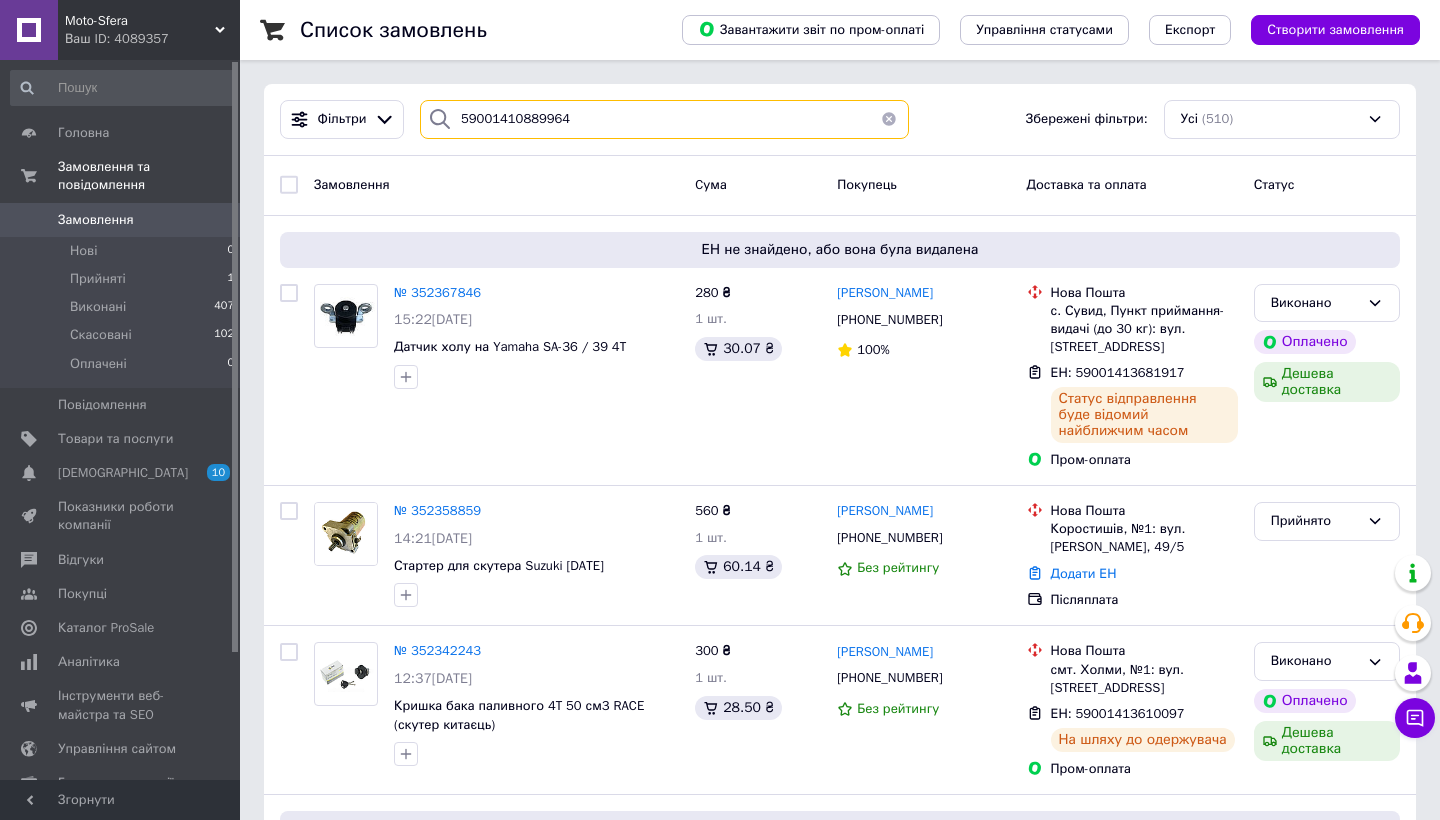 type on "59001410889964" 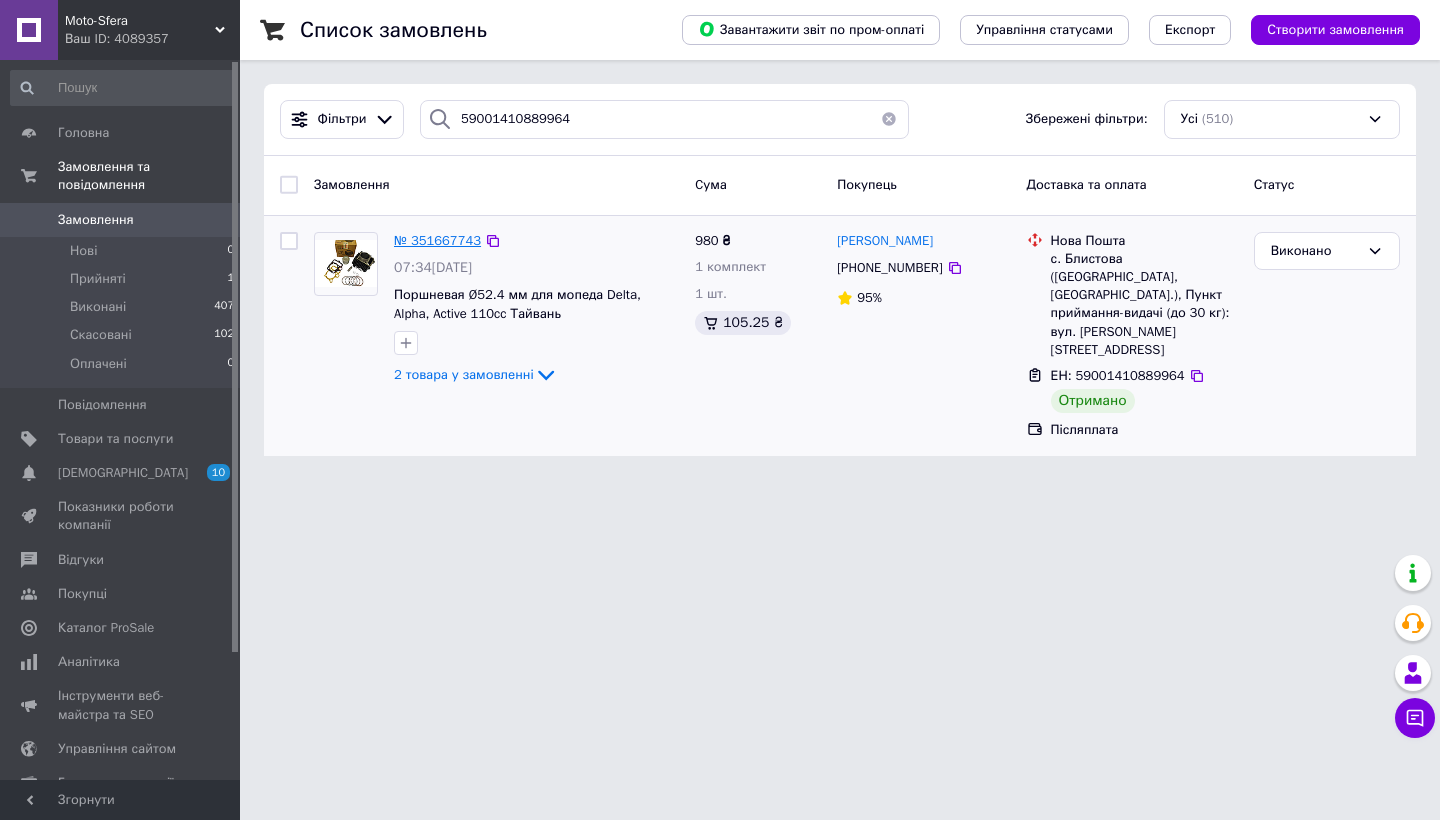 click on "№ 351667743" at bounding box center (437, 240) 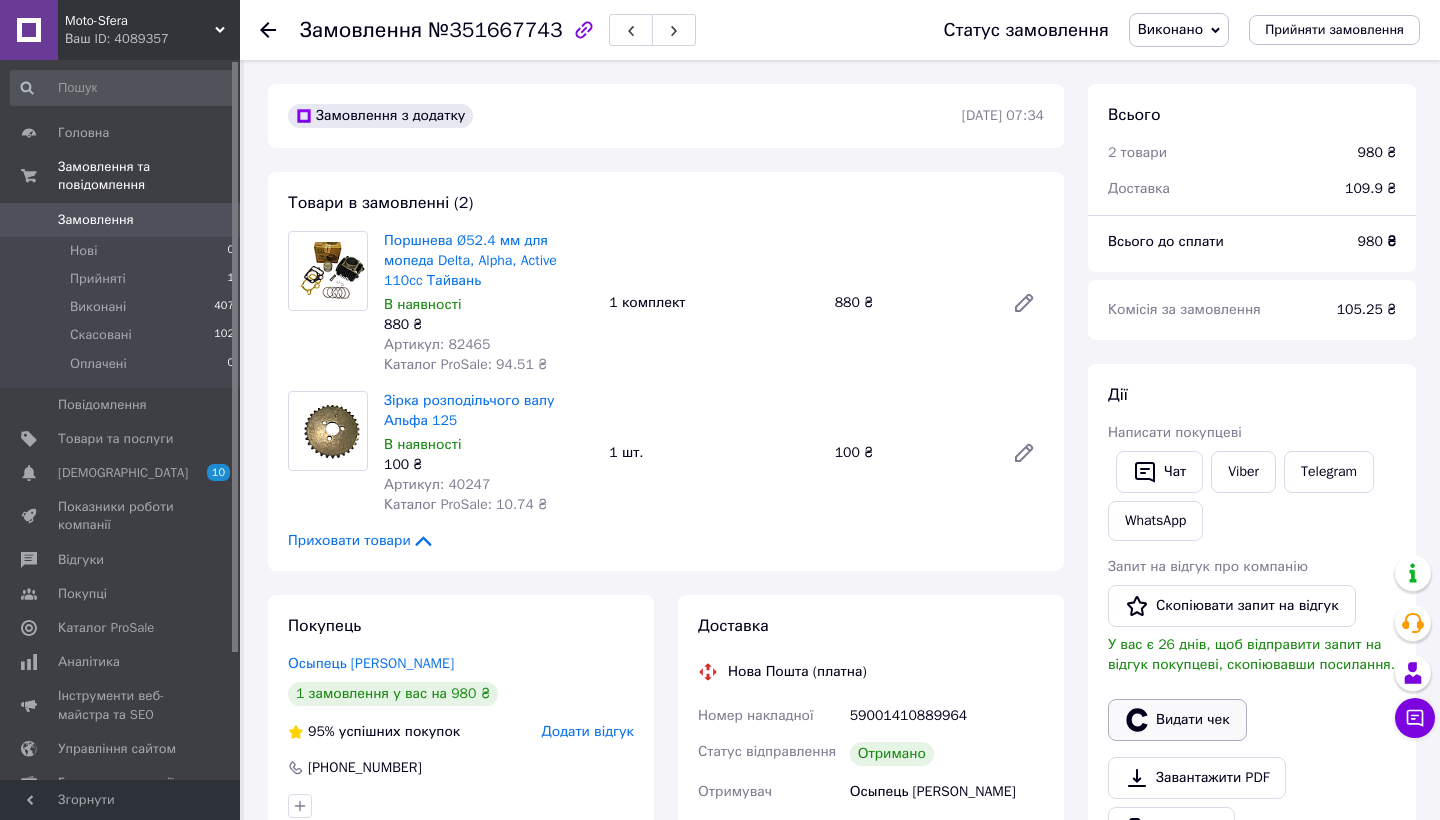click on "Видати чек" at bounding box center [1177, 720] 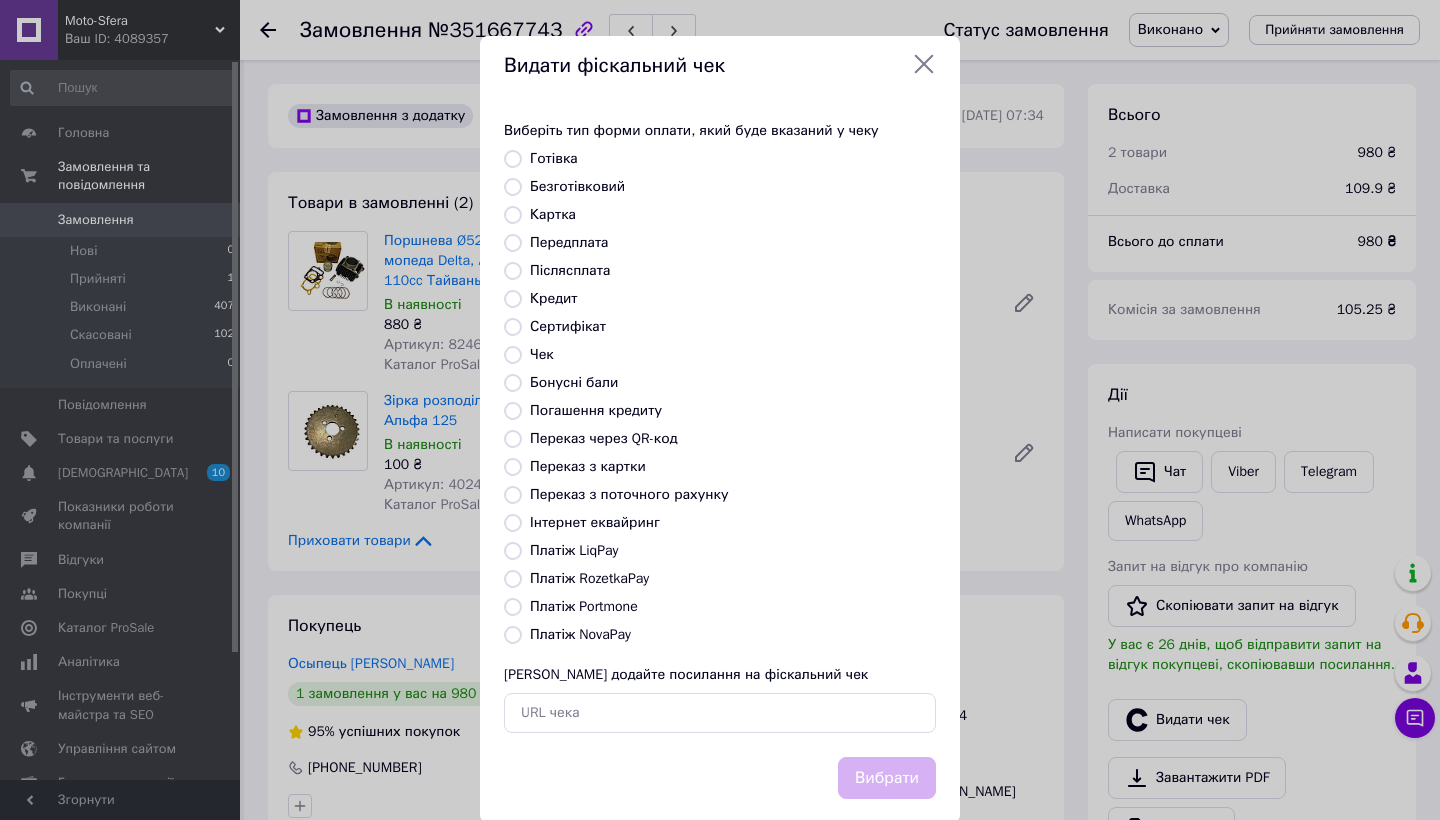 click on "Платіж NovaPay" at bounding box center [580, 634] 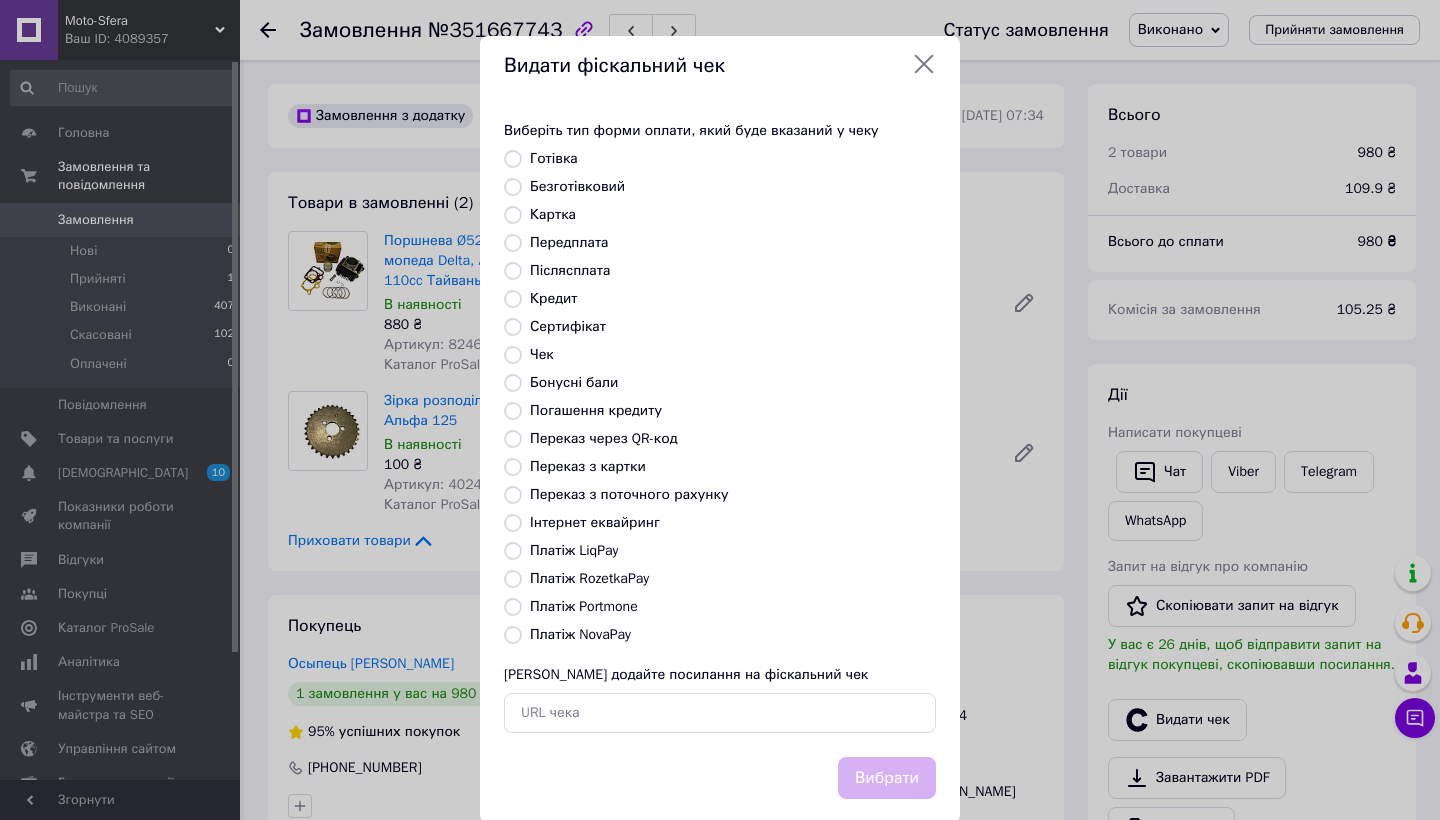 radio on "true" 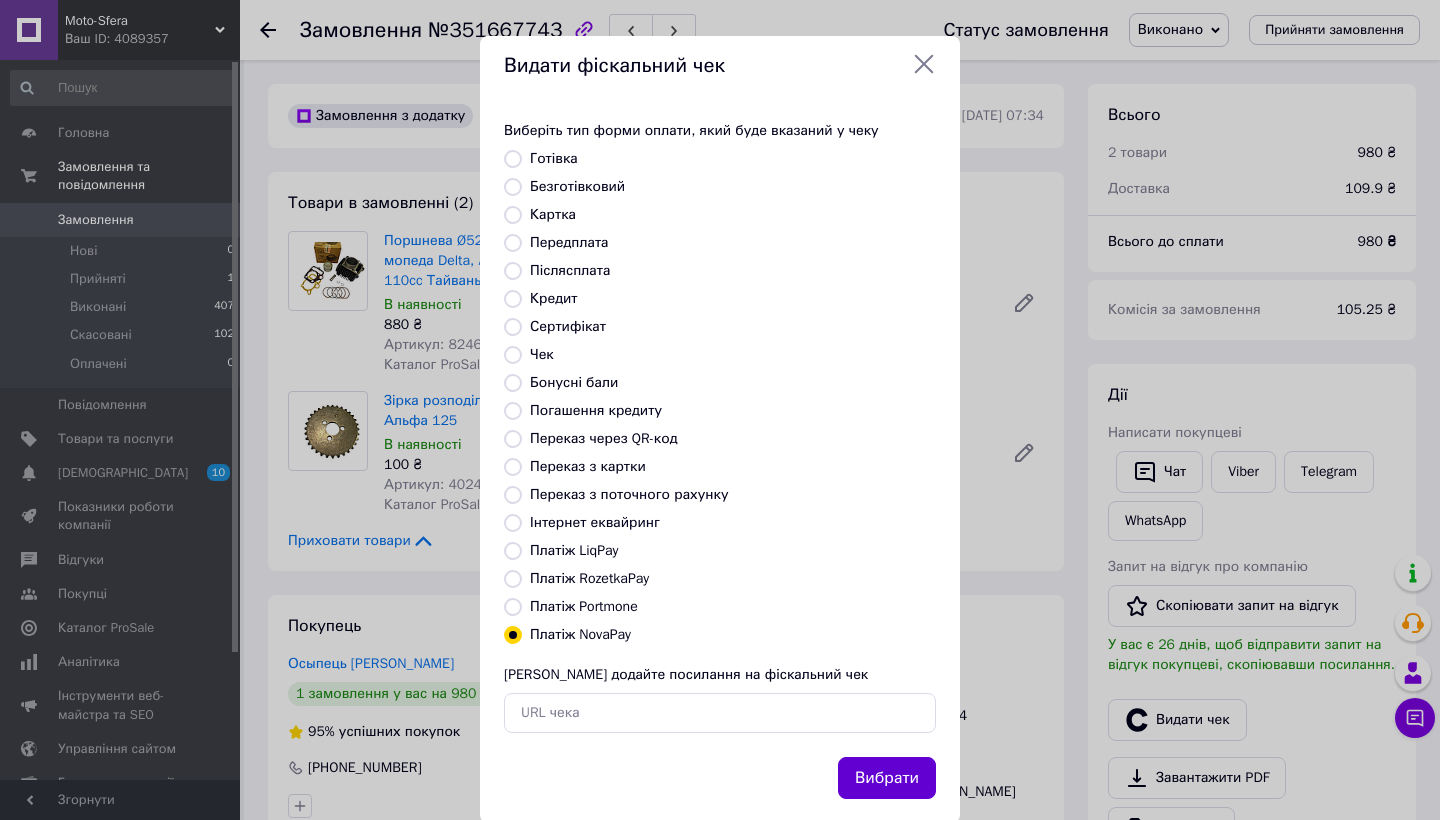 click on "Вибрати" at bounding box center [887, 778] 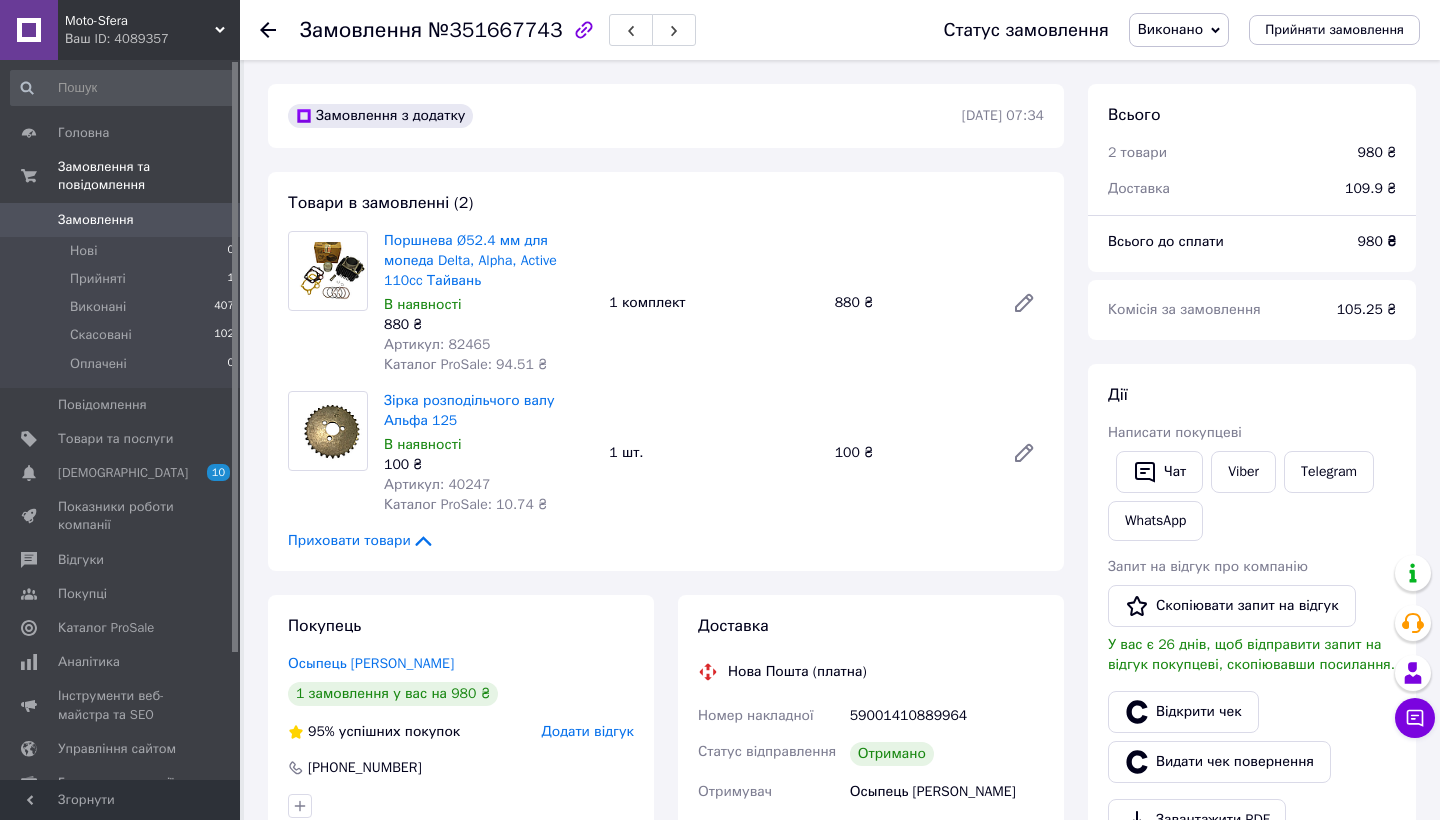 click on "Замовлення" at bounding box center (121, 220) 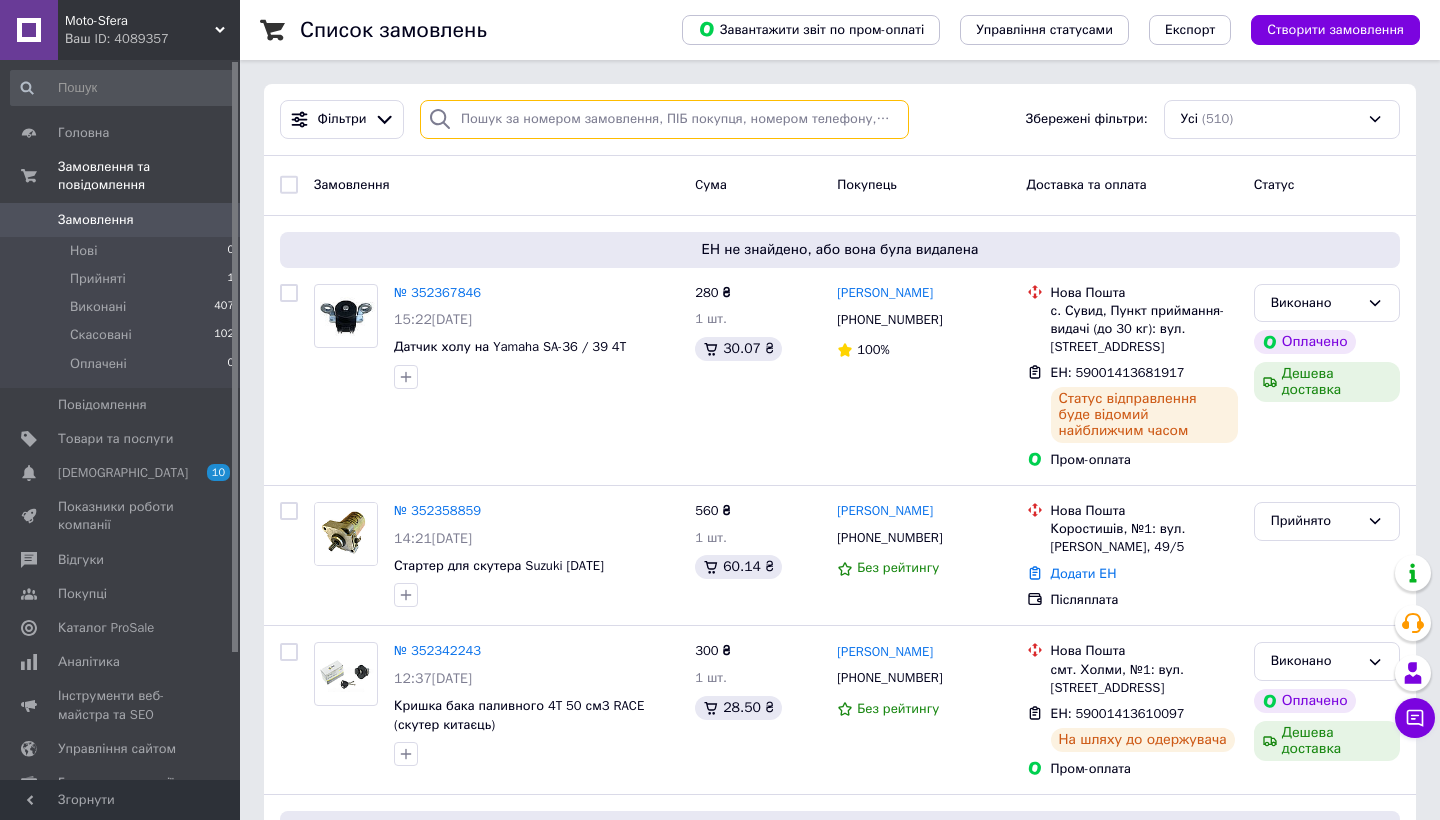 click at bounding box center [664, 119] 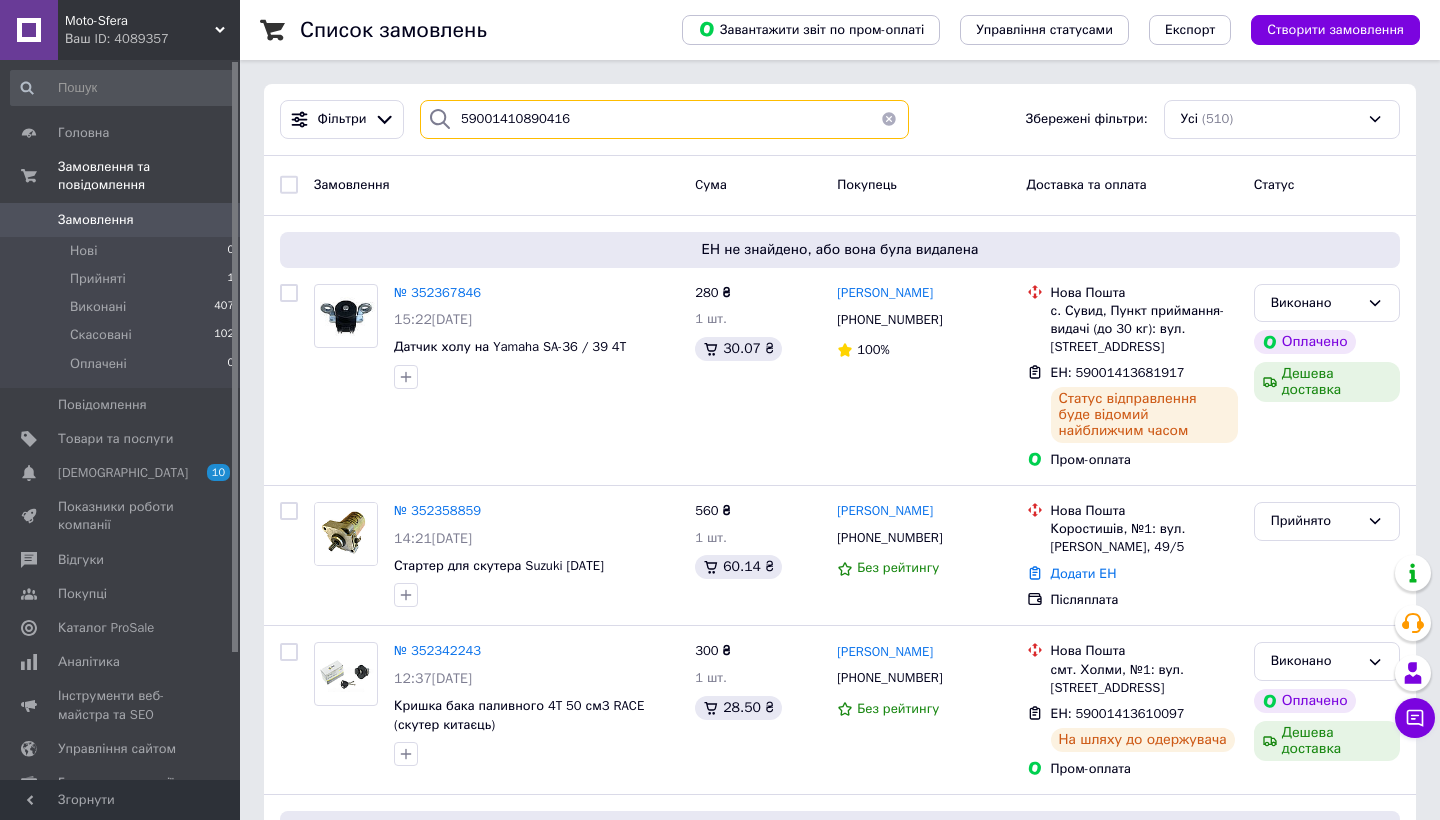 type on "59001410890416" 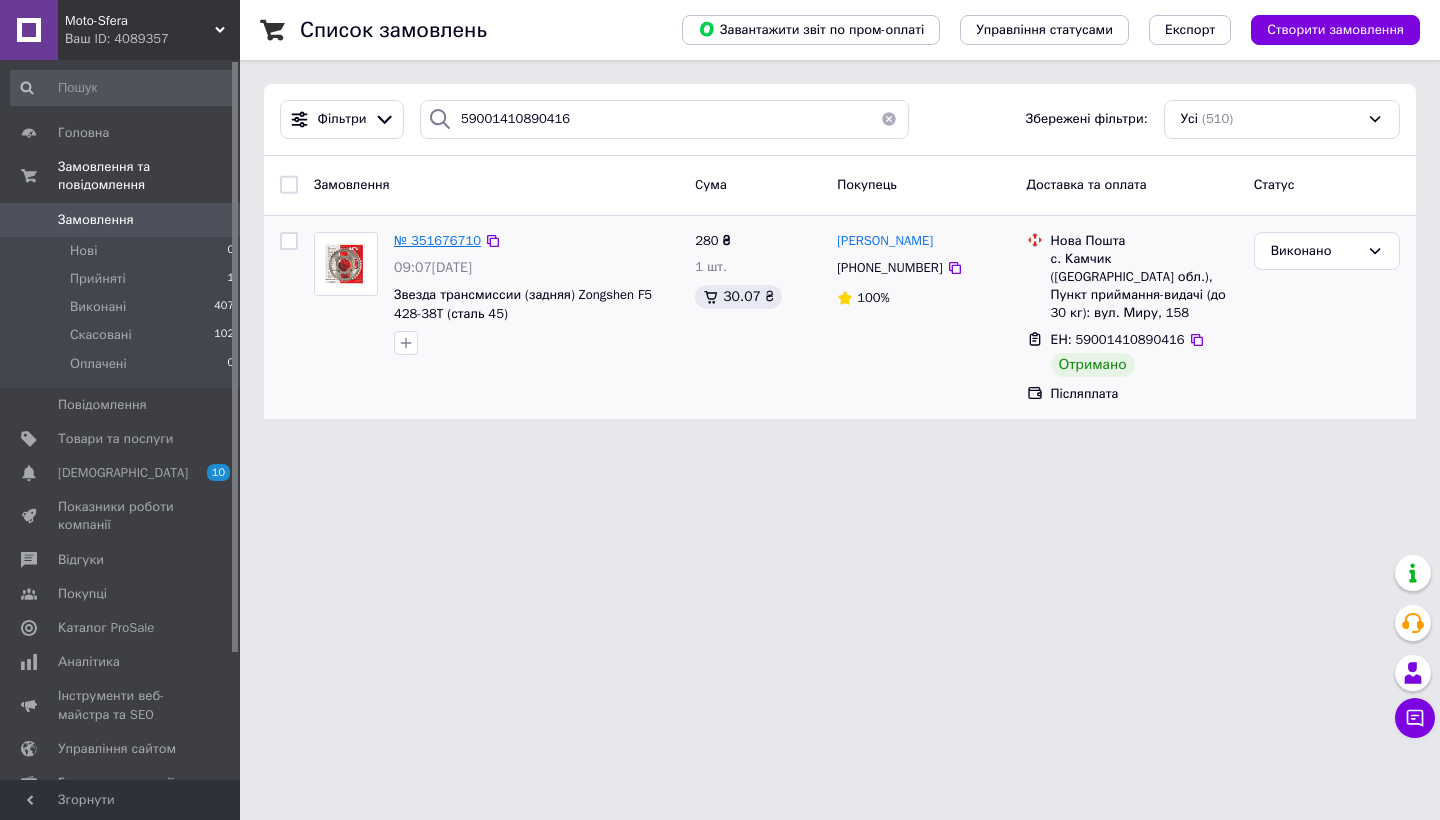 click on "№ 351676710" at bounding box center (437, 240) 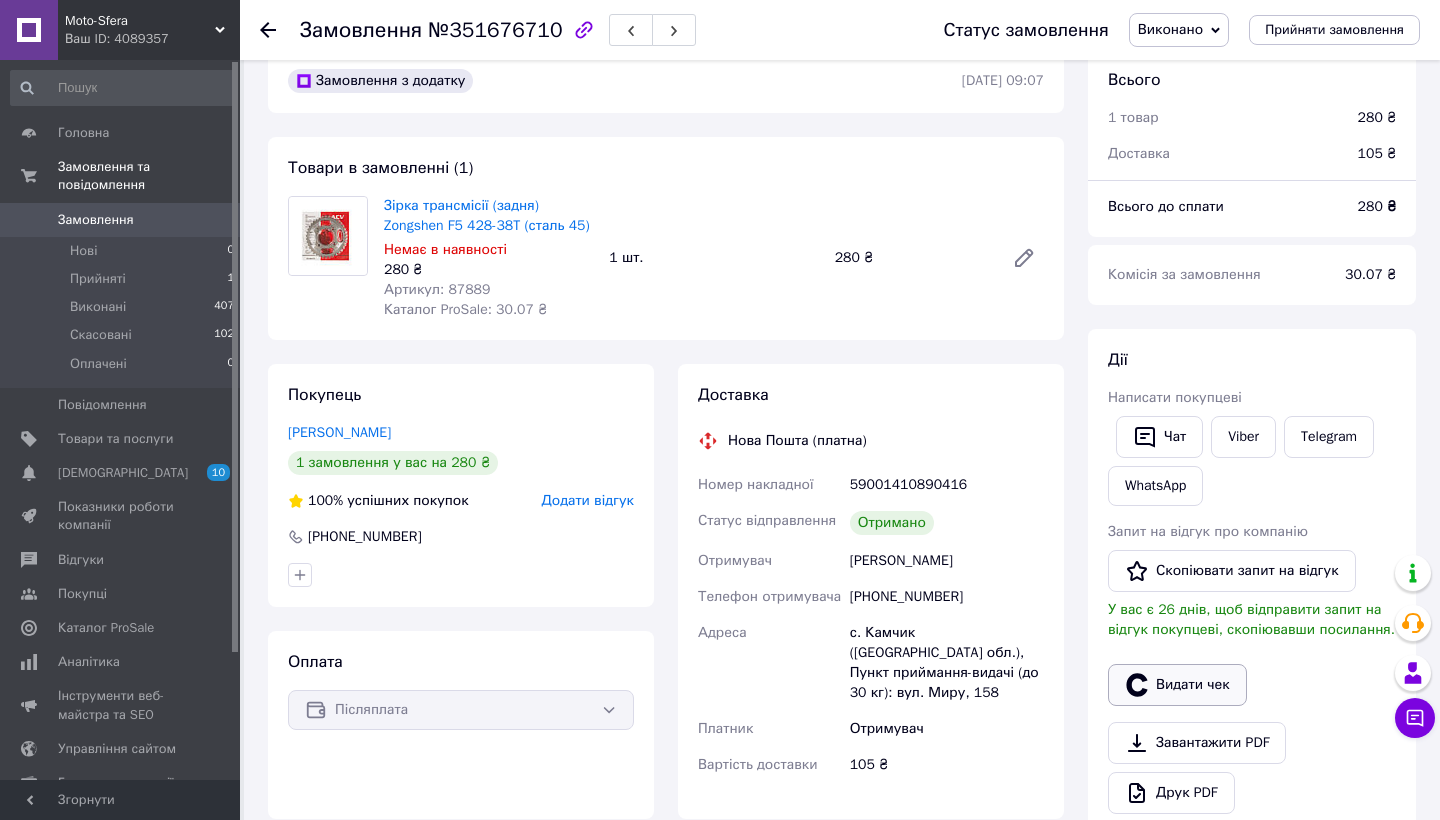 scroll, scrollTop: 34, scrollLeft: 0, axis: vertical 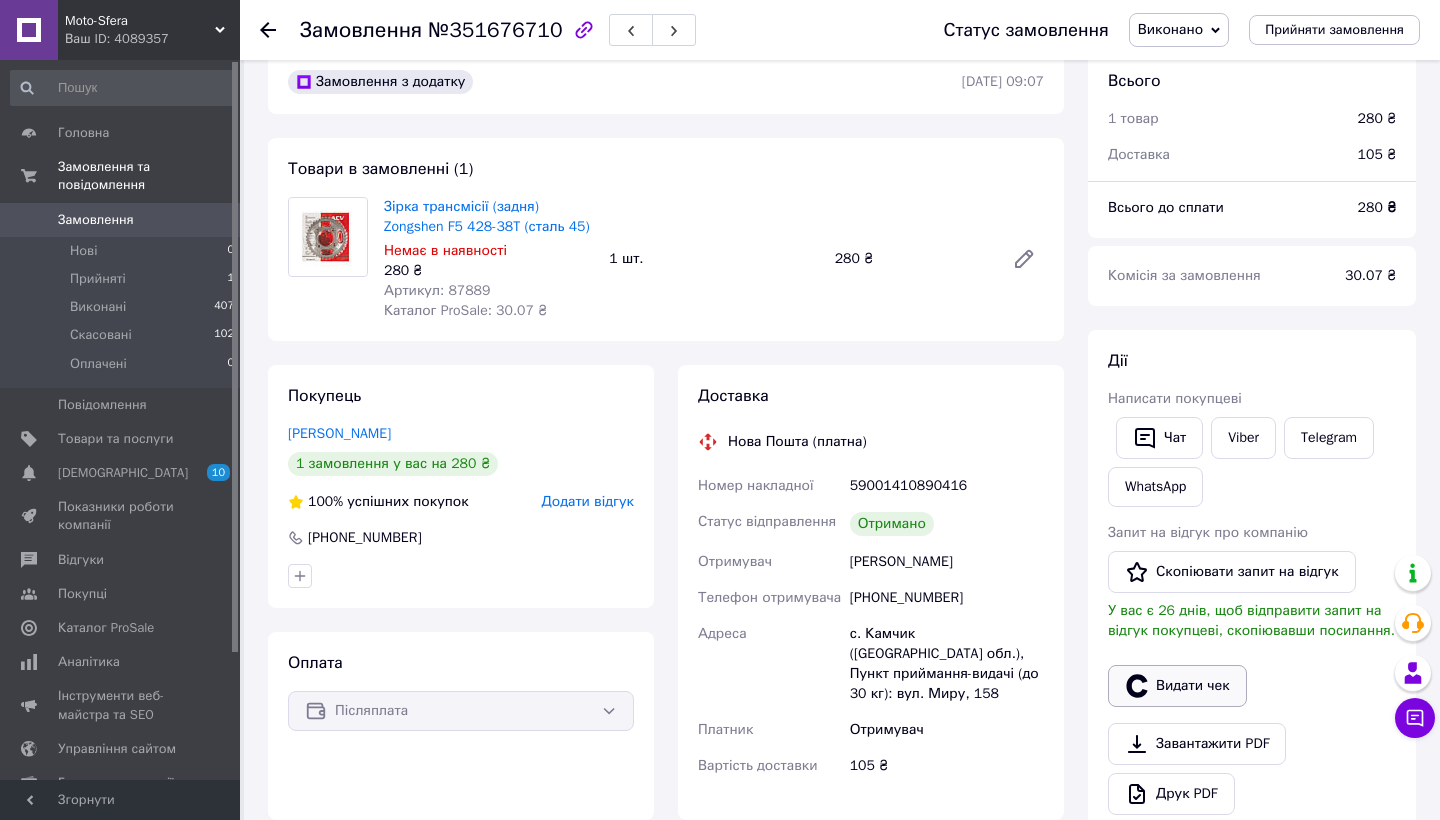 click on "Видати чек" at bounding box center (1177, 686) 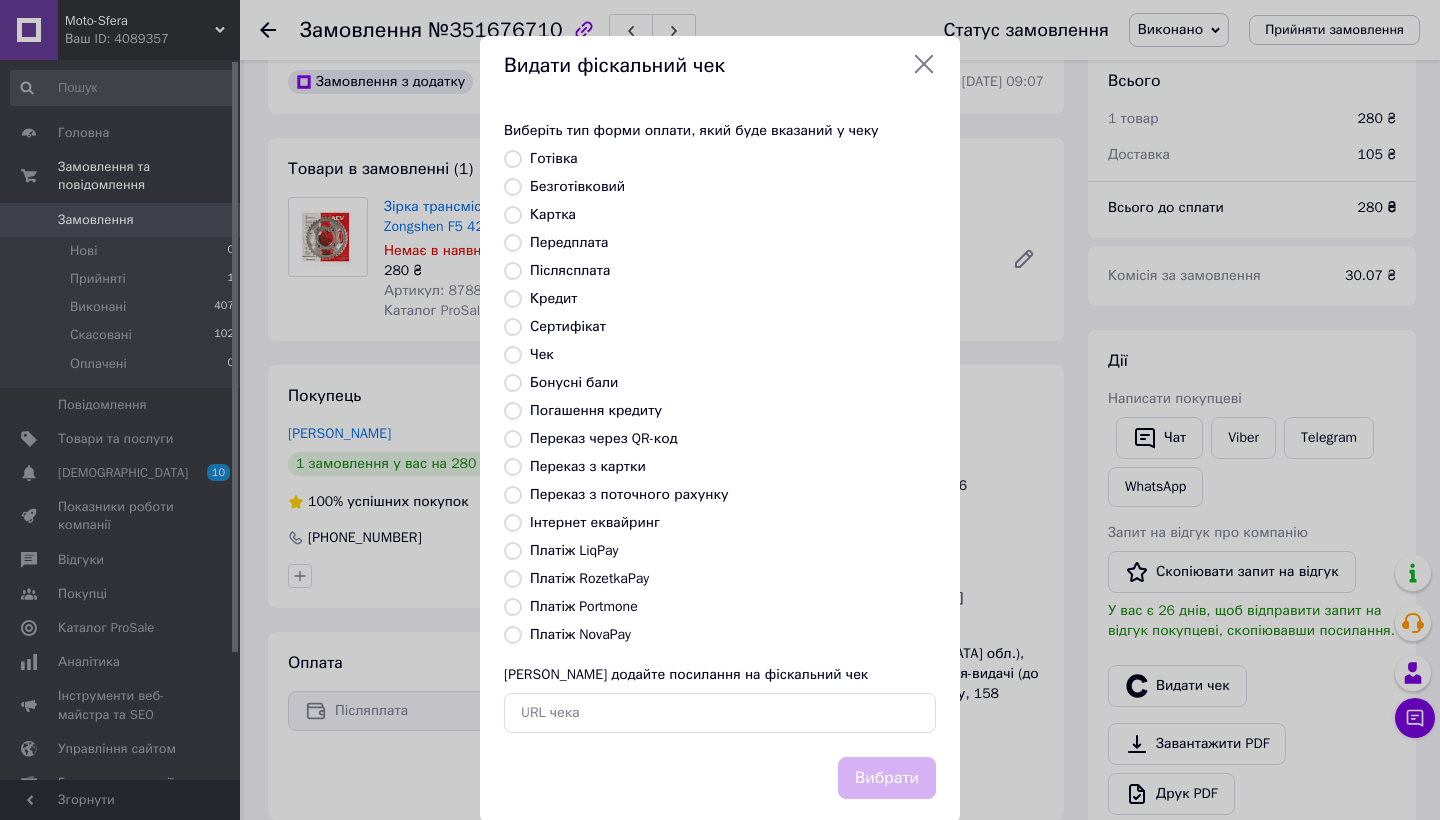 click on "Платіж NovaPay" at bounding box center (580, 634) 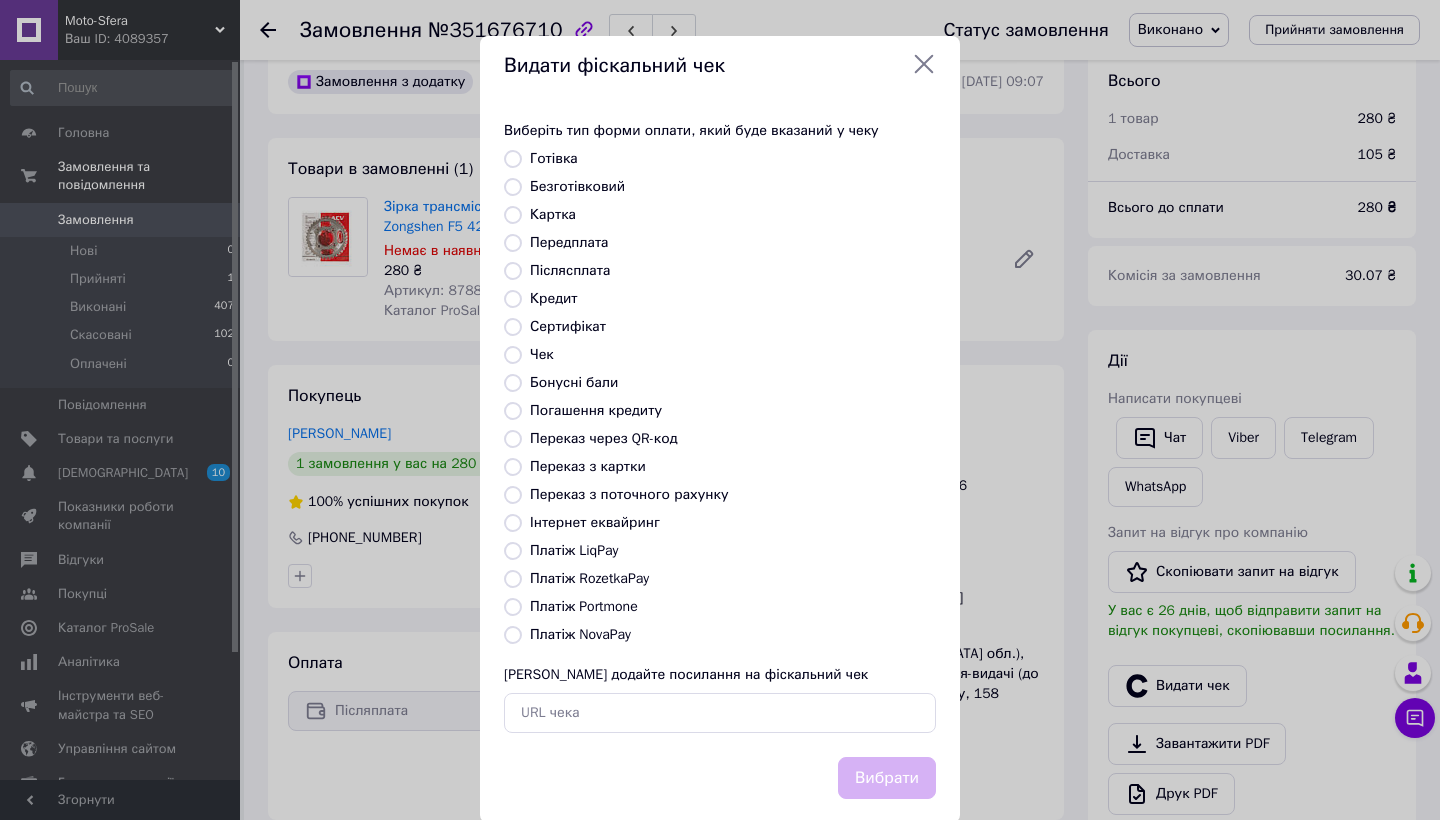 radio on "true" 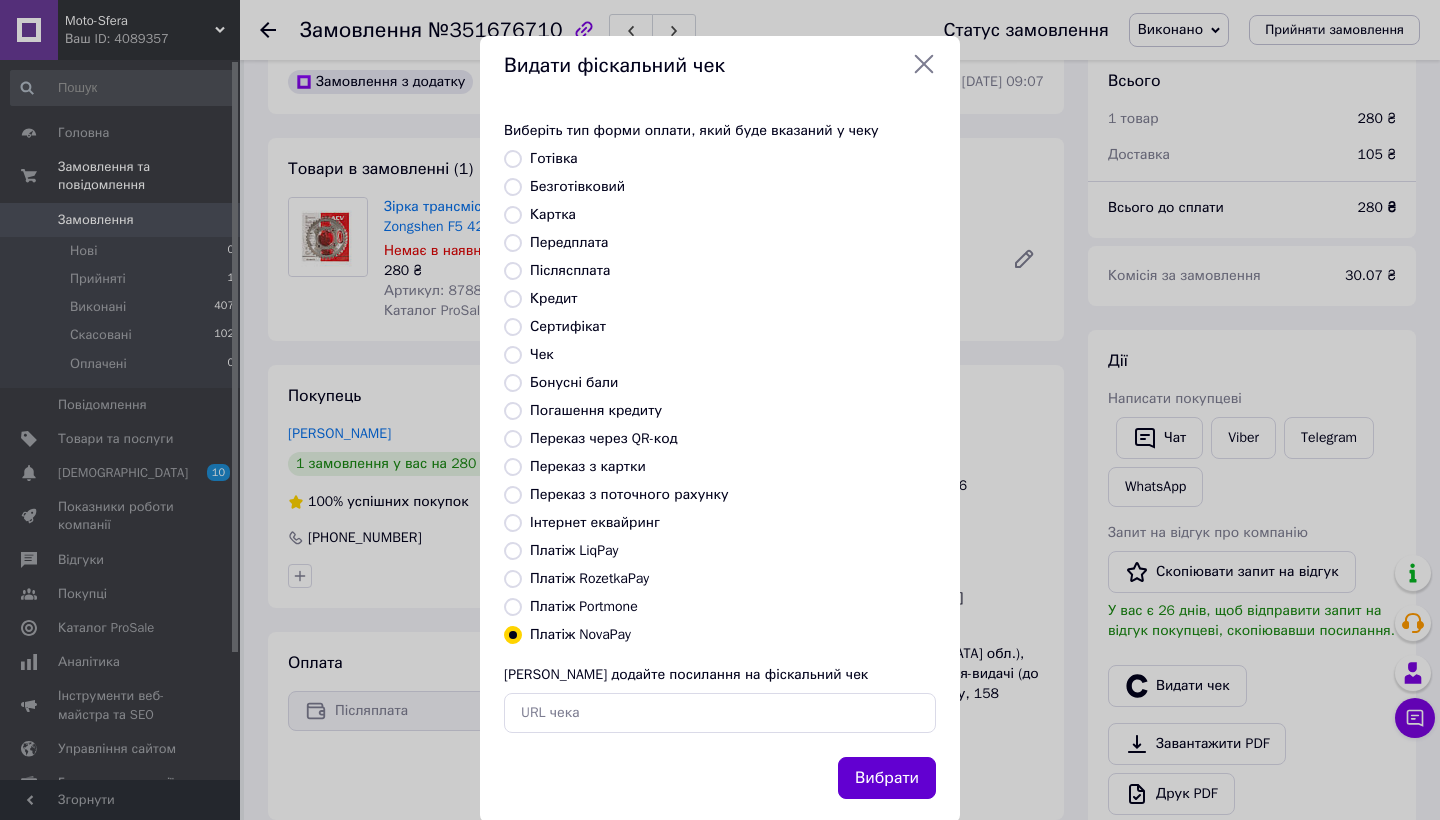 click on "Вибрати" at bounding box center (887, 778) 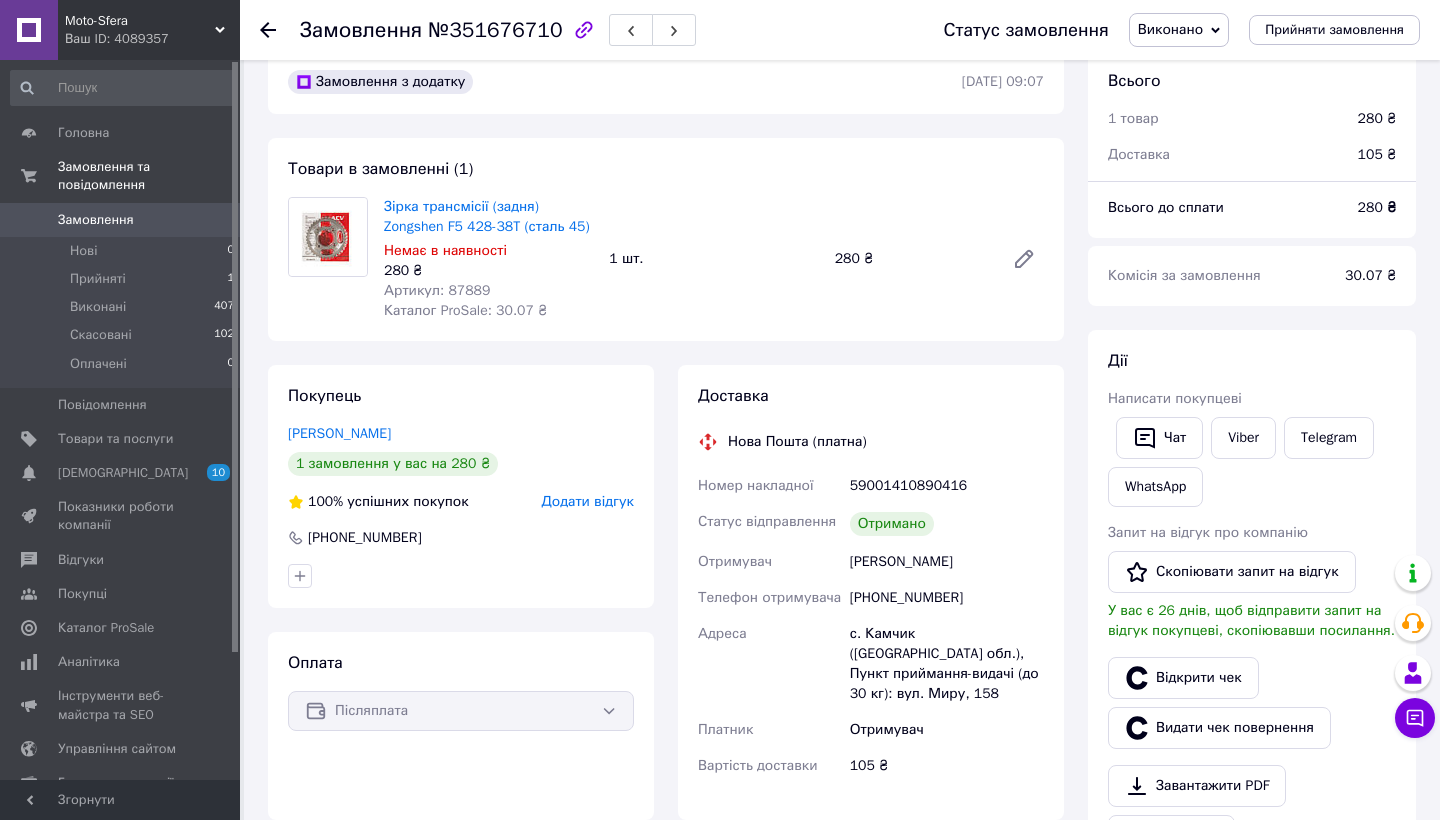 click on "Замовлення 0" at bounding box center [123, 220] 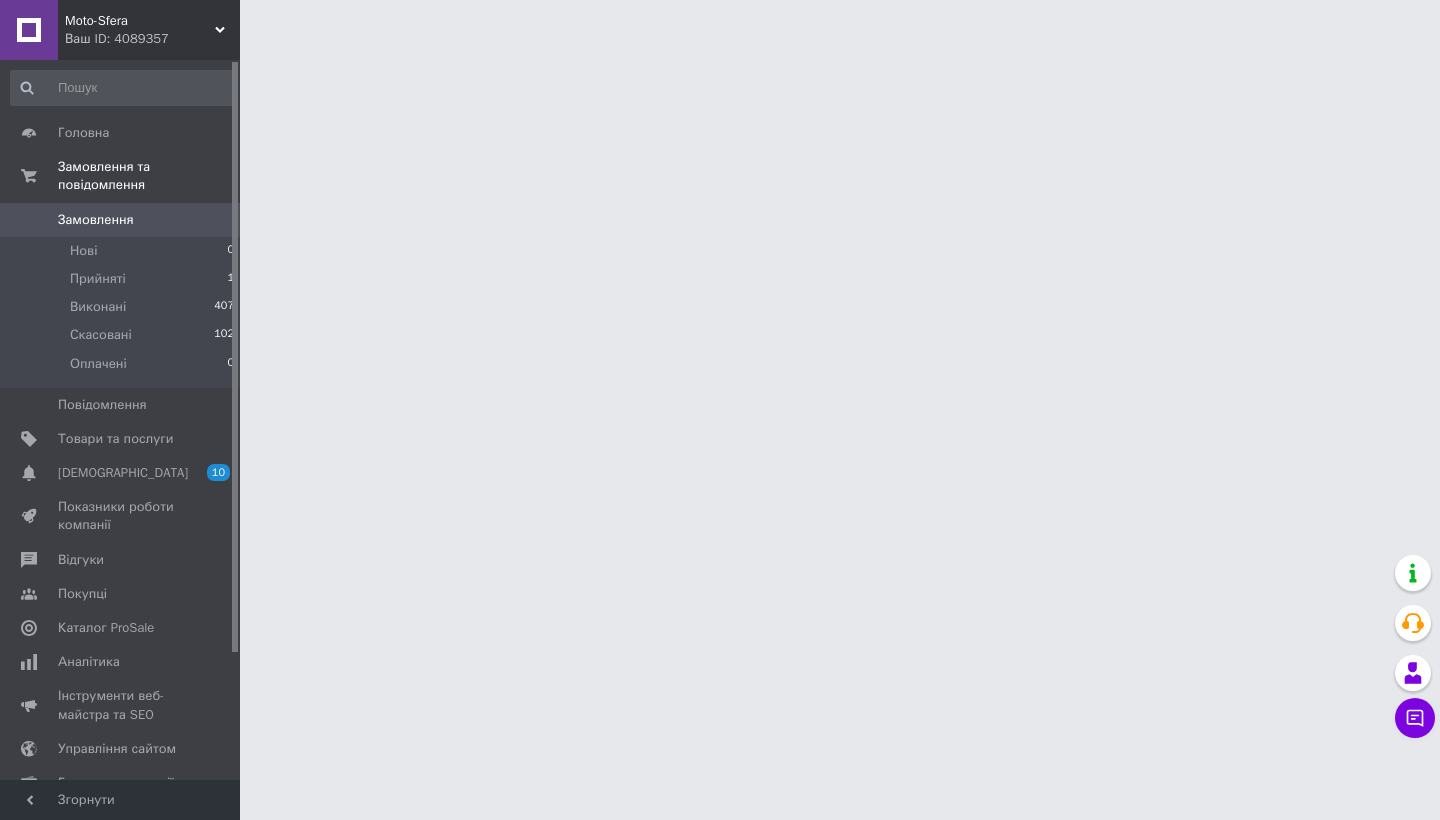 scroll, scrollTop: 0, scrollLeft: 0, axis: both 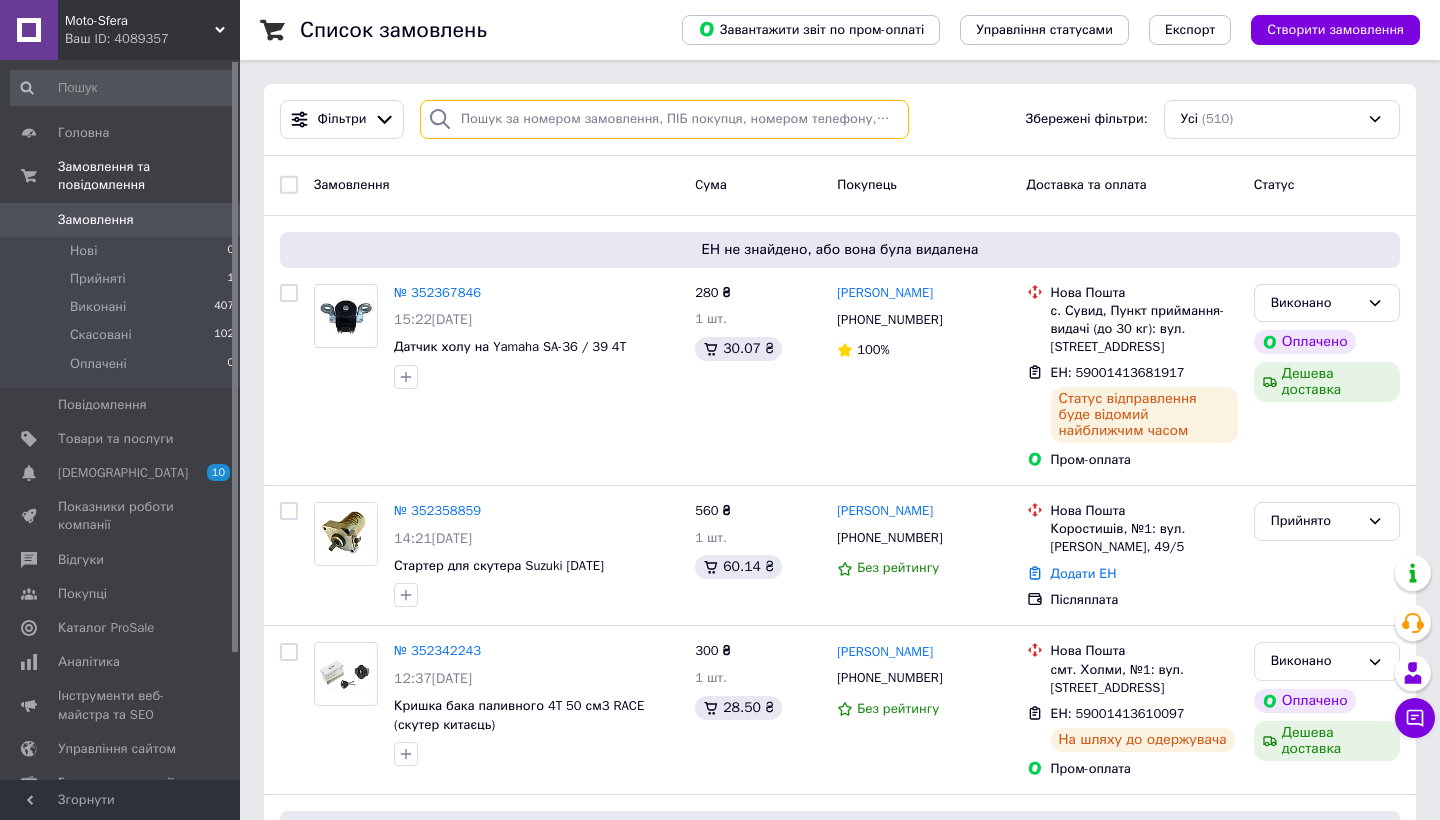 click at bounding box center [664, 119] 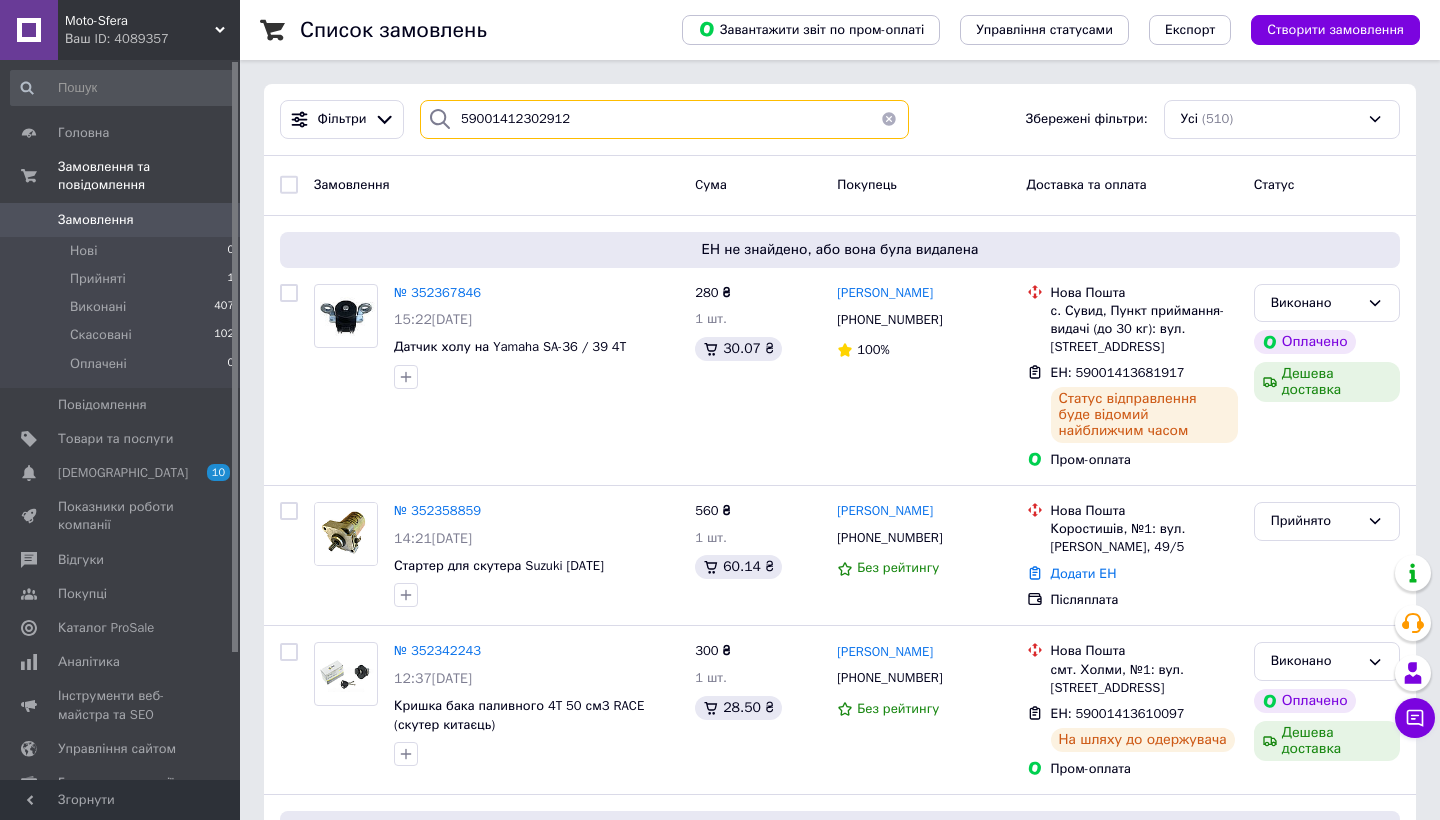 type on "59001412302912" 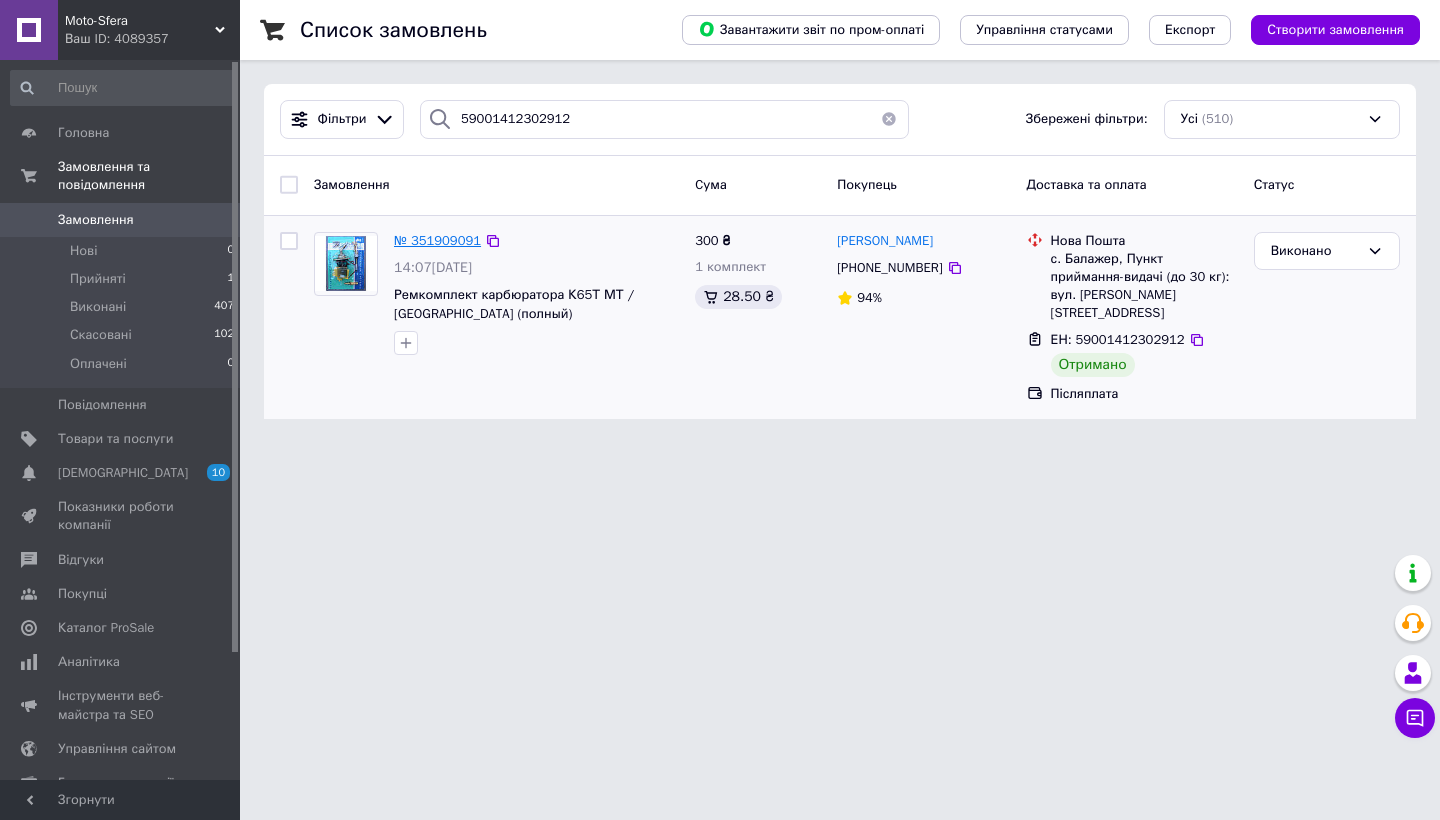 click on "№ 351909091" at bounding box center (437, 240) 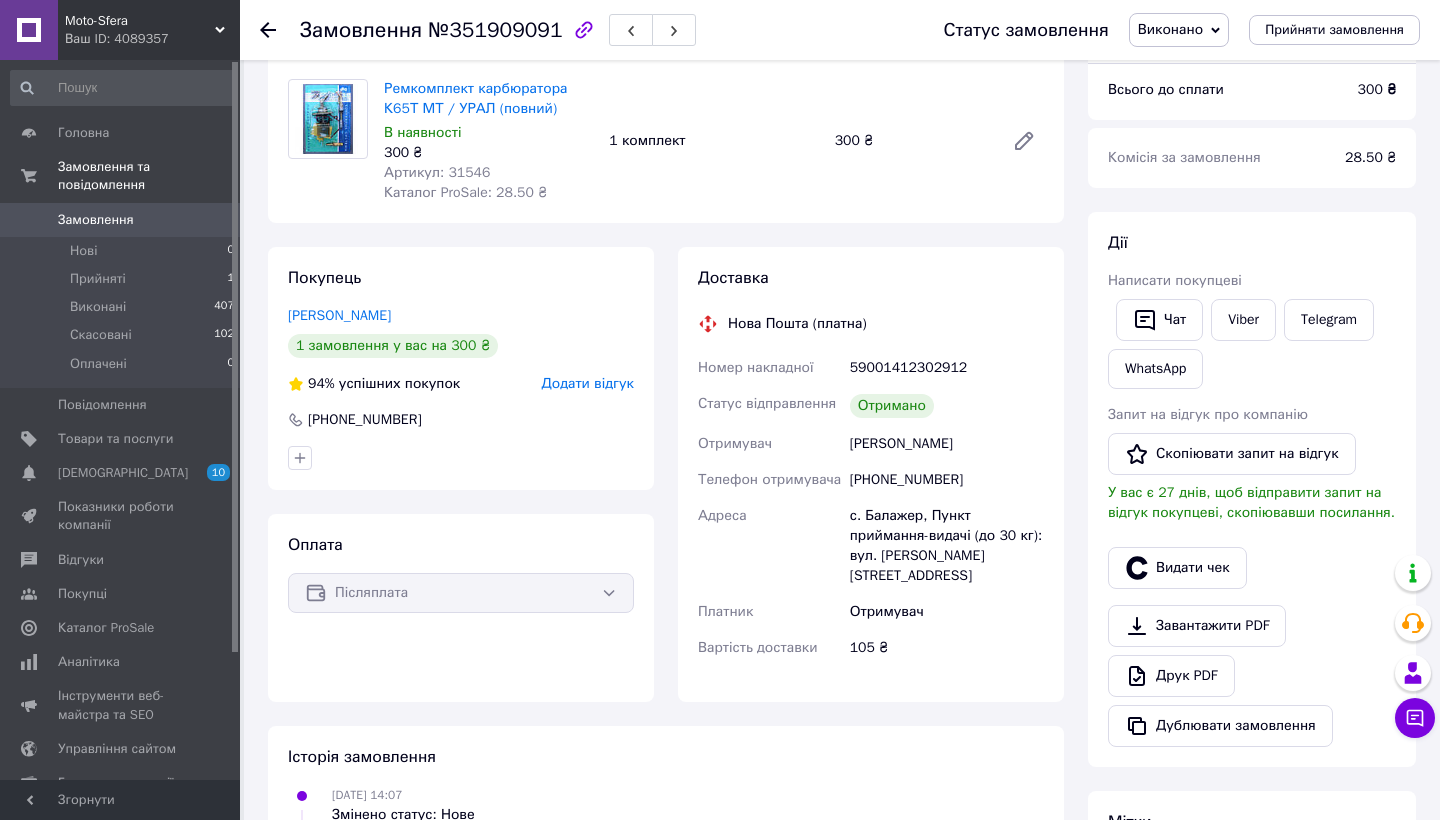 scroll, scrollTop: 313, scrollLeft: 0, axis: vertical 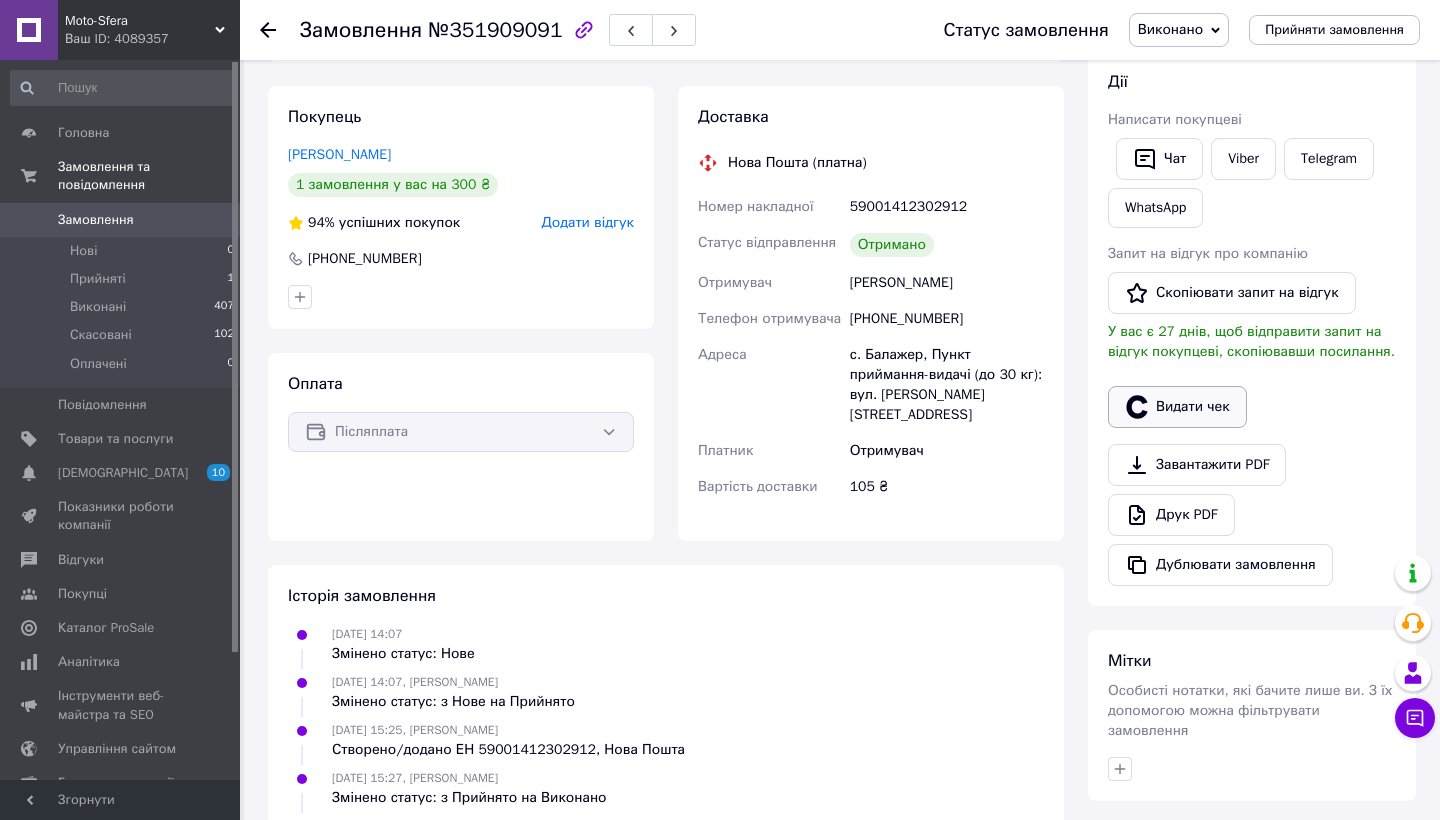 click on "Видати чек" at bounding box center (1177, 407) 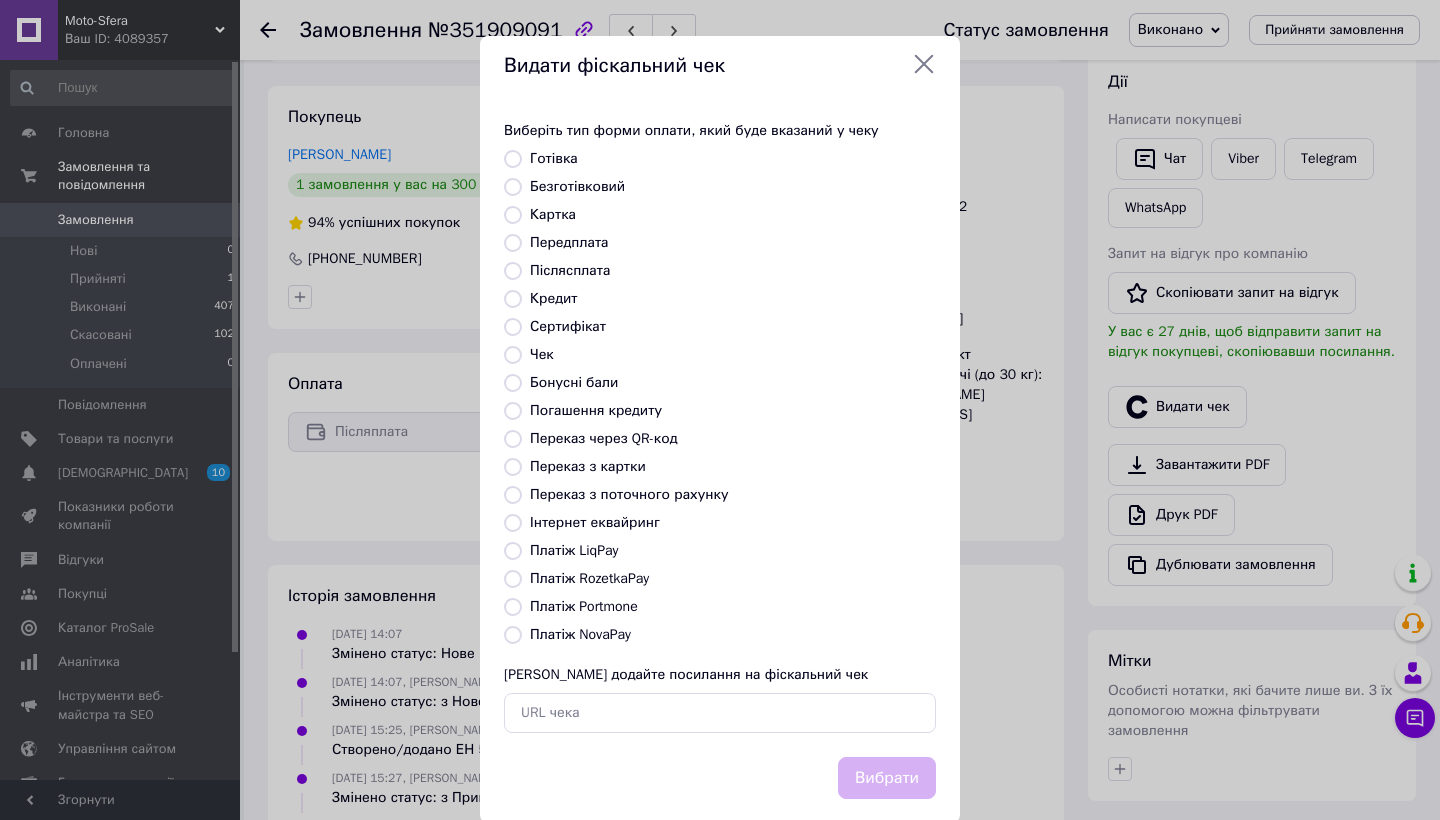 click on "Платіж NovaPay" at bounding box center [580, 634] 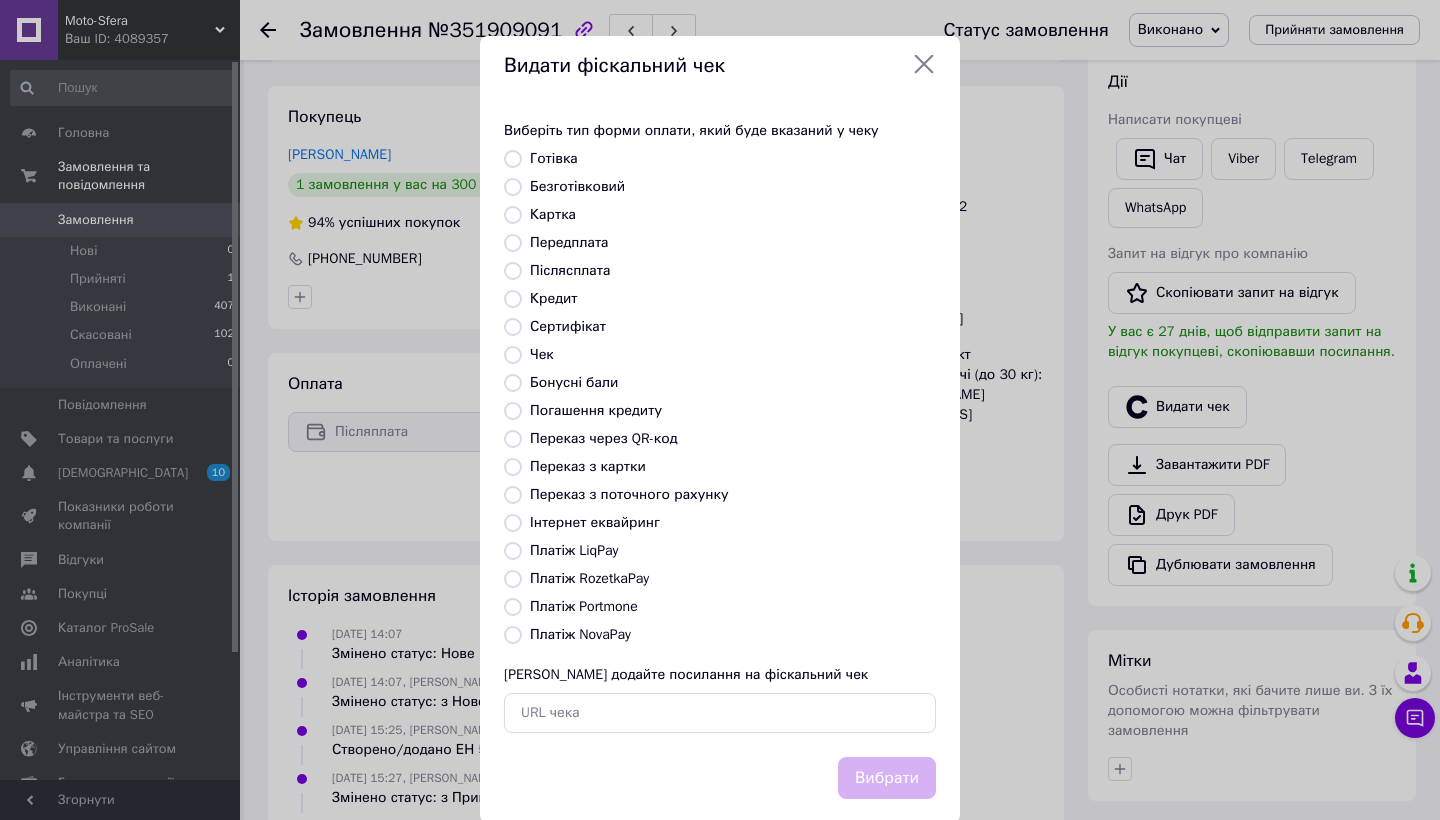 radio on "true" 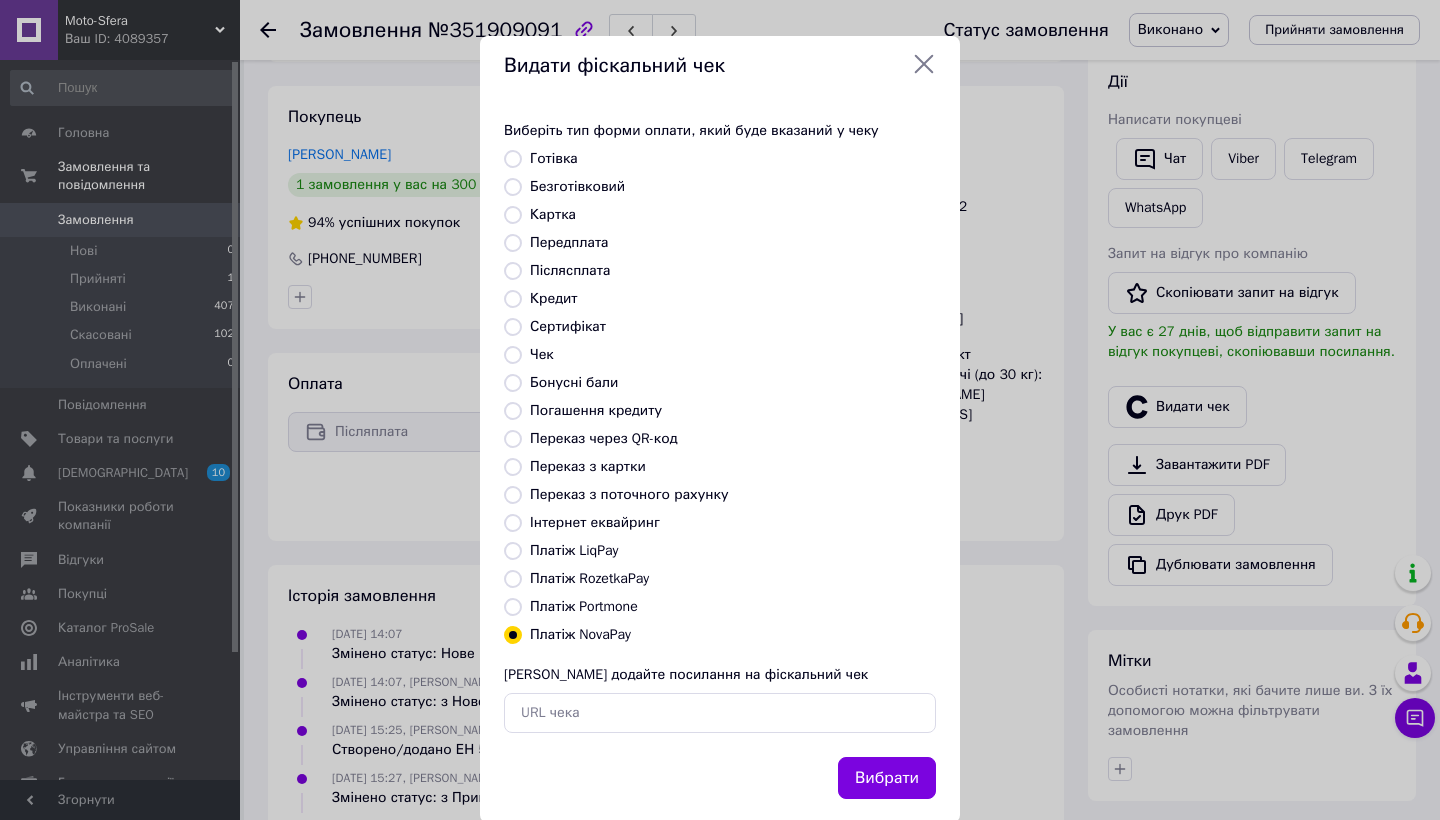 click on "Платіж RozetkaPay" at bounding box center [589, 578] 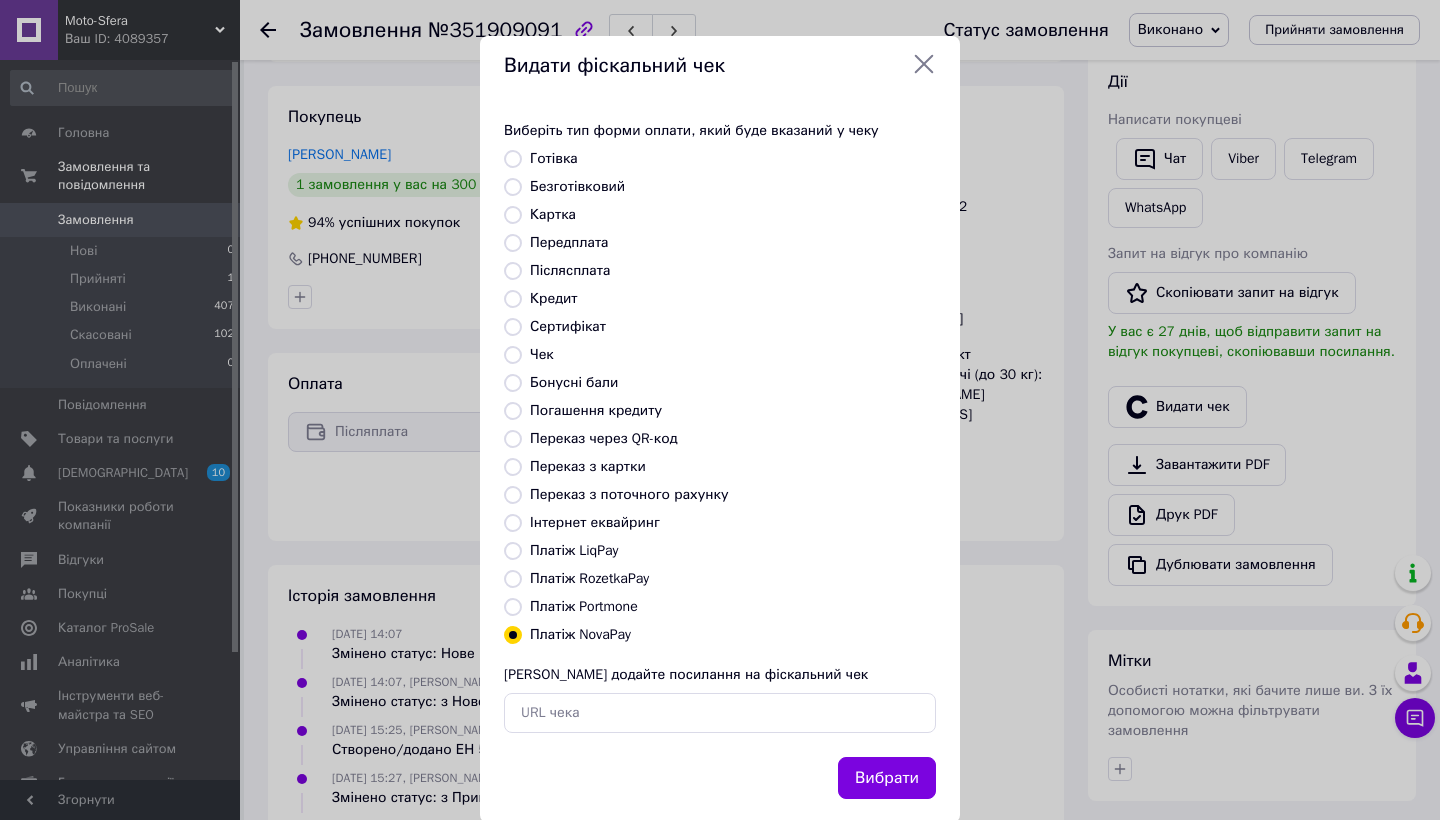 radio on "true" 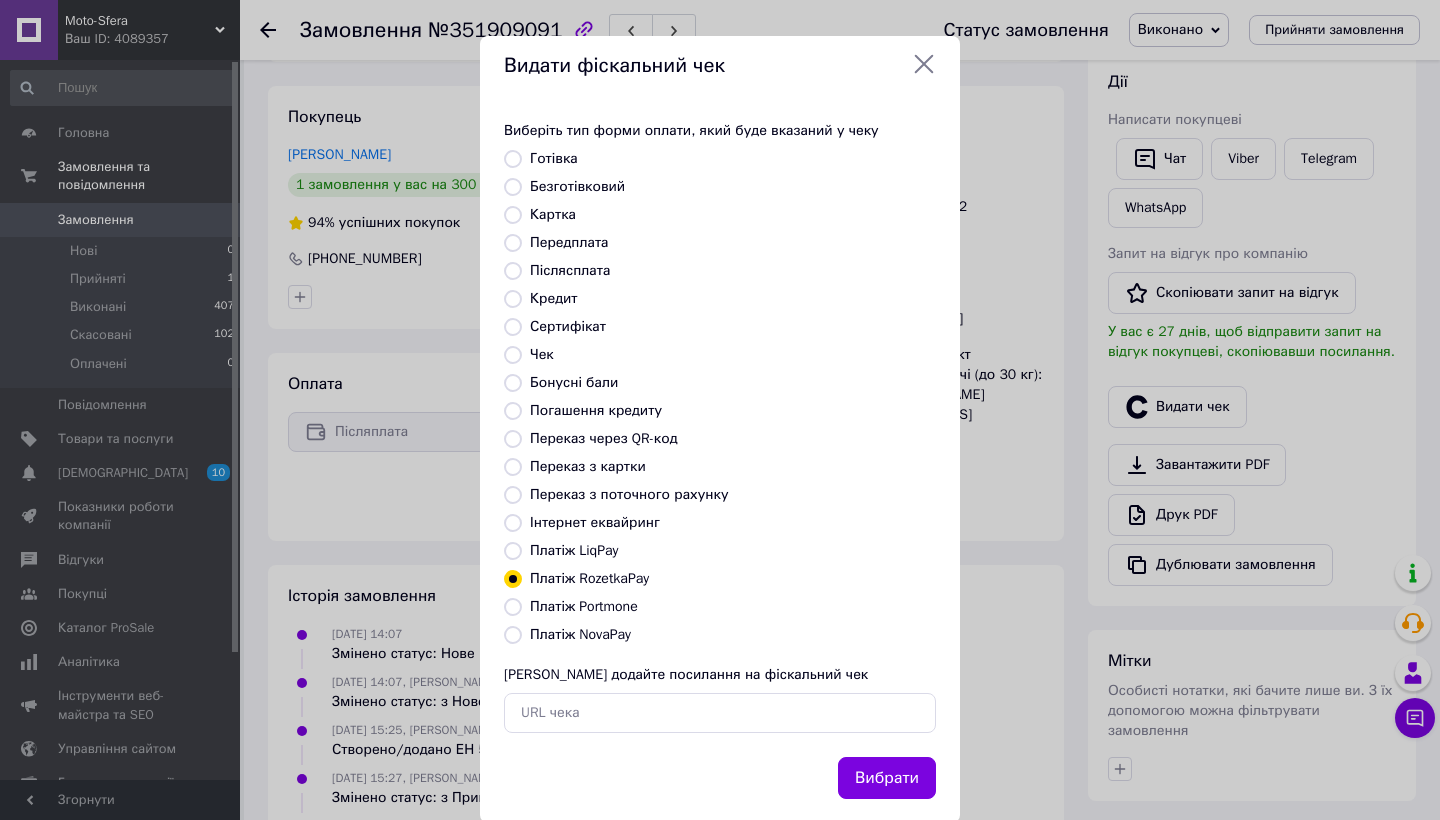 click on "Платіж NovaPay" at bounding box center [580, 634] 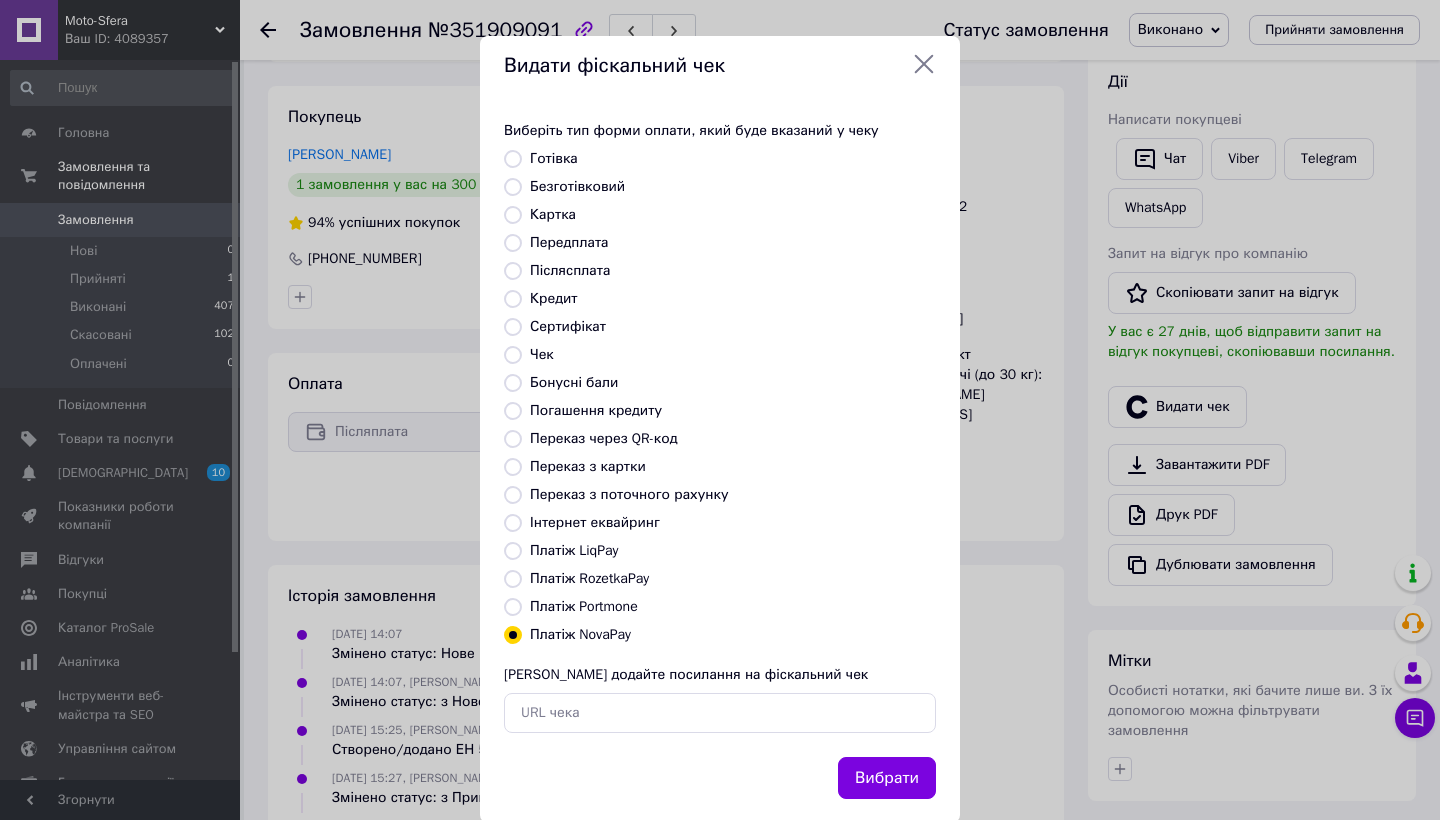 click on "Видати фіскальний чек Виберіть тип форми оплати, який буде вказаний у чеку Готівка Безготівковий Картка Передплата Післясплата Кредит Сертифікат Чек Бонусні бали Погашення кредиту Переказ через QR-код [GEOGRAPHIC_DATA] з картки Переказ з поточного рахунку Інтернет еквайринг Платіж LiqPay Платіж RozetkaPay Платіж Portmone Платіж NovaPay Або додайте посилання на фіскальний чек Вибрати" at bounding box center [720, 429] 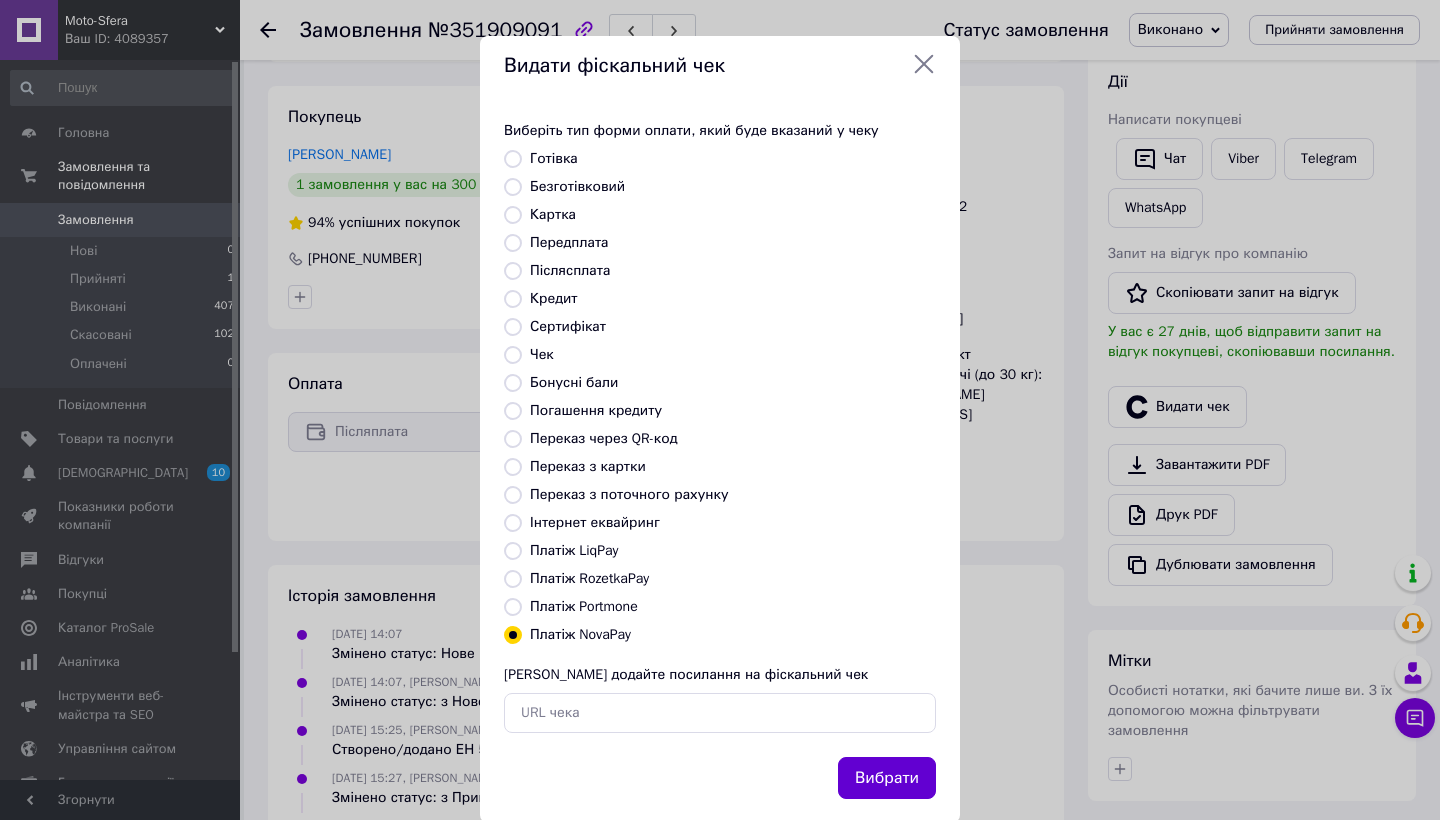 click on "Вибрати" at bounding box center [887, 778] 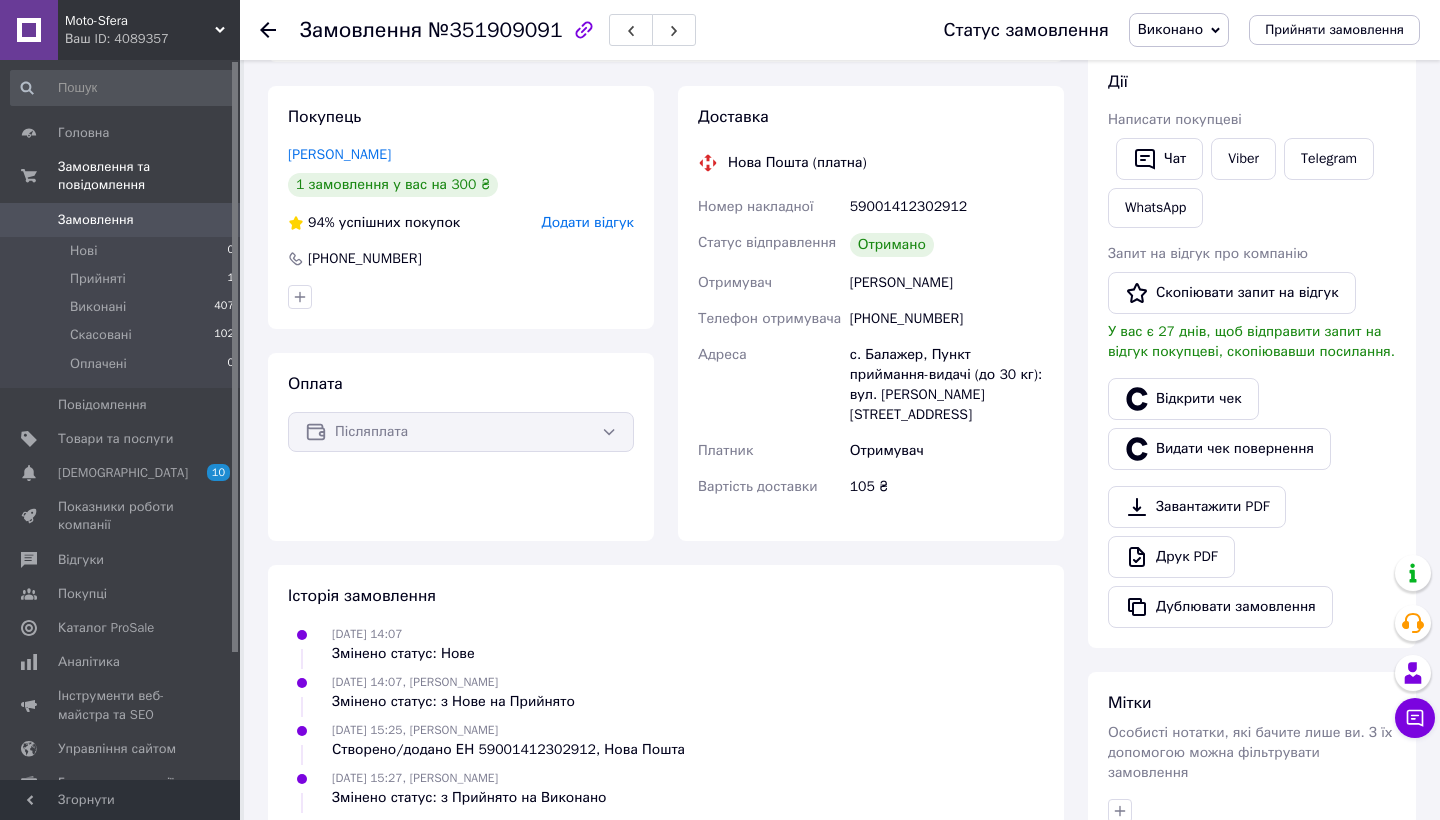 click on "Замовлення 0" at bounding box center [123, 220] 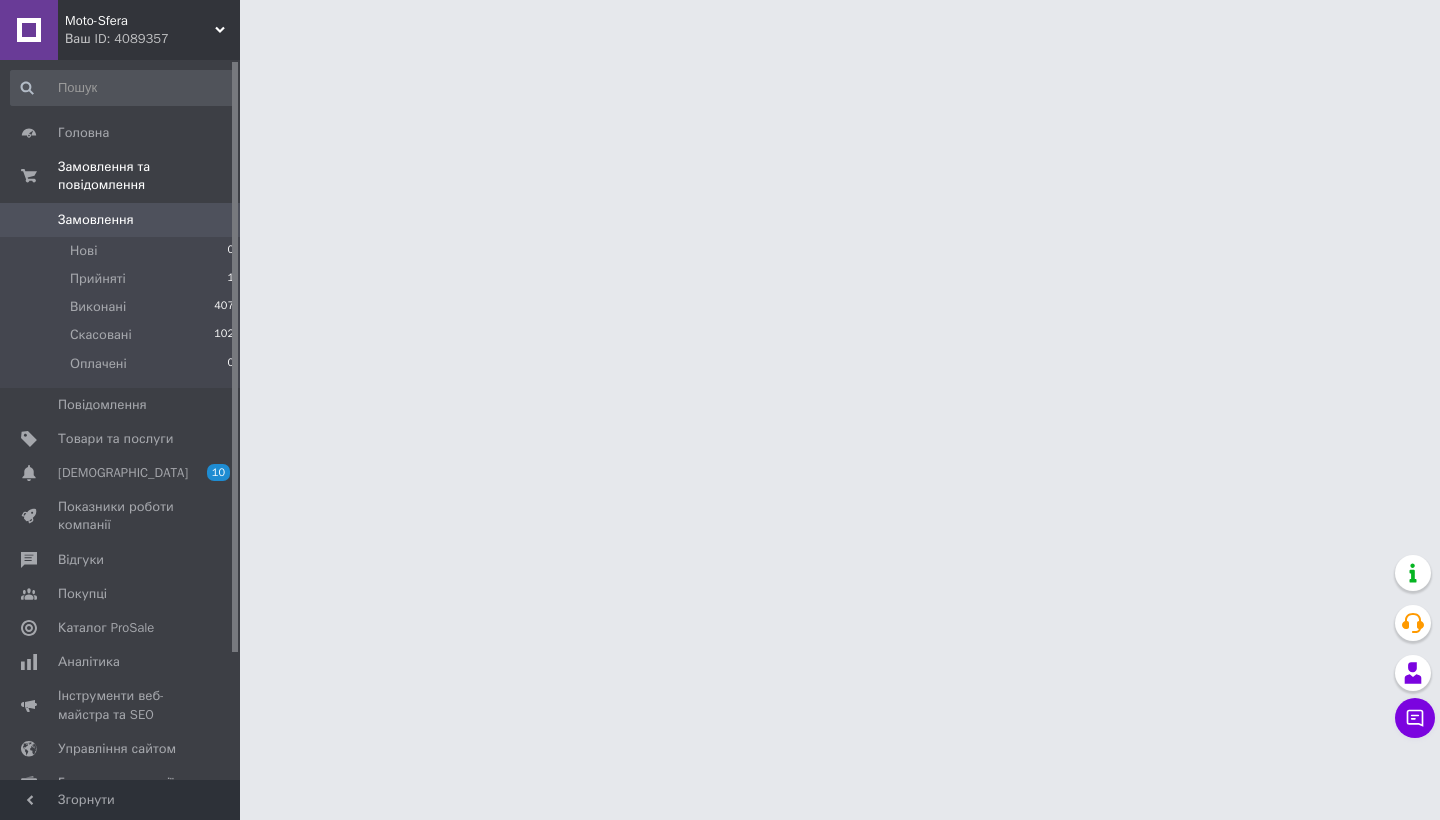 scroll, scrollTop: 0, scrollLeft: 0, axis: both 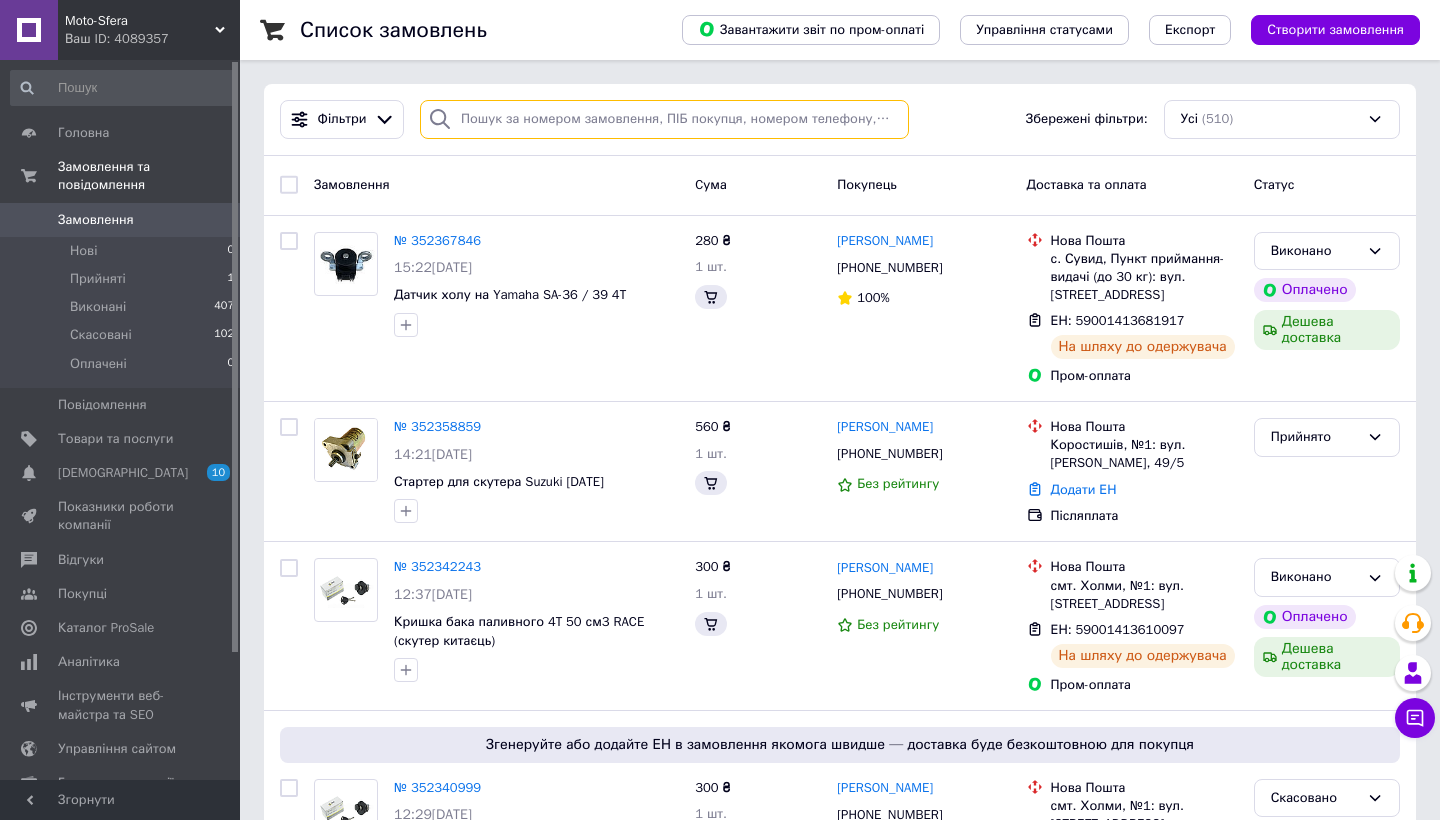 click at bounding box center (664, 119) 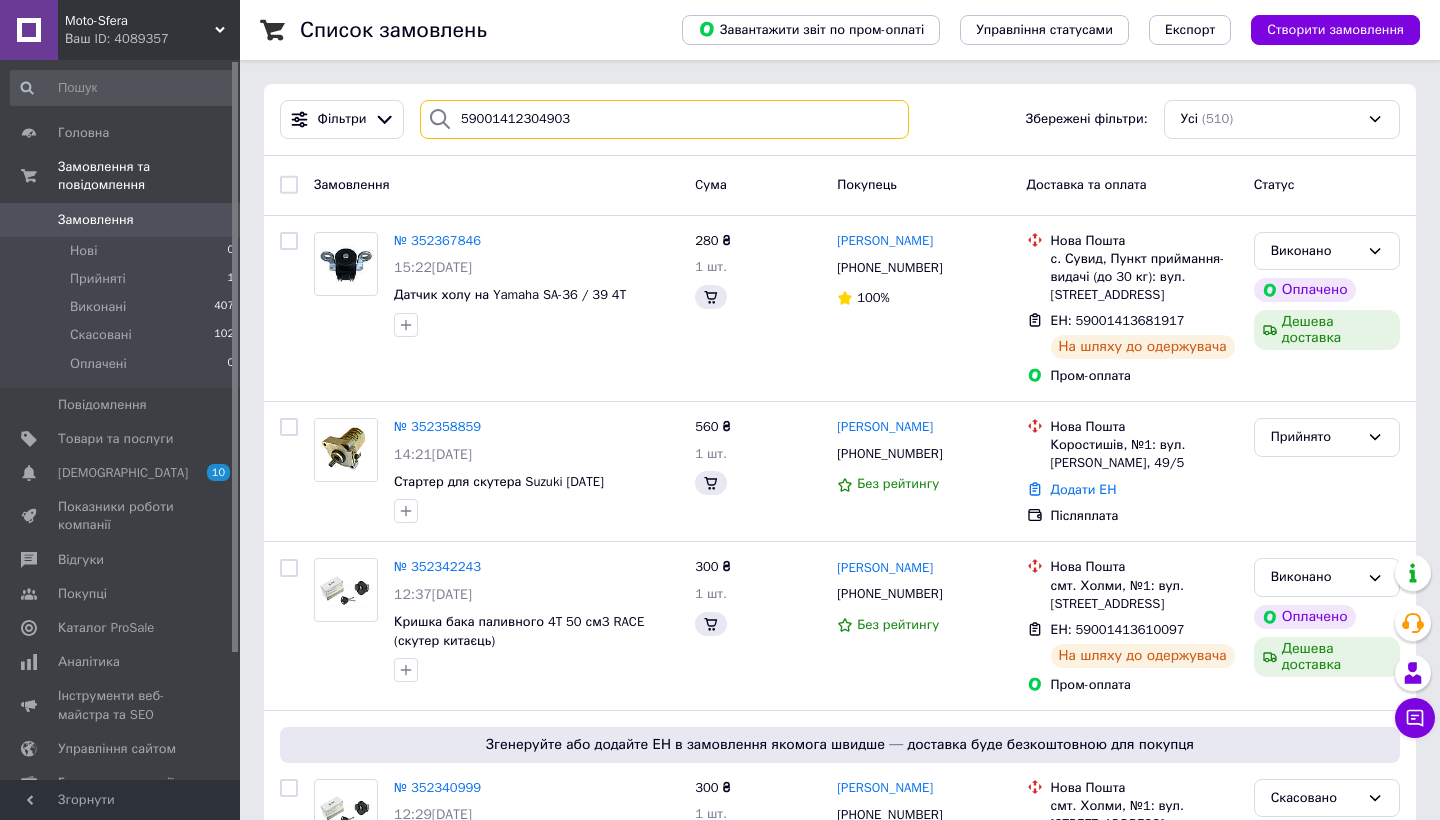 type on "59001412304903" 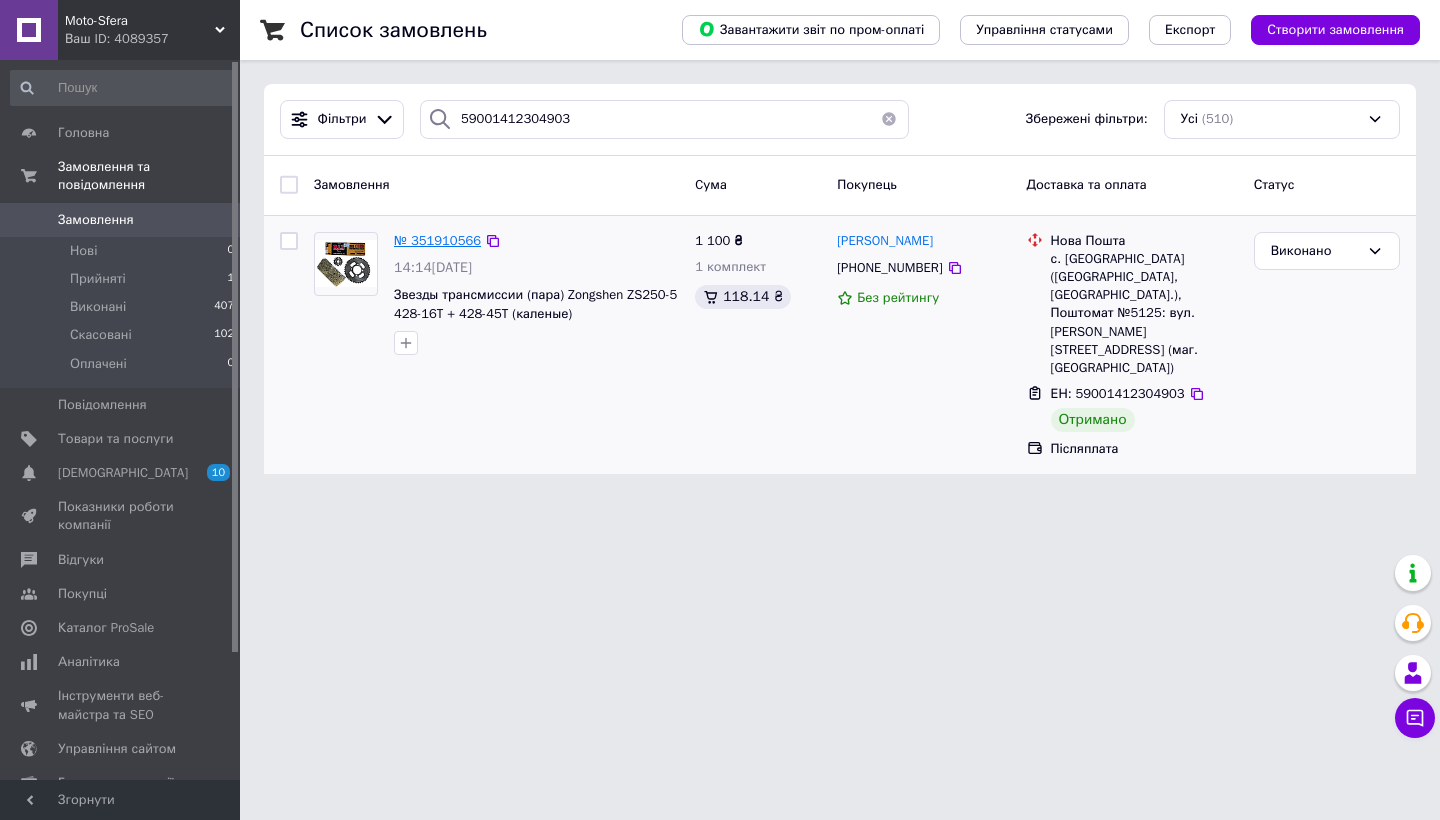 click on "№ 351910566" at bounding box center [437, 240] 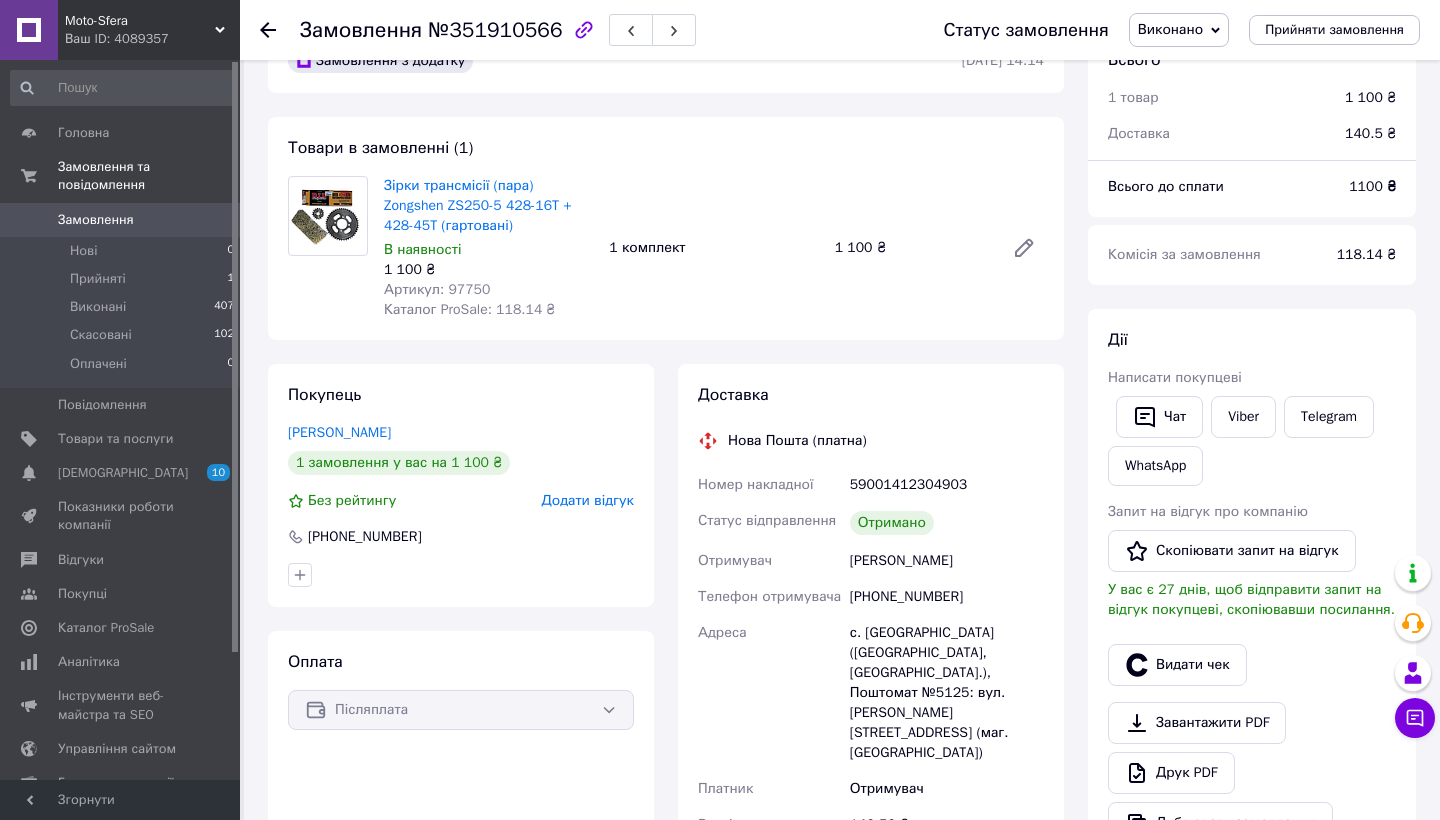 scroll, scrollTop: 322, scrollLeft: 0, axis: vertical 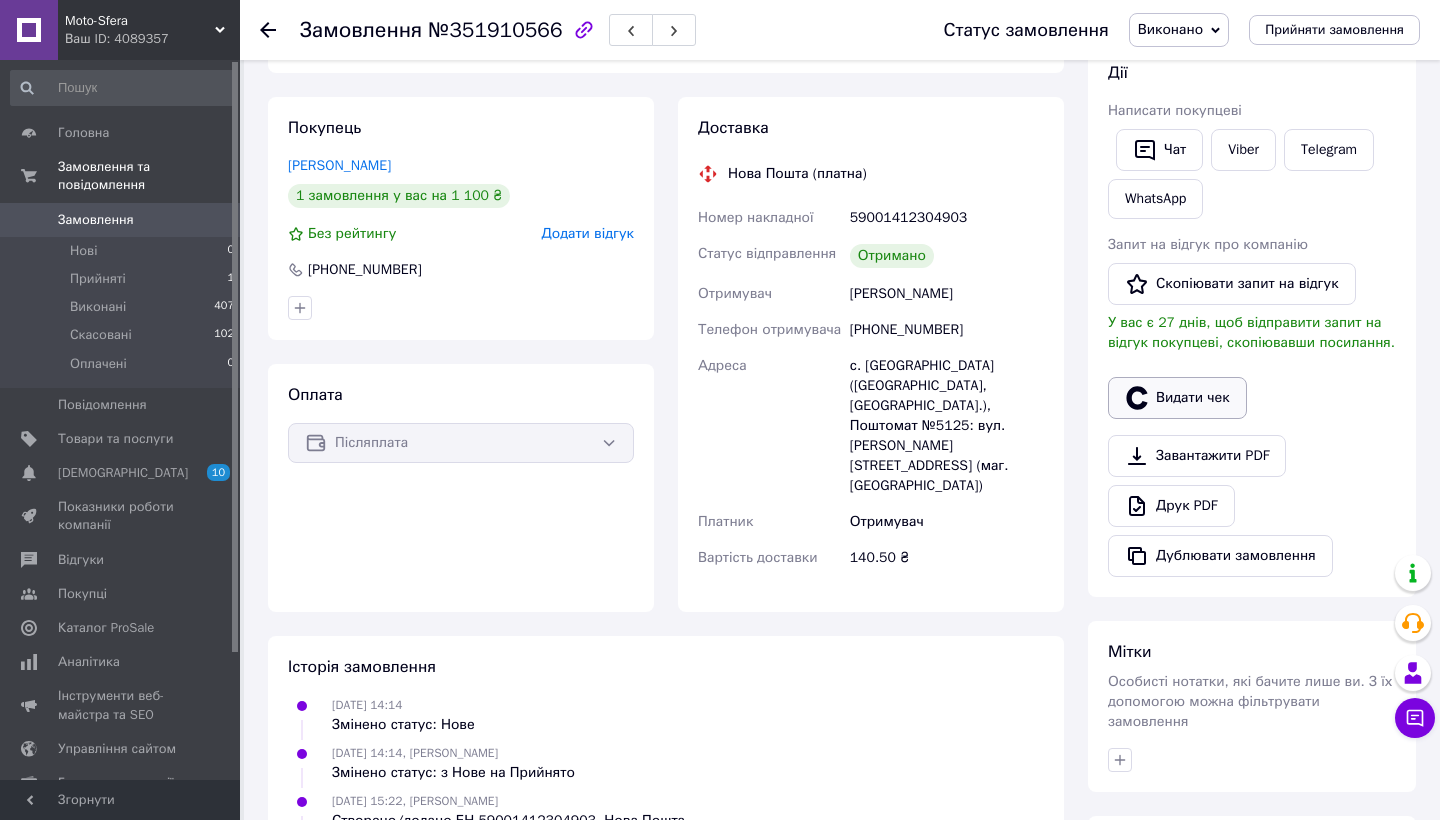 click on "Видати чек" at bounding box center [1177, 398] 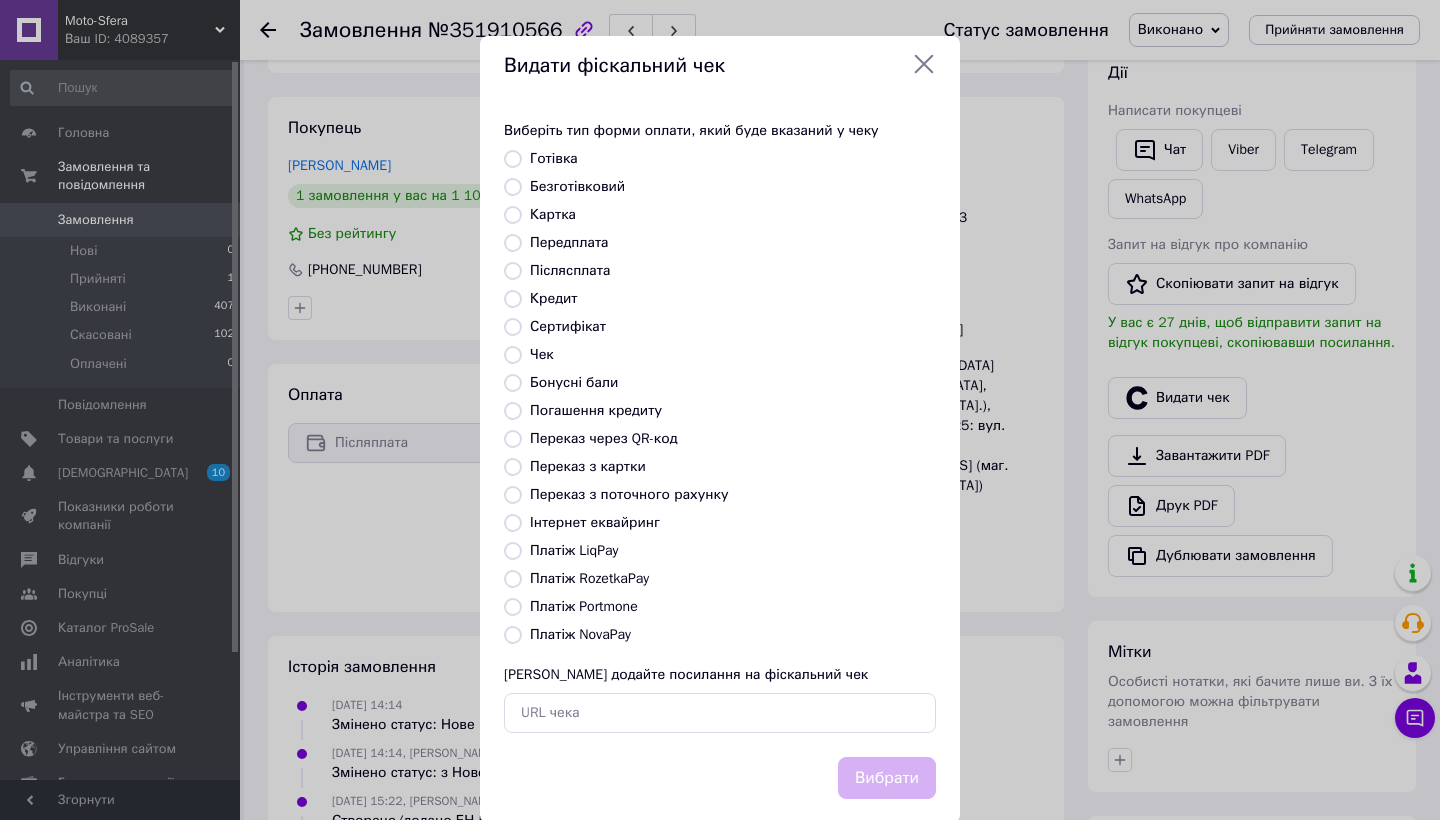 click on "Виберіть тип форми оплати, який буде вказаний у чеку Готівка Безготівковий Картка Передплата Післясплата Кредит Сертифікат Чек Бонусні бали Погашення кредиту Переказ через QR-код Переказ з картки Переказ з поточного рахунку Інтернет еквайринг Платіж LiqPay Платіж RozetkaPay Платіж Portmone Платіж NovaPay Або додайте посилання на фіскальний чек" at bounding box center [720, 427] 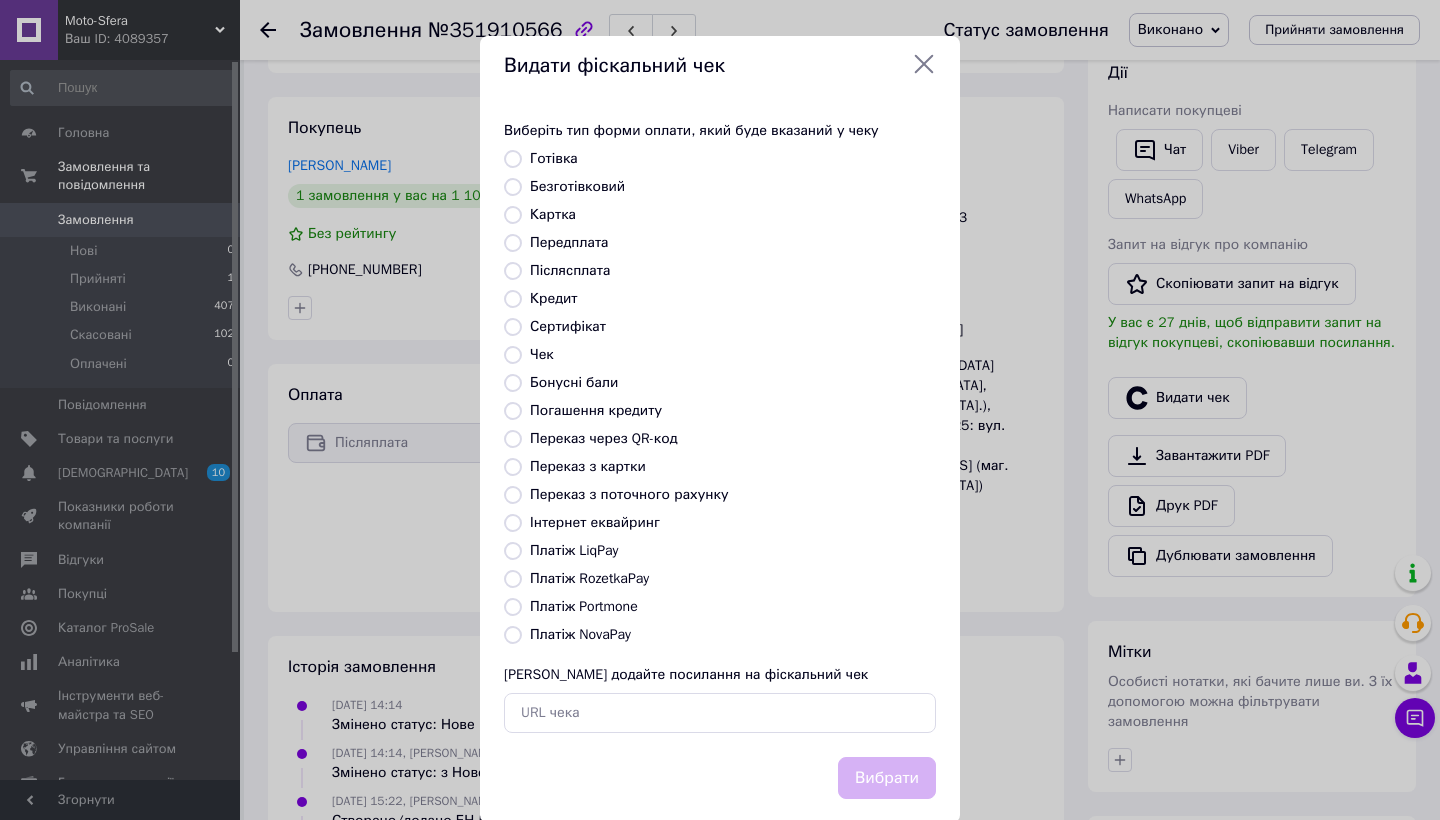 radio on "true" 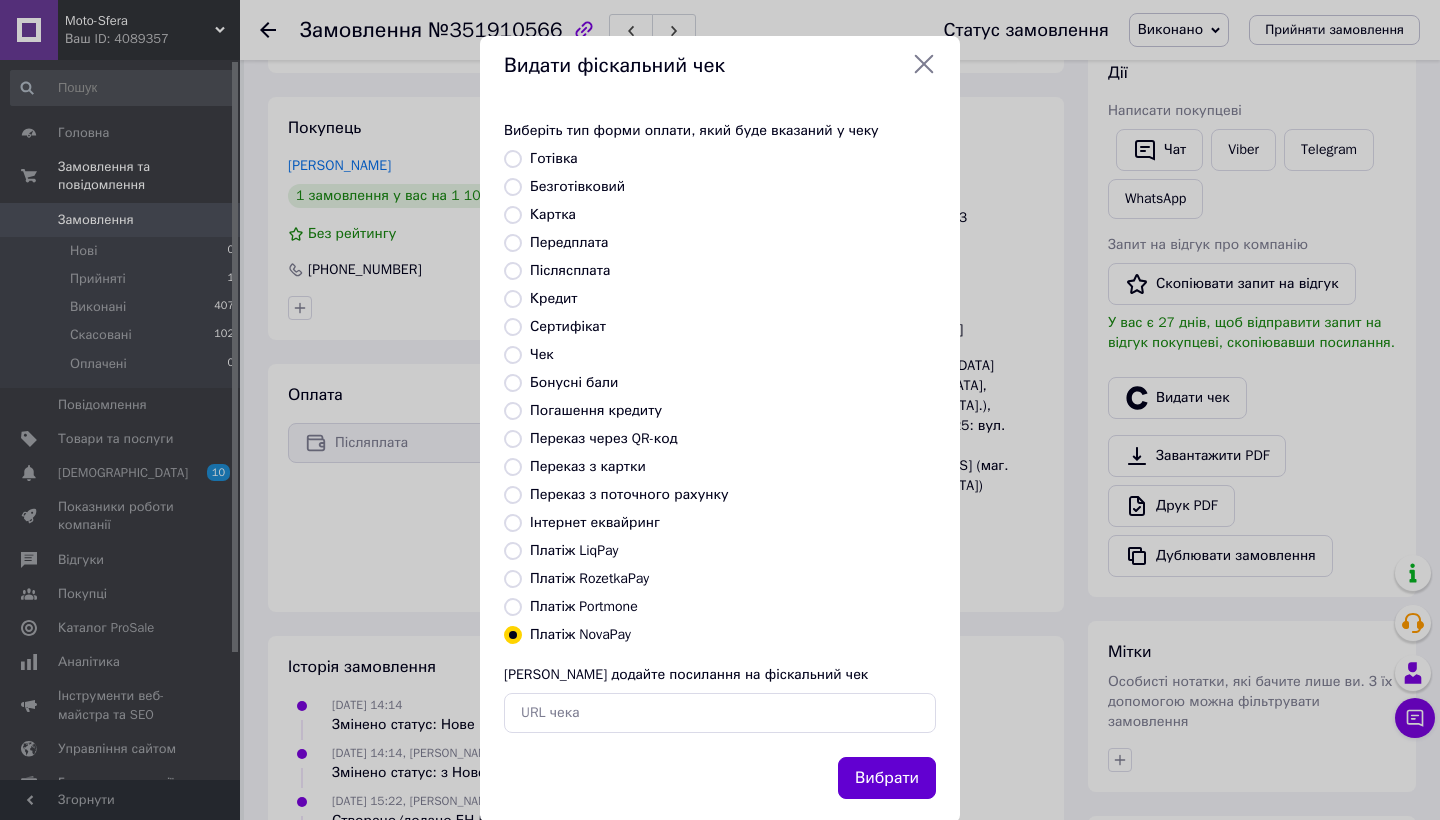 click on "Вибрати" at bounding box center (887, 778) 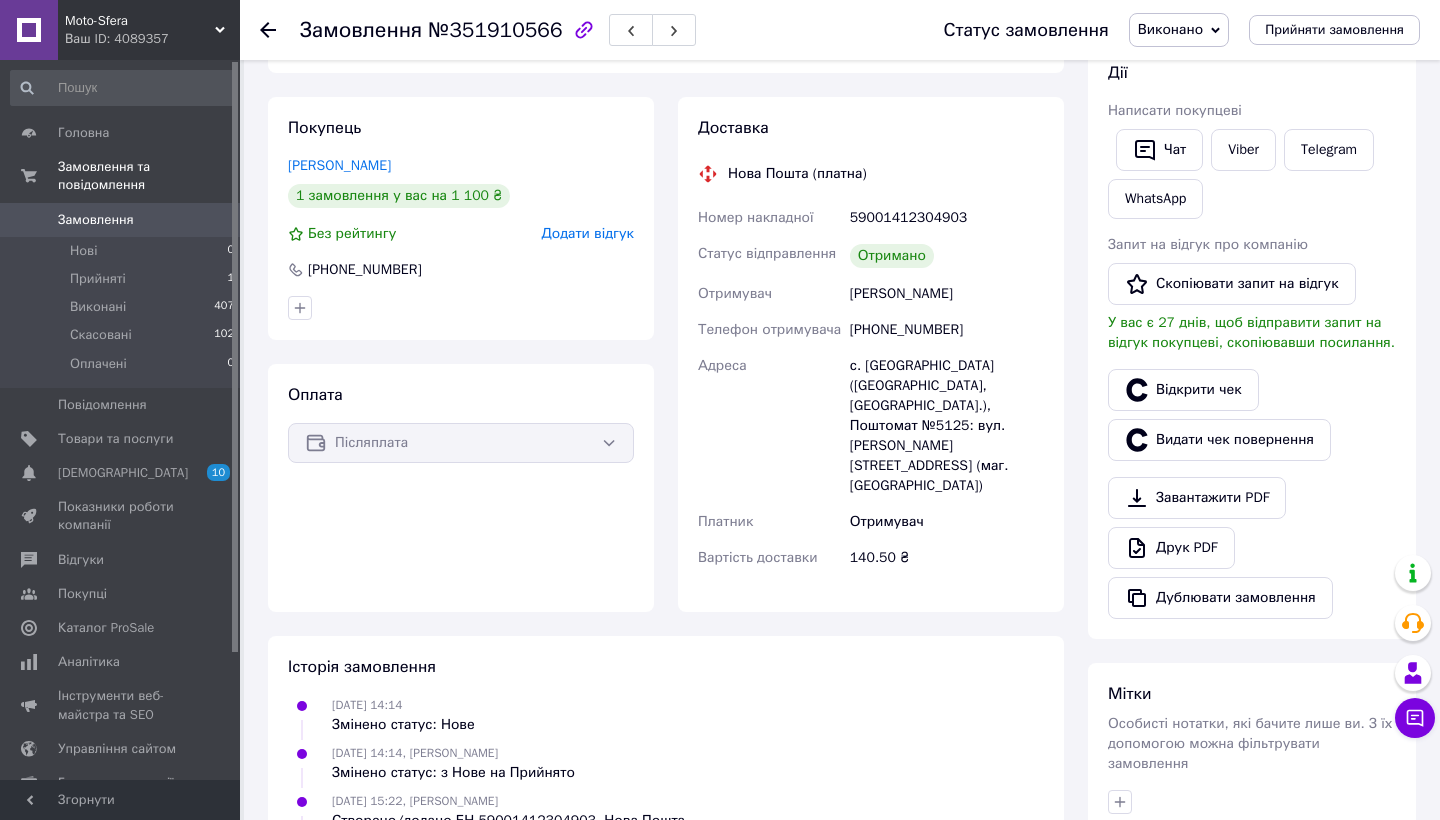click on "0" at bounding box center (212, 220) 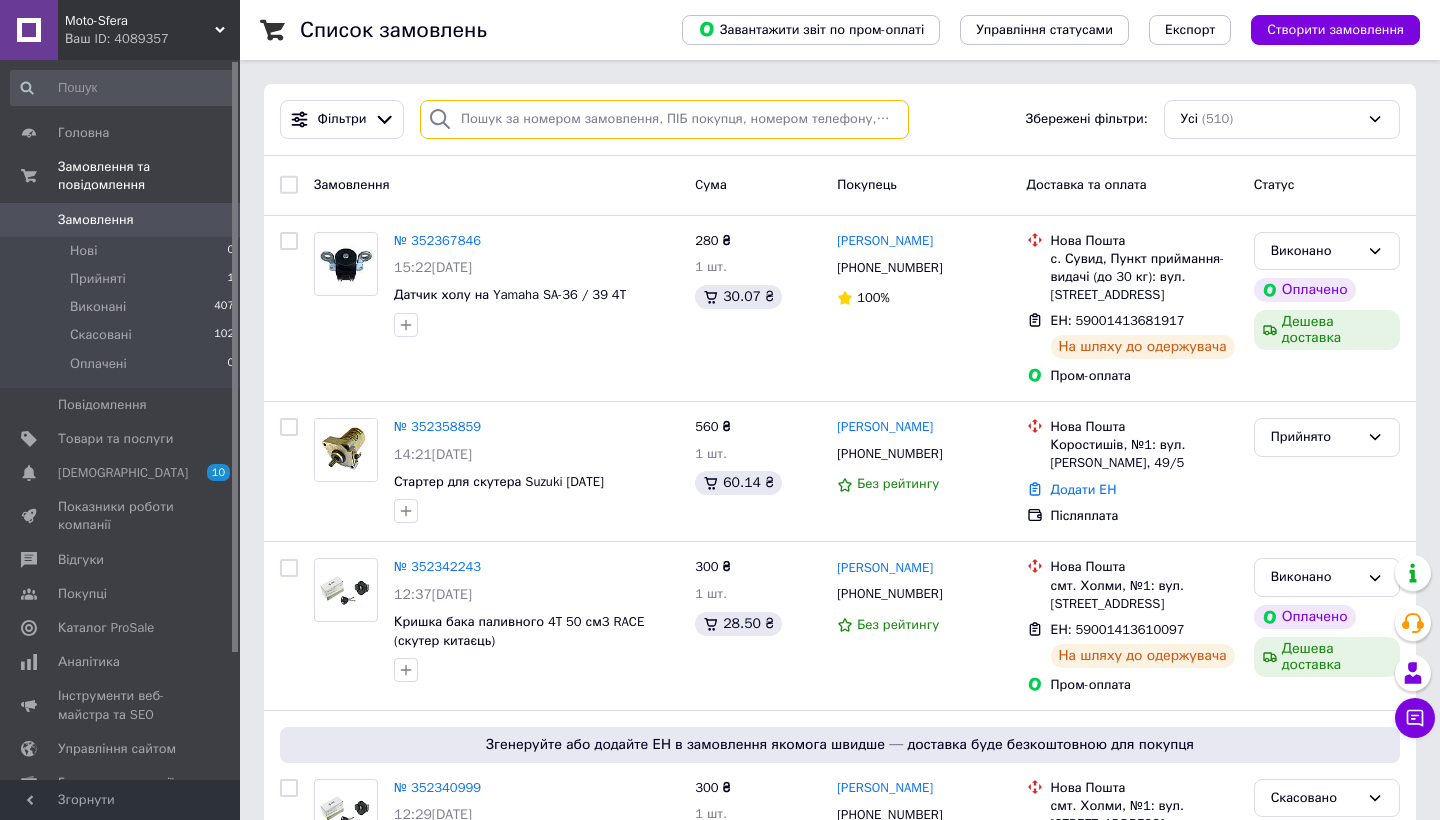 click at bounding box center (664, 119) 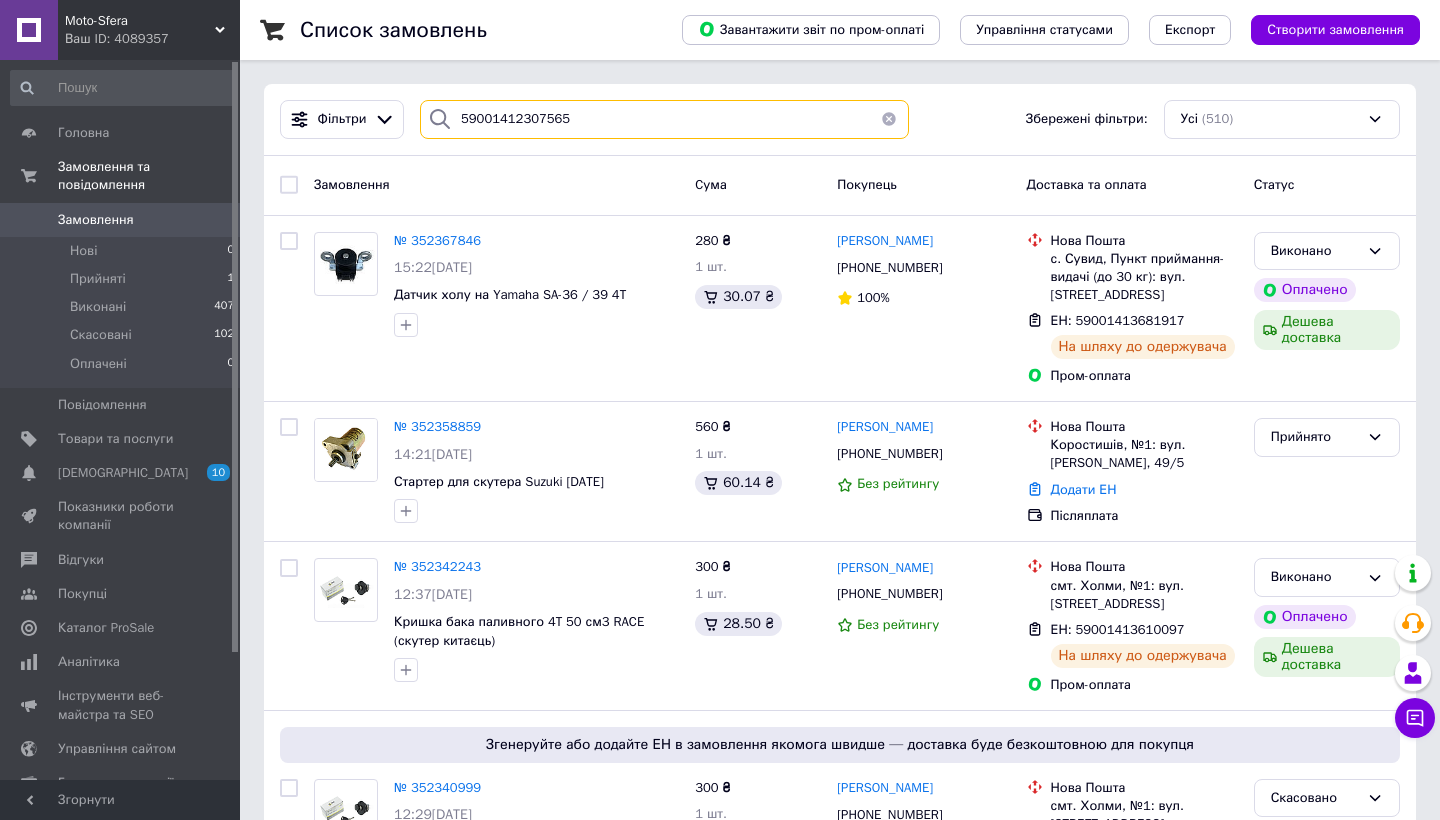 type on "59001412307565" 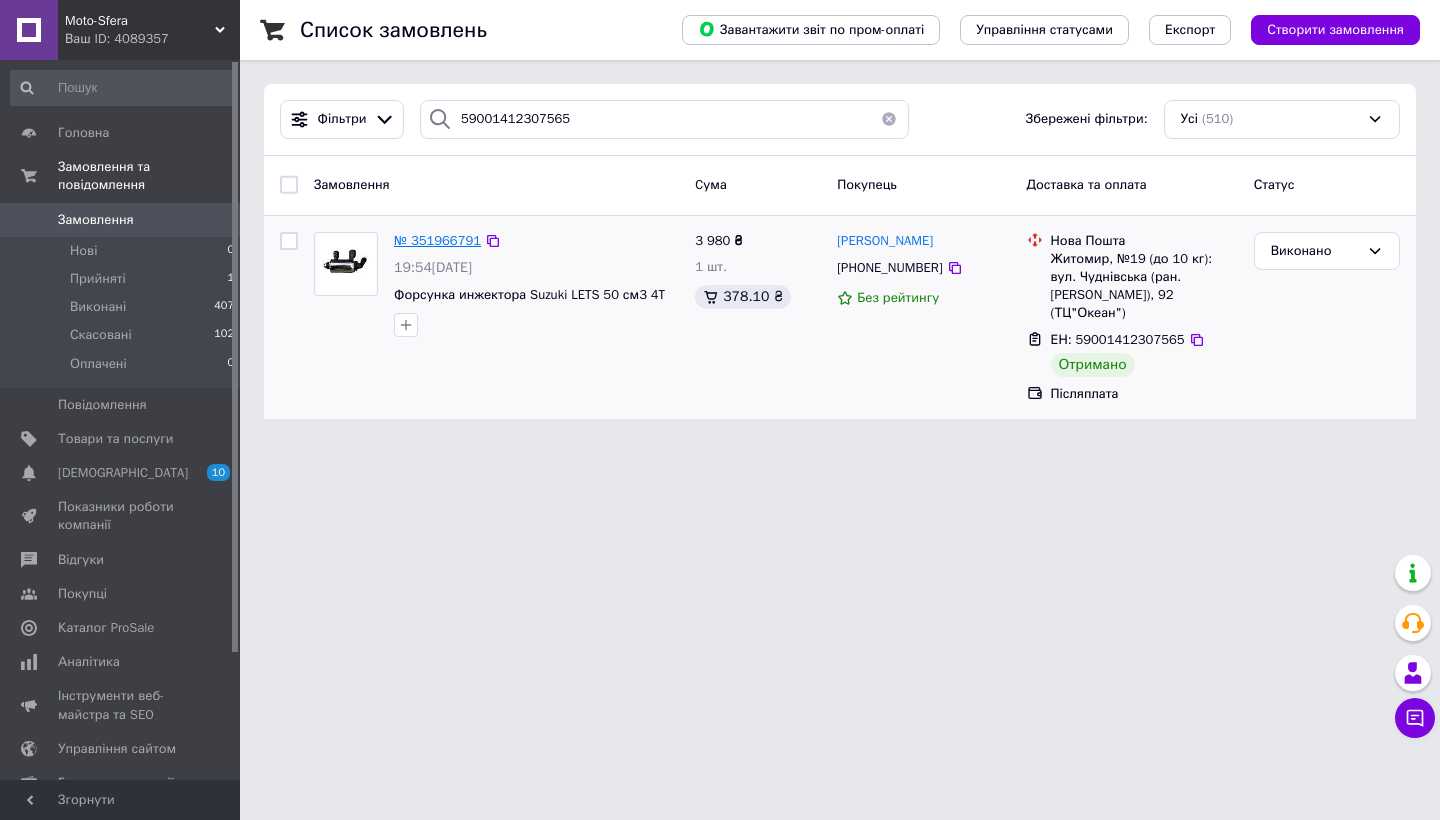 click on "№ 351966791" at bounding box center [437, 240] 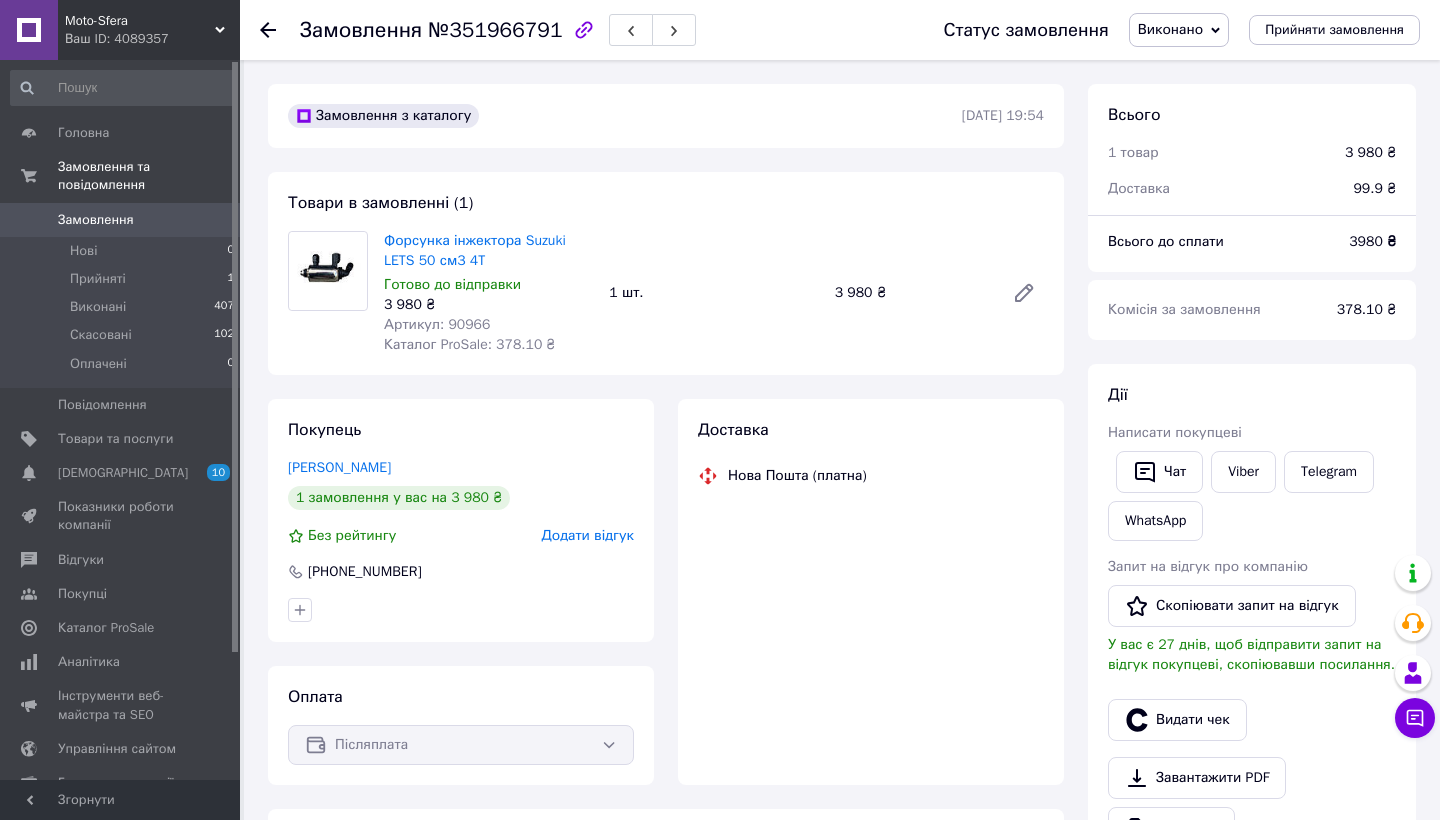 scroll, scrollTop: 51, scrollLeft: 0, axis: vertical 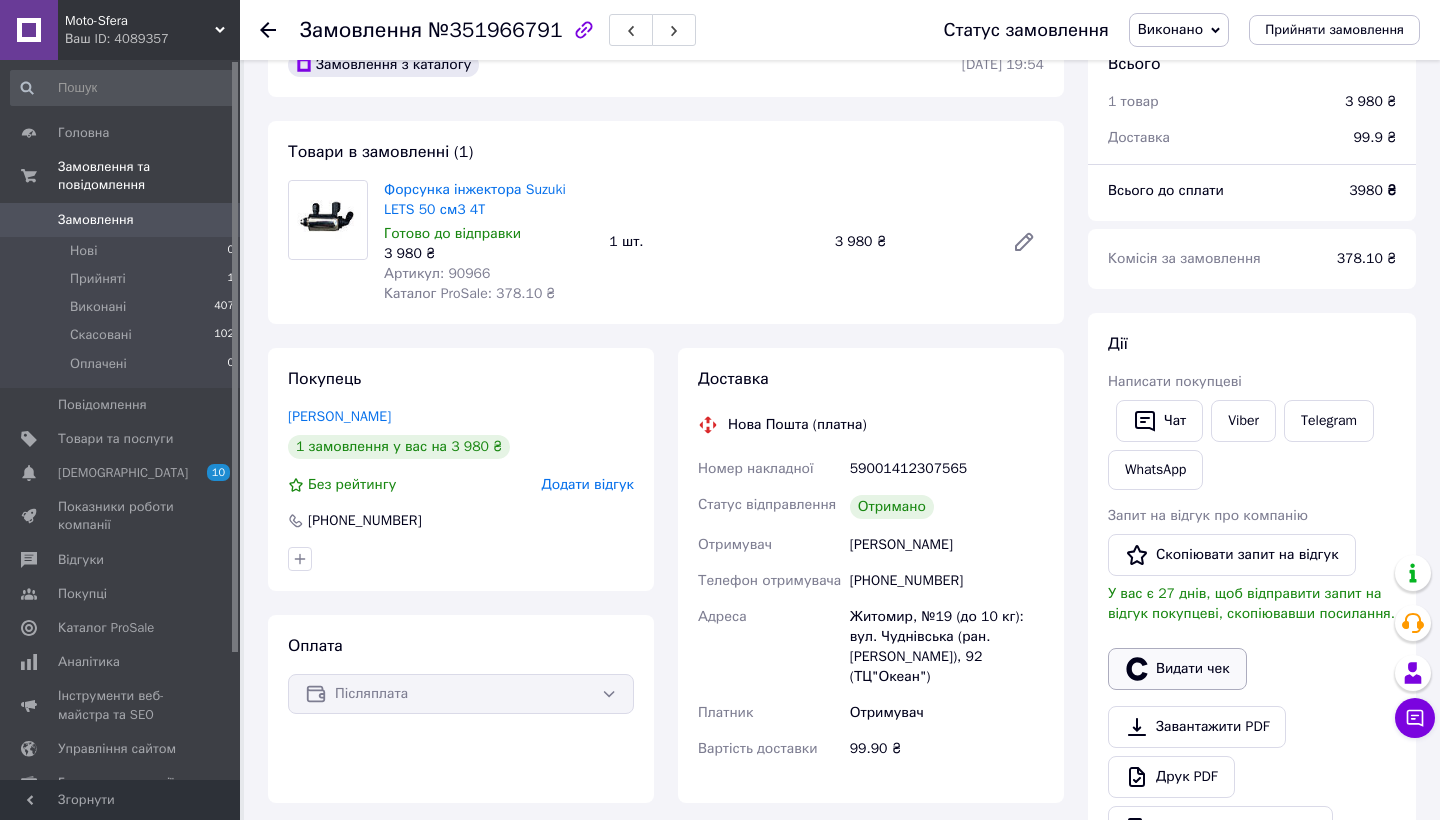 click on "Видати чек" at bounding box center [1177, 669] 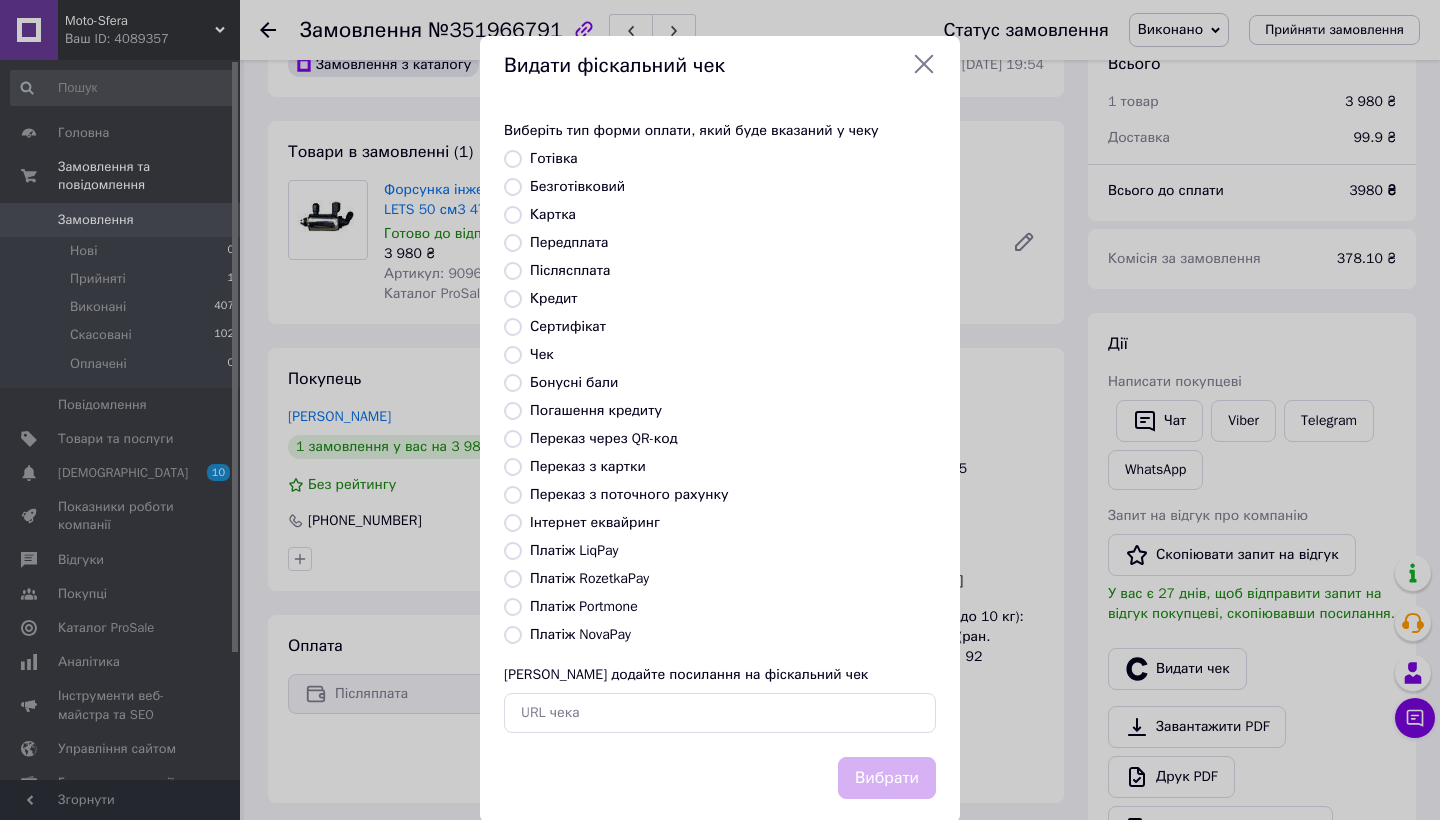 click on "Платіж NovaPay" at bounding box center [580, 634] 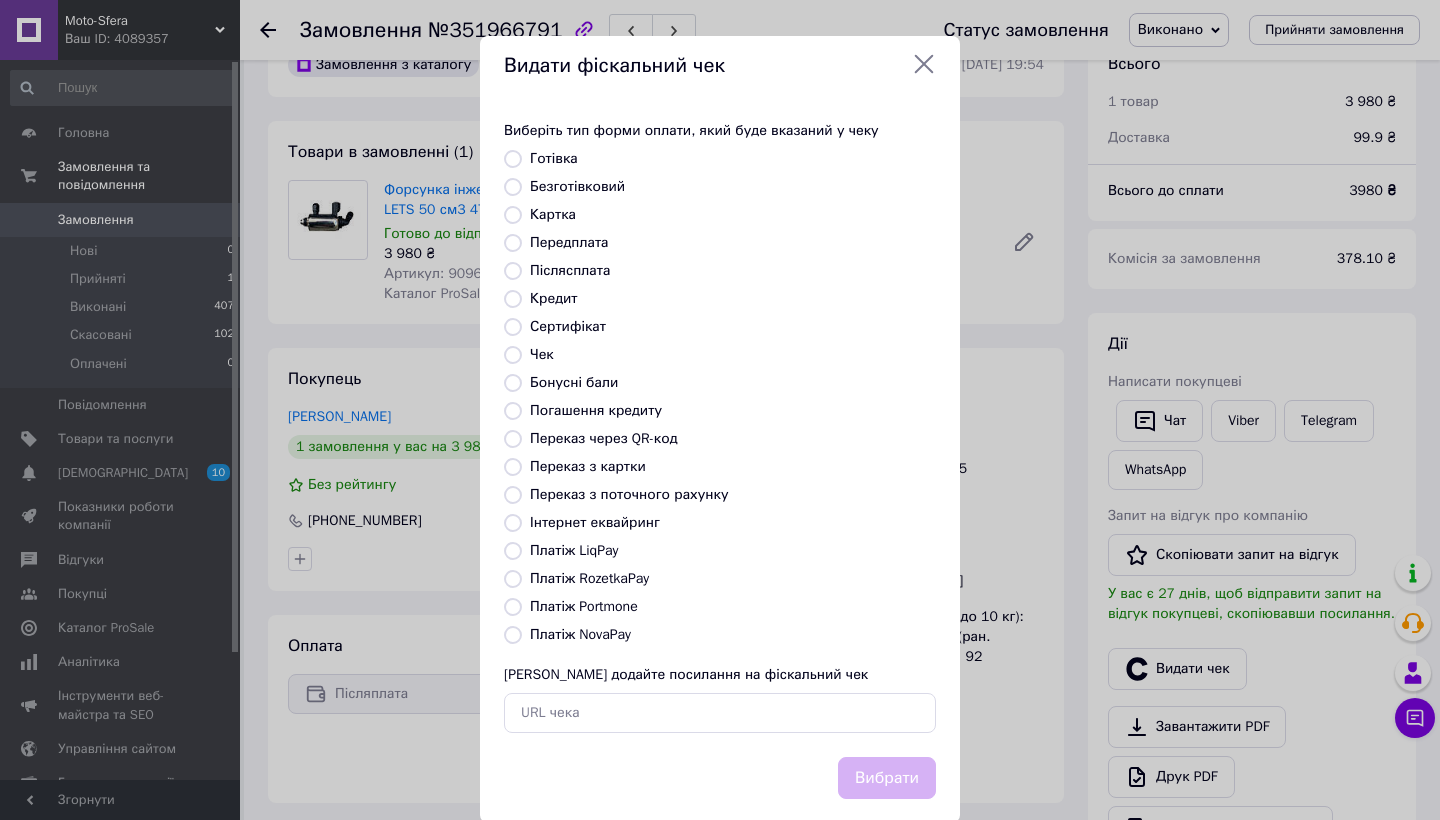 radio on "true" 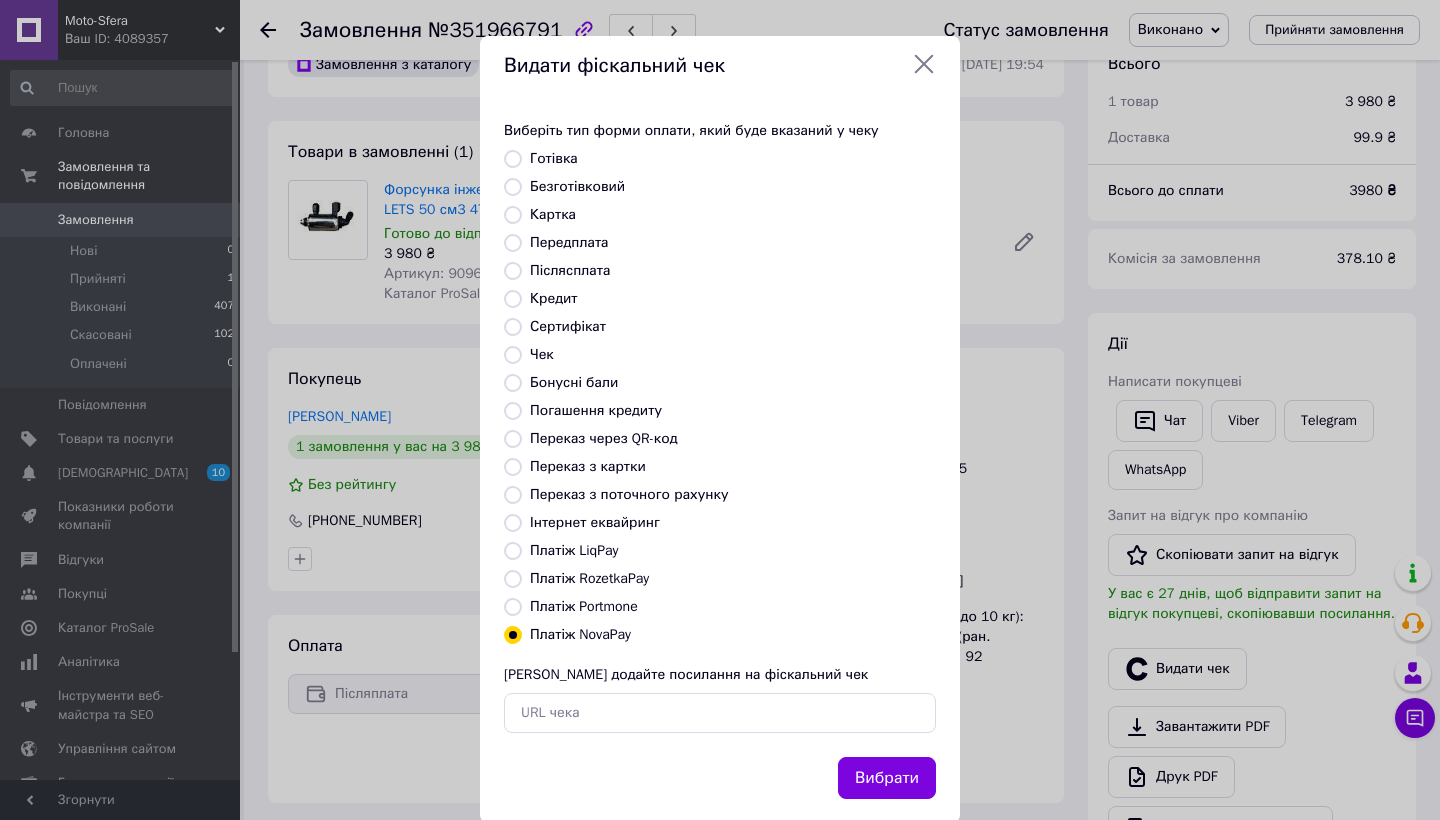 click on "Вибрати" at bounding box center (887, 778) 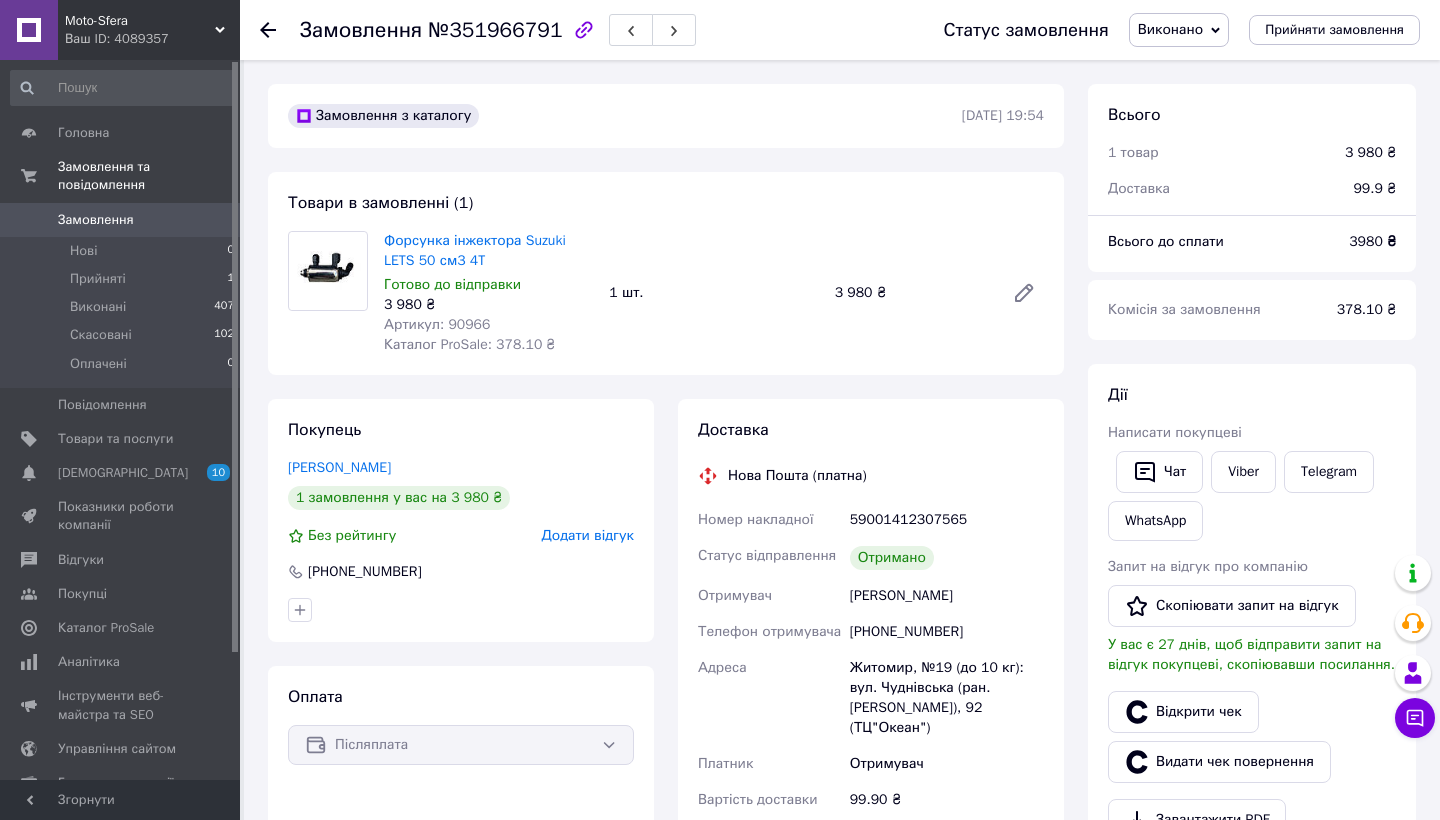 scroll, scrollTop: 0, scrollLeft: 0, axis: both 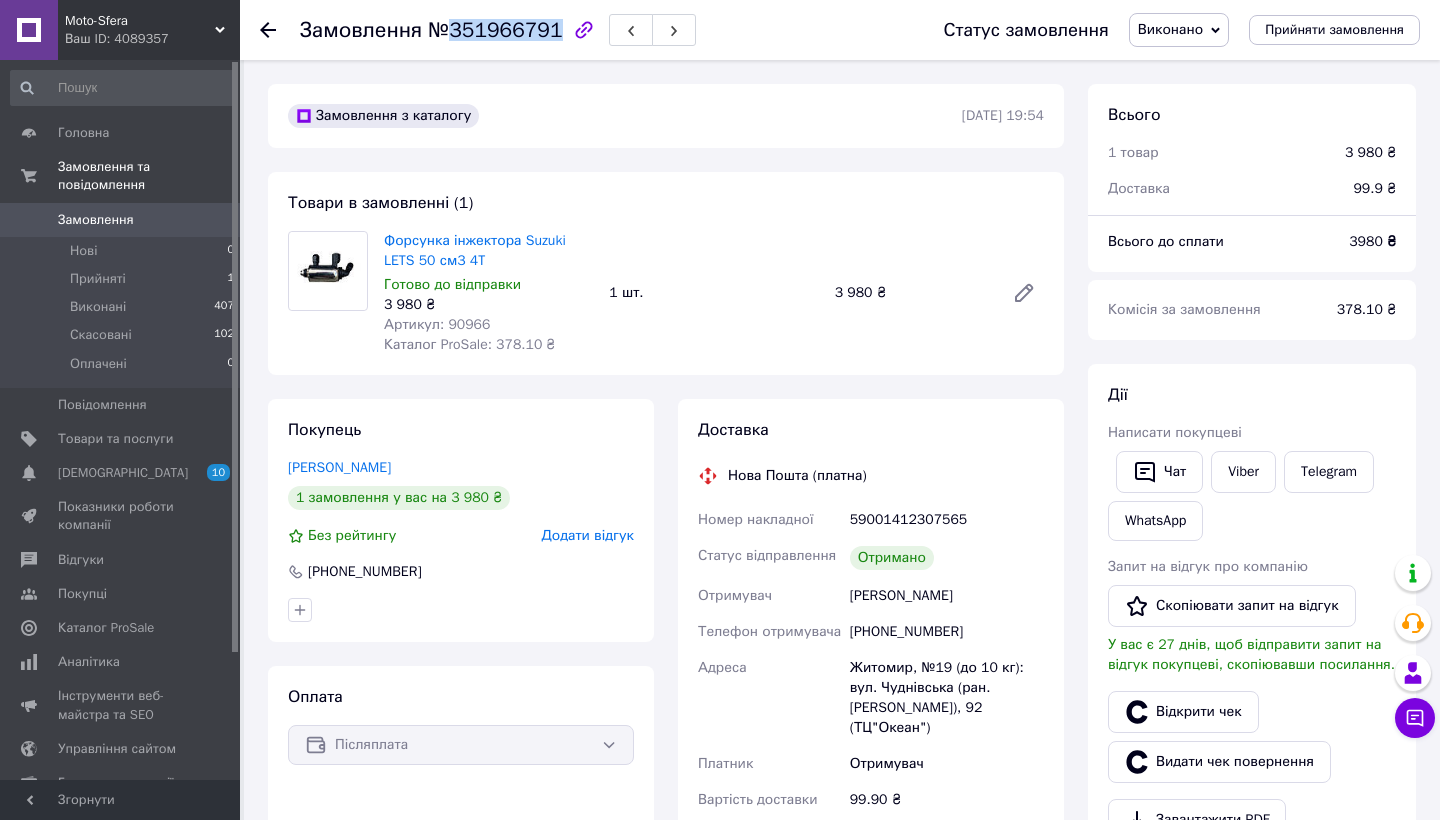 click on "№351966791" at bounding box center [495, 30] 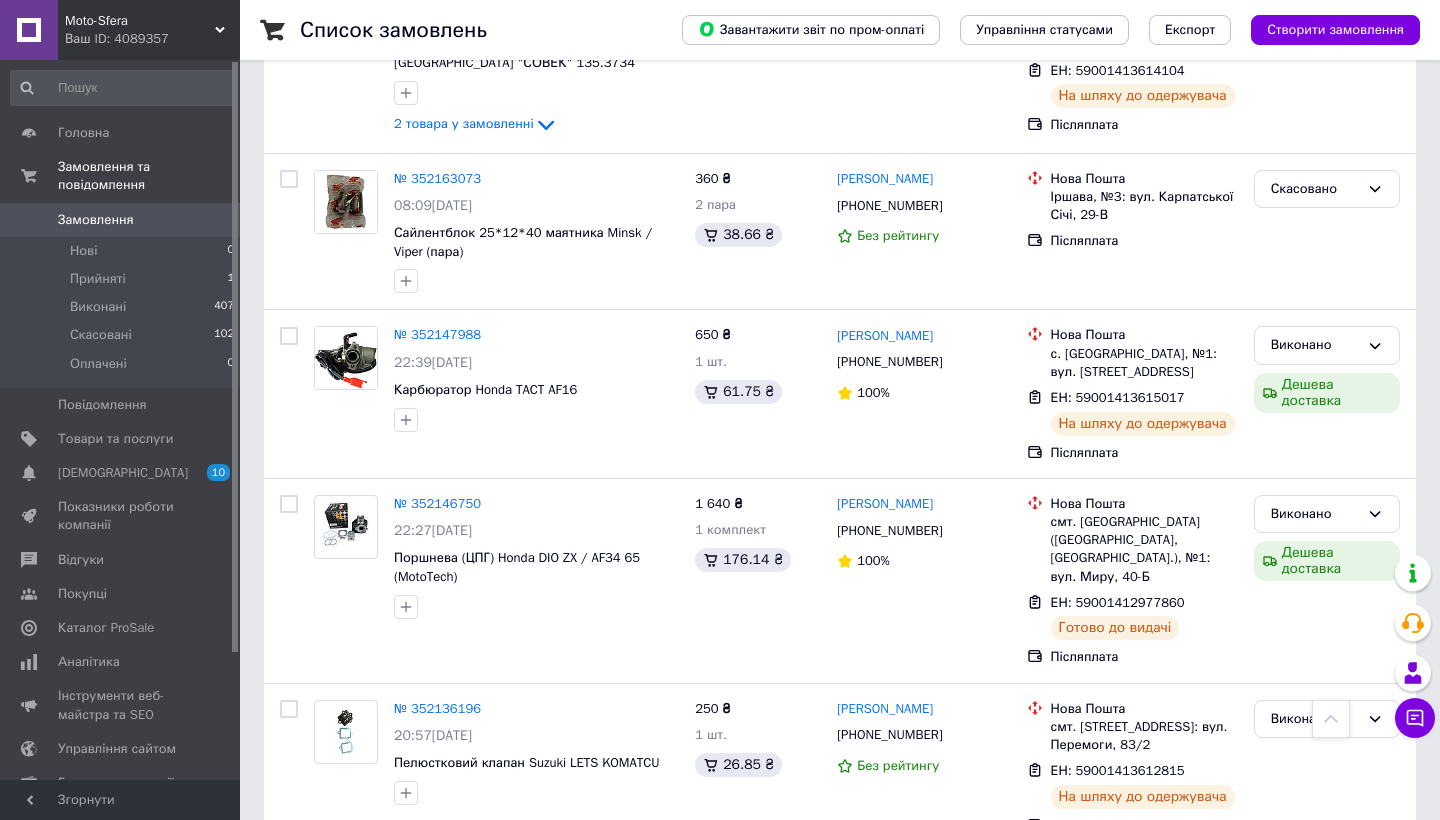 scroll, scrollTop: 3044, scrollLeft: 0, axis: vertical 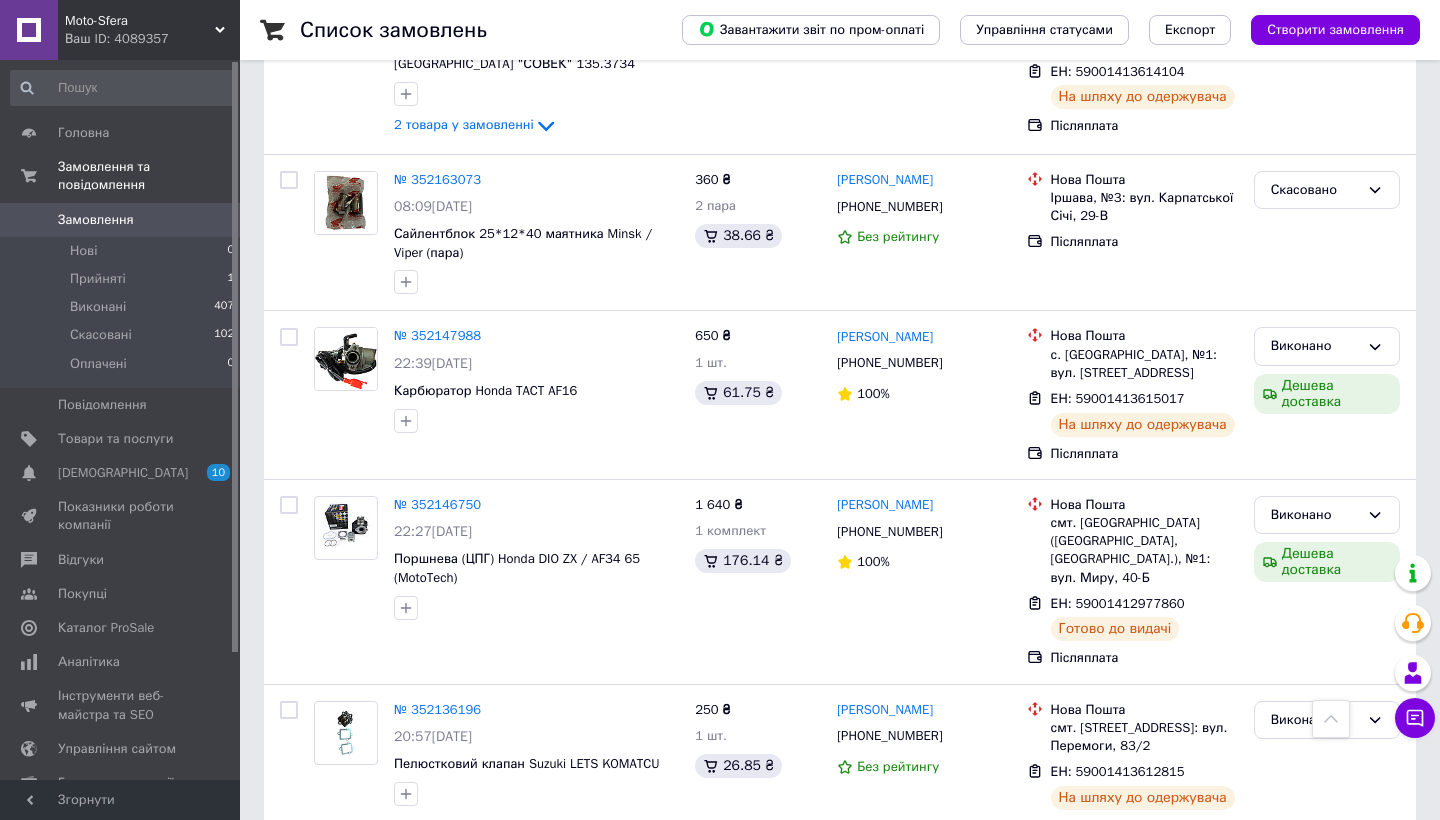 click on "2" at bounding box center [327, 897] 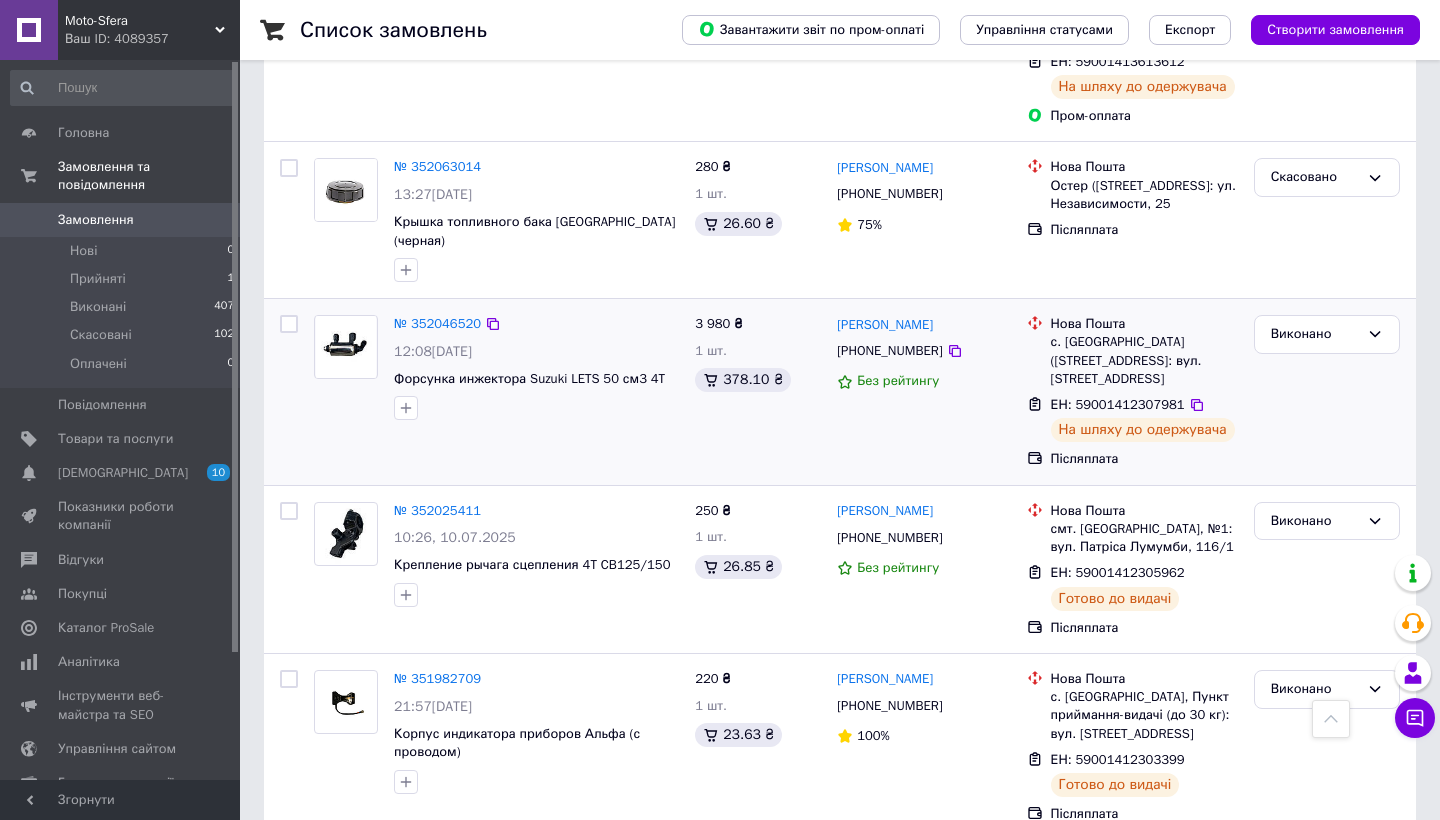 scroll, scrollTop: 755, scrollLeft: 0, axis: vertical 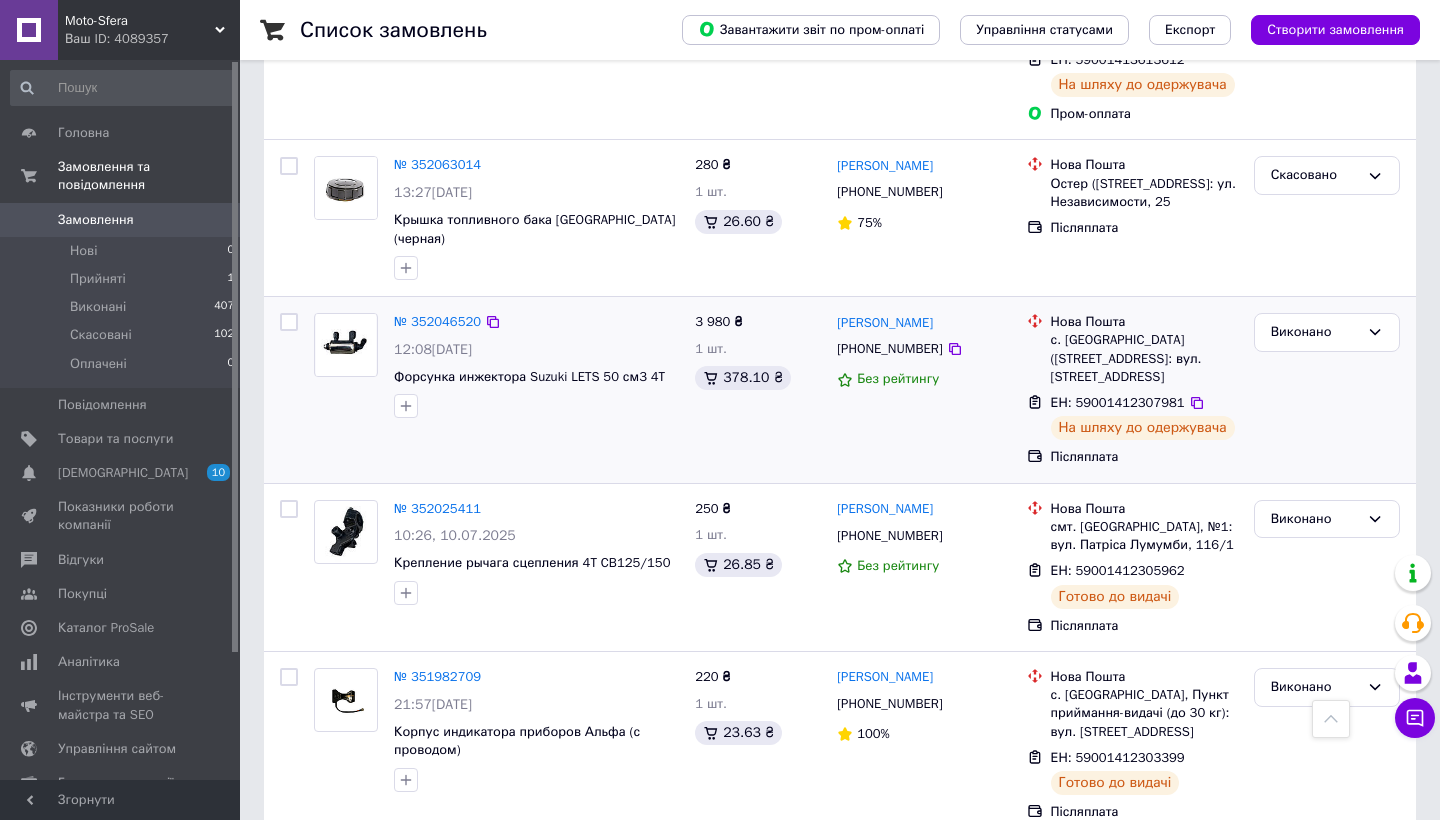 click on "ЕН: 59001412307981" at bounding box center [1118, 402] 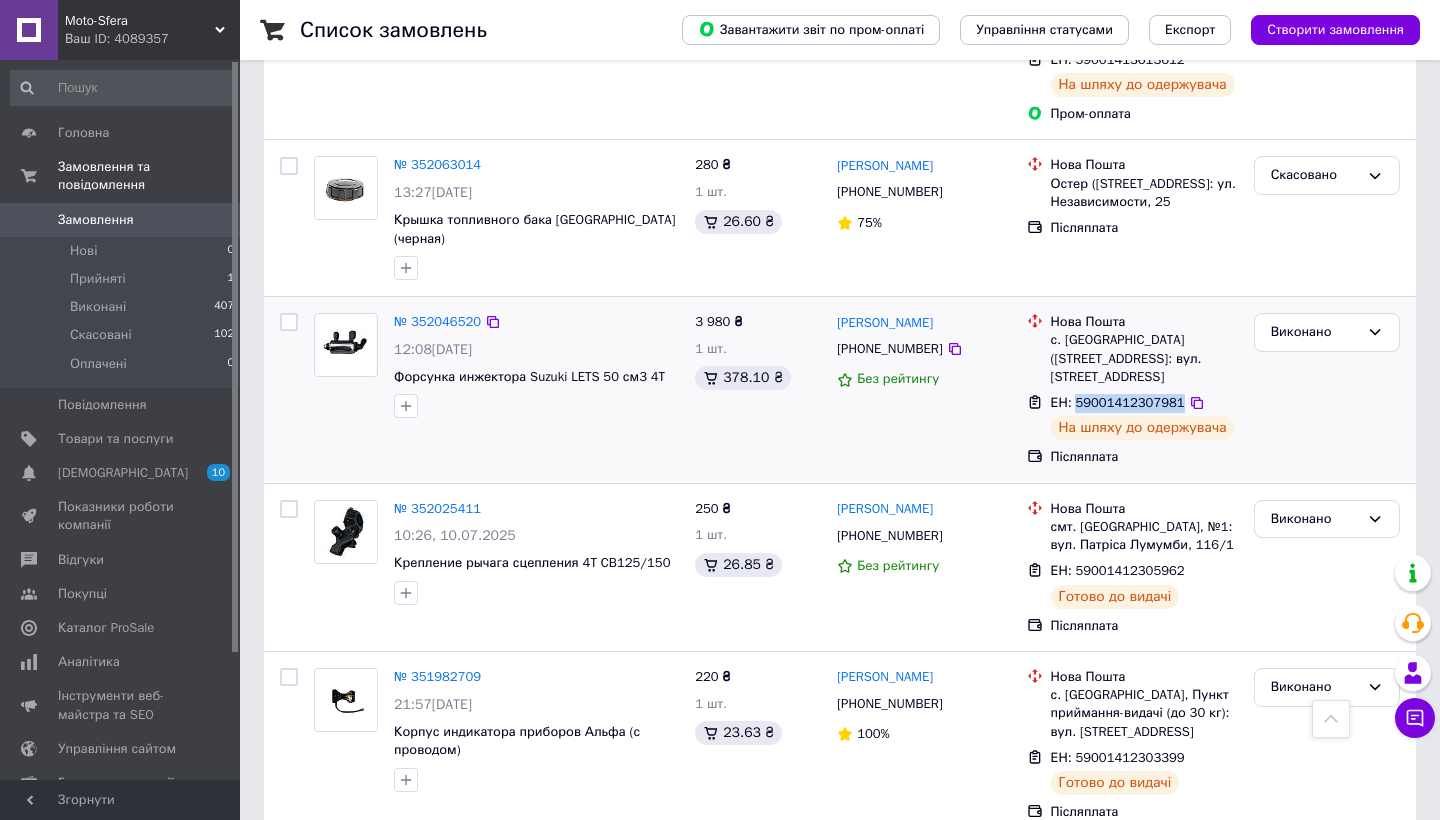 click on "ЕН: 59001412307981" at bounding box center [1118, 402] 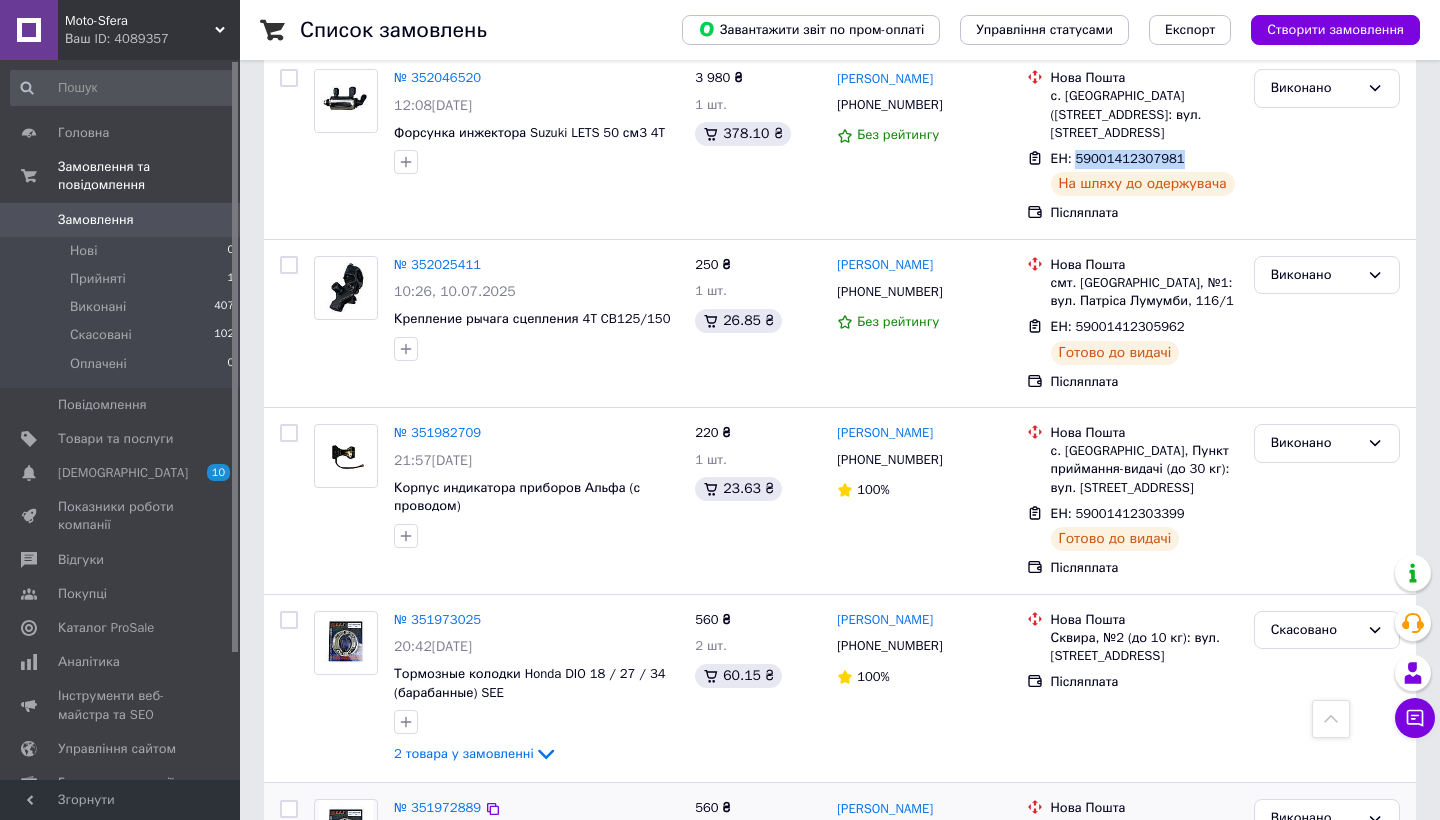 scroll, scrollTop: 915, scrollLeft: 0, axis: vertical 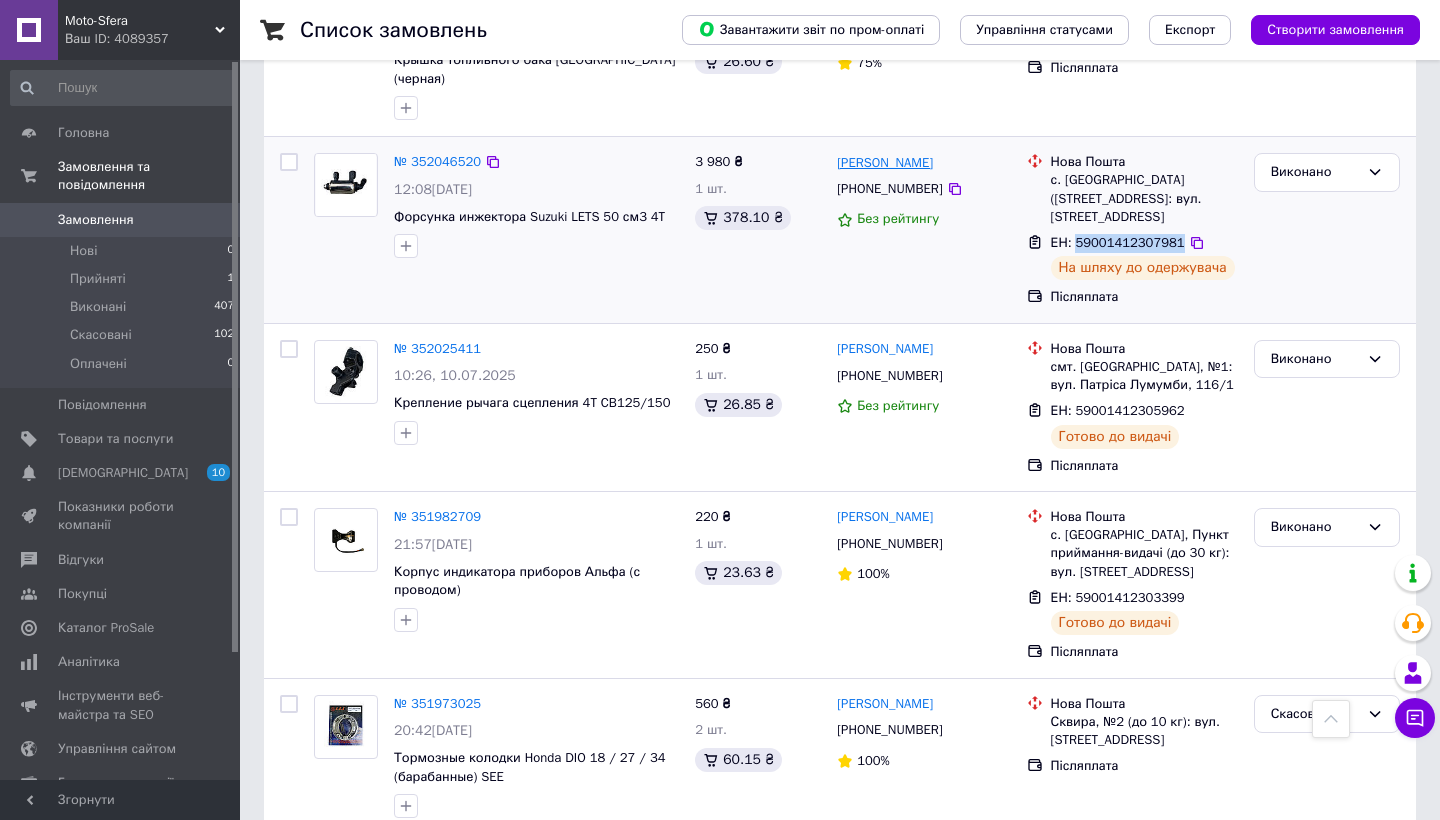 click on "[PERSON_NAME]" at bounding box center (885, 163) 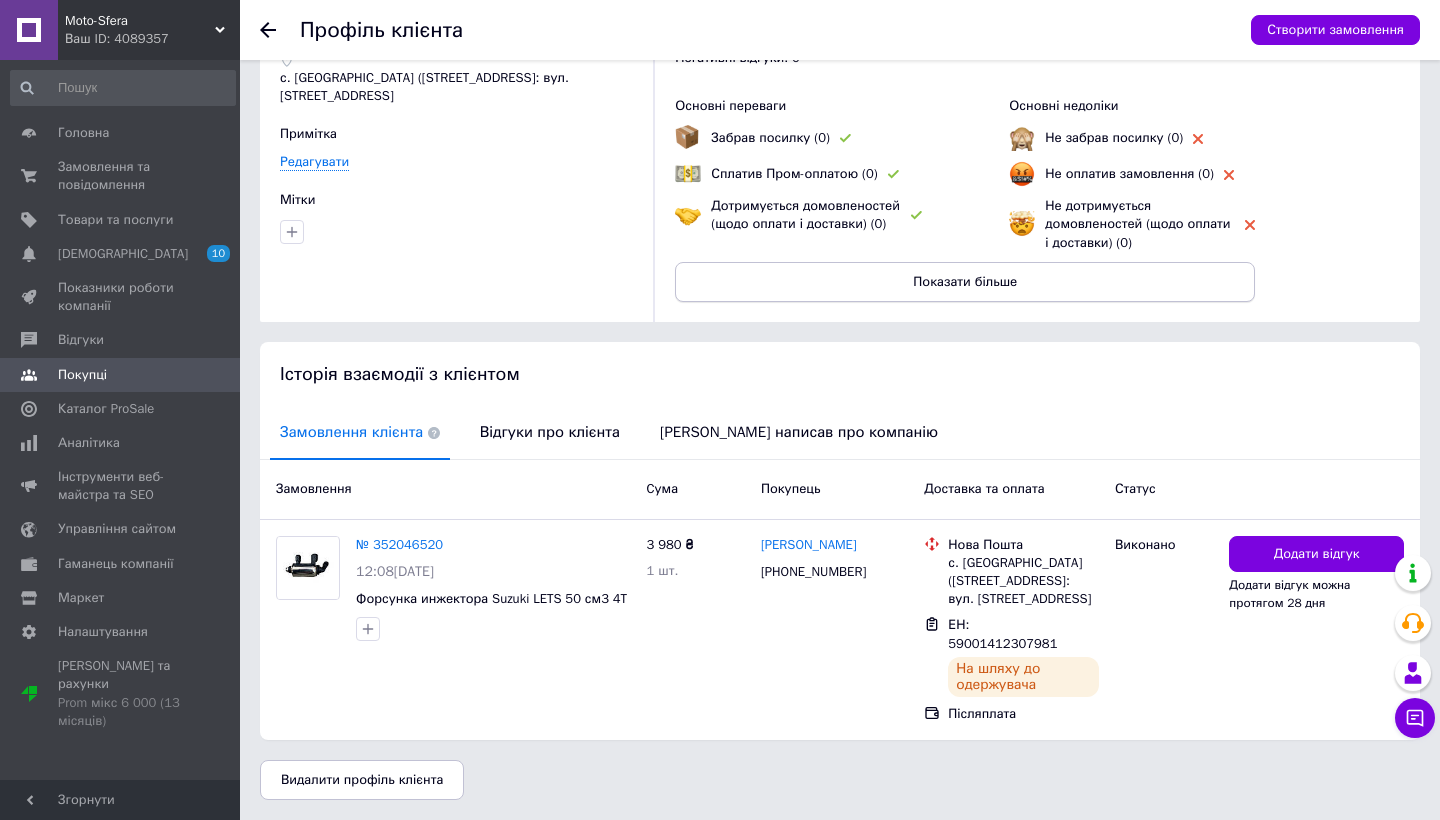 scroll, scrollTop: 108, scrollLeft: 0, axis: vertical 